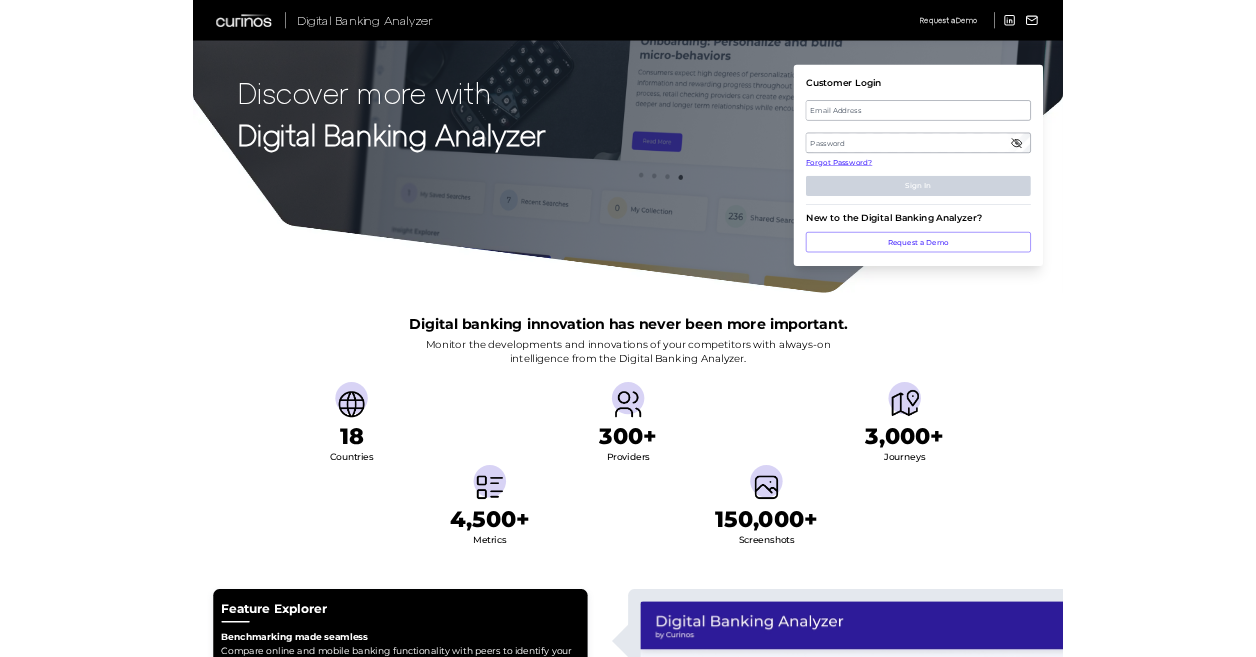 scroll, scrollTop: 0, scrollLeft: 0, axis: both 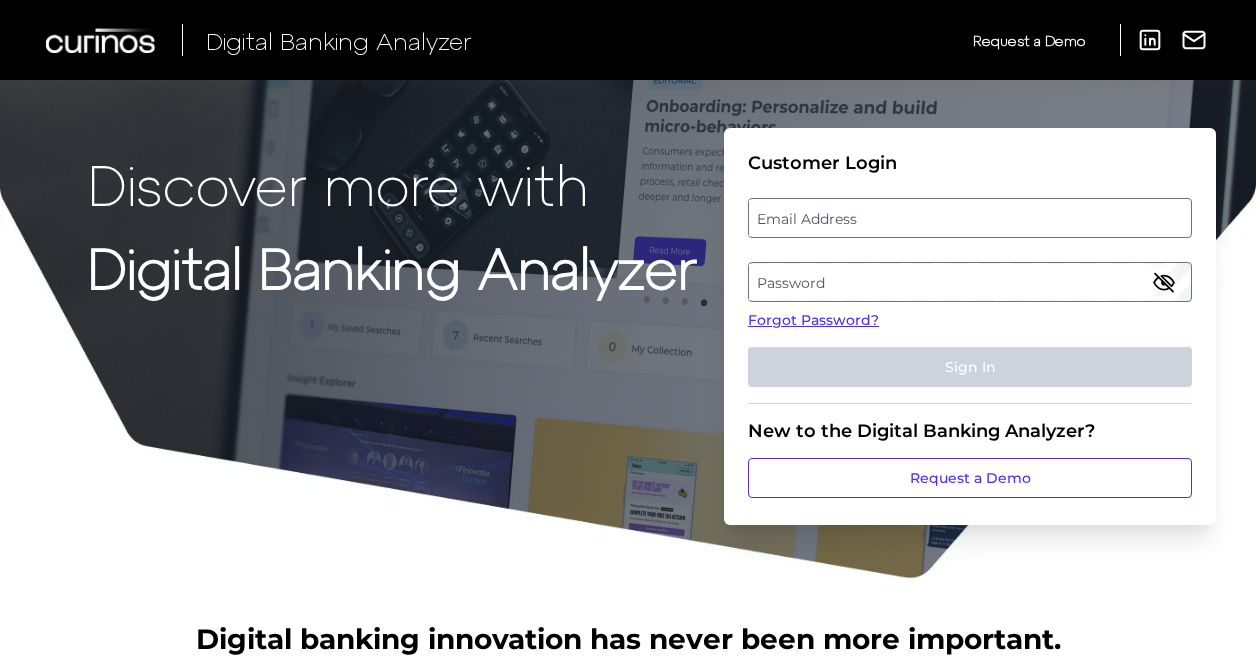 click on "Email Address" at bounding box center [969, 218] 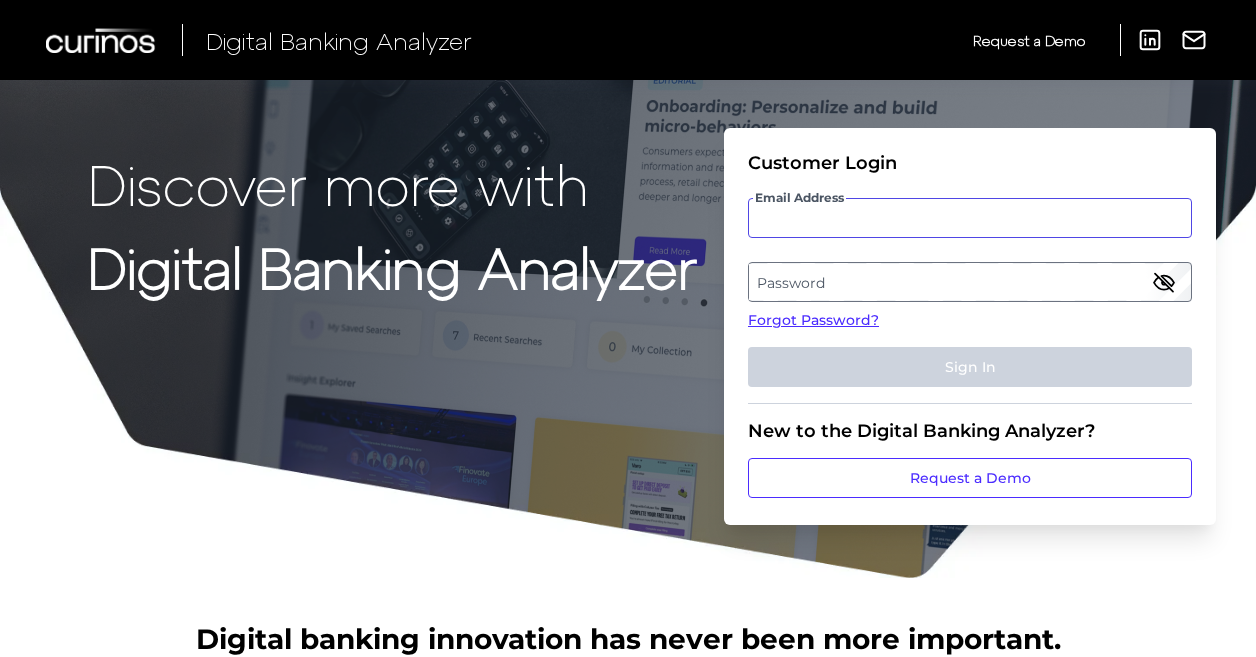 drag, startPoint x: 859, startPoint y: 228, endPoint x: 846, endPoint y: 214, distance: 19.104973 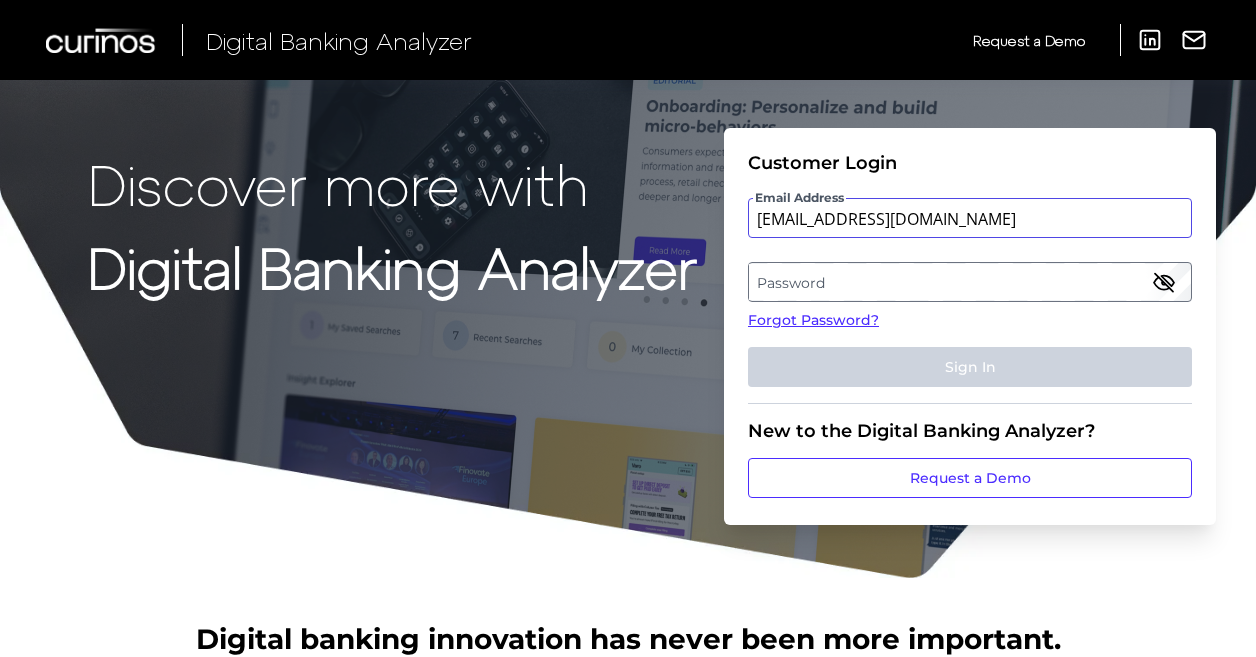 type on "[EMAIL_ADDRESS][DOMAIN_NAME]" 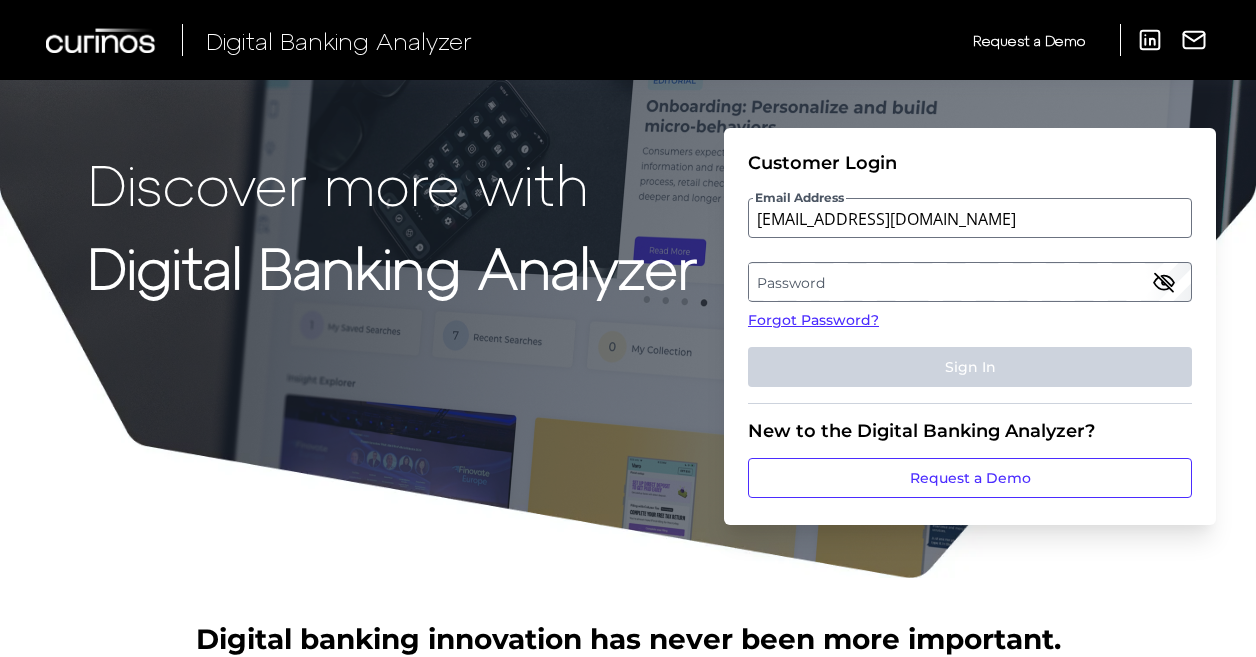 click on "Password" at bounding box center (969, 282) 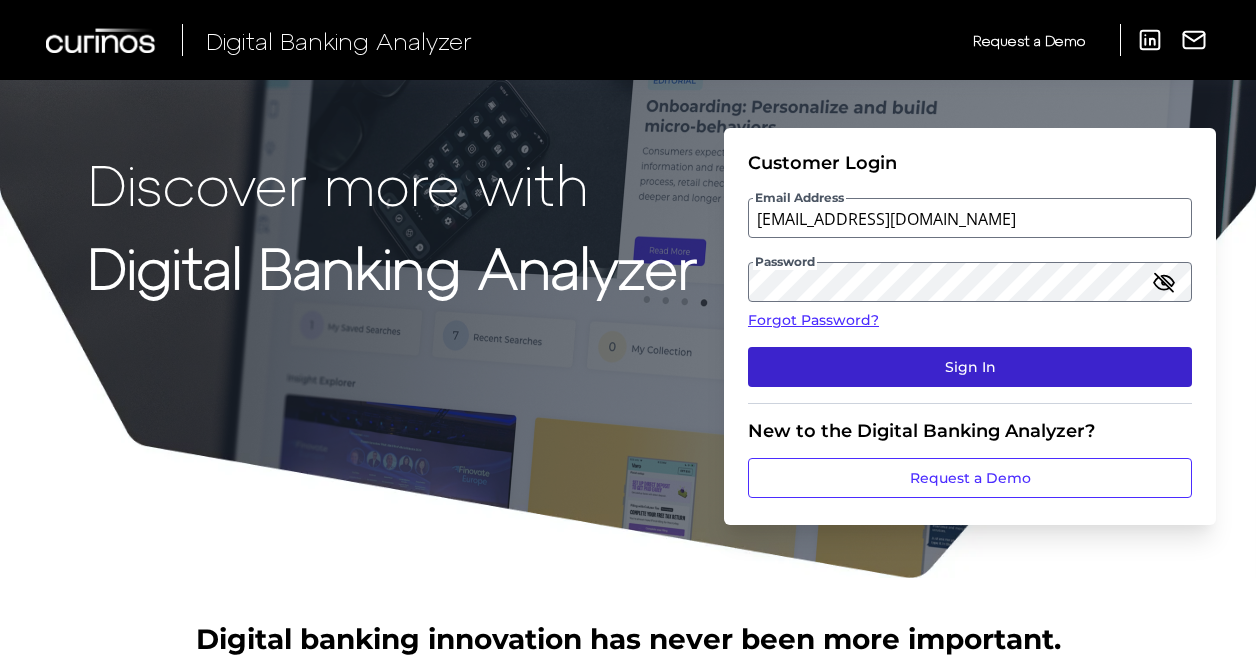 click on "Sign In" at bounding box center (970, 367) 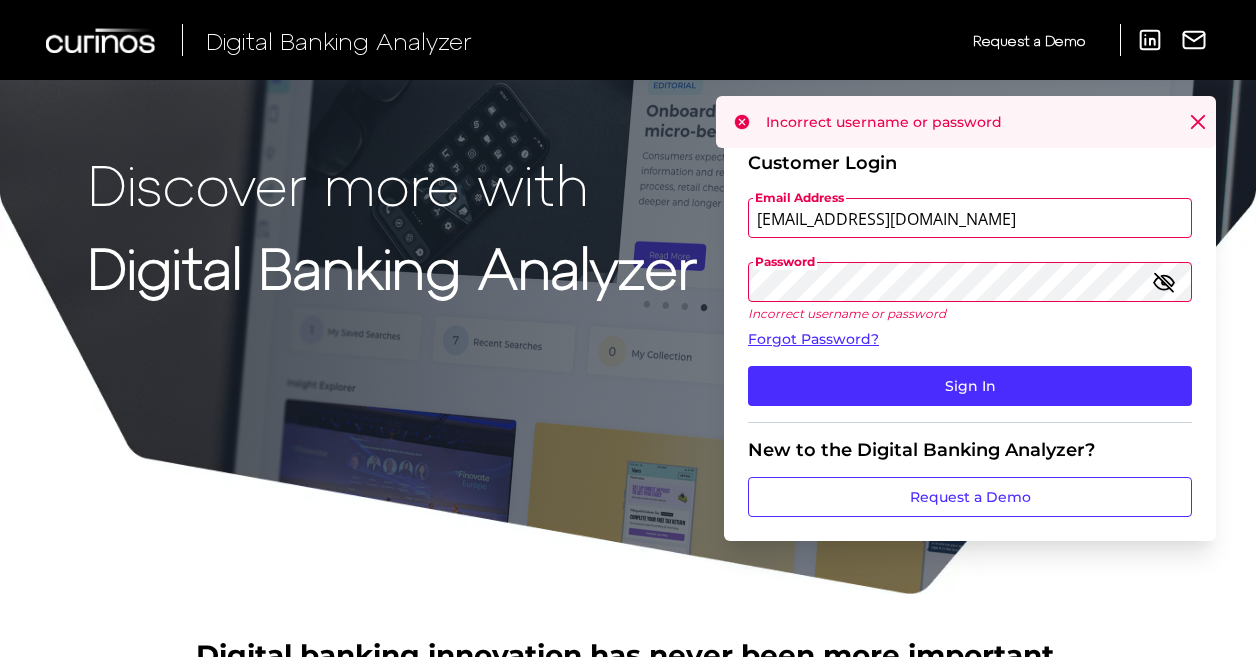 click on "Discover more with  Digital Banking Analyzer Customer Login Email Address [EMAIL_ADDRESS][DOMAIN_NAME] Password Incorrect username or password Forgot Password? Sign In New to the Digital Banking Analyzer? Request a Demo" at bounding box center [628, 298] 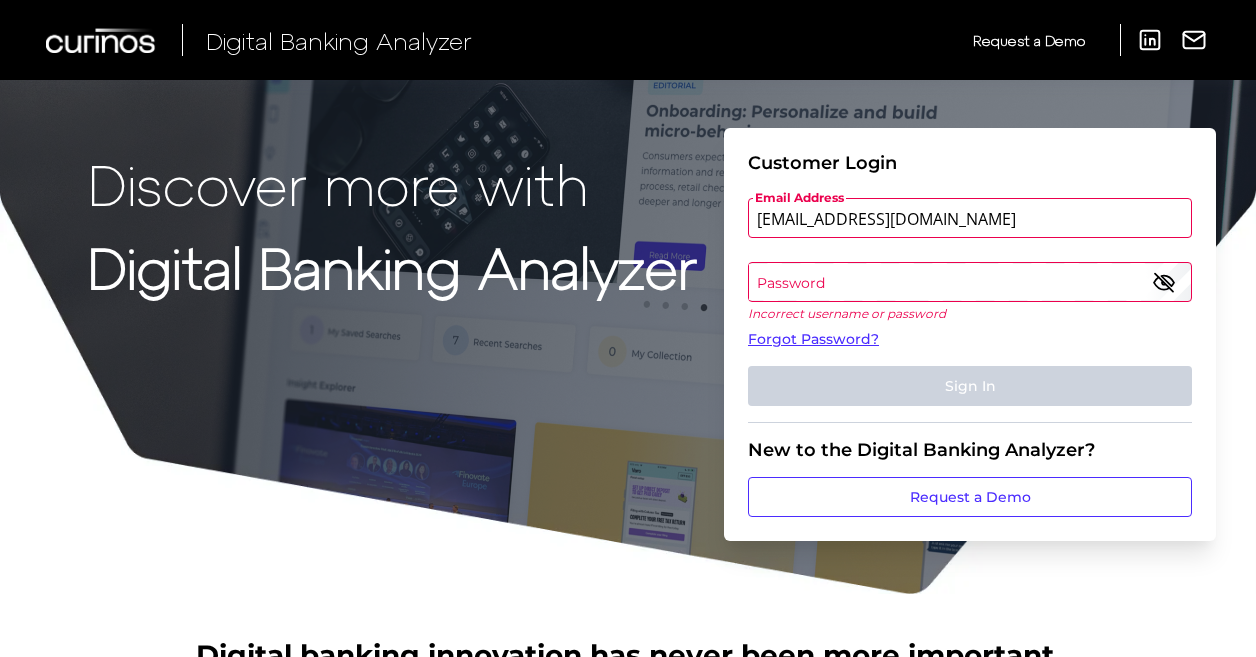 click on "Password" at bounding box center [969, 282] 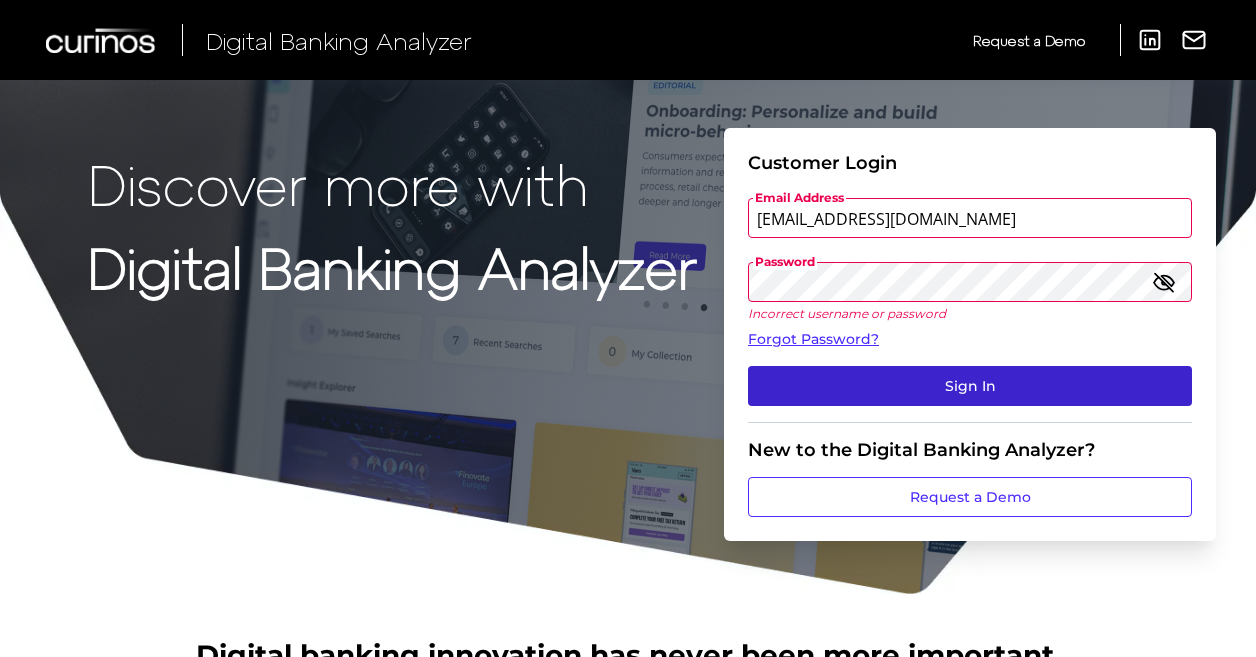 click on "Sign In" at bounding box center (970, 386) 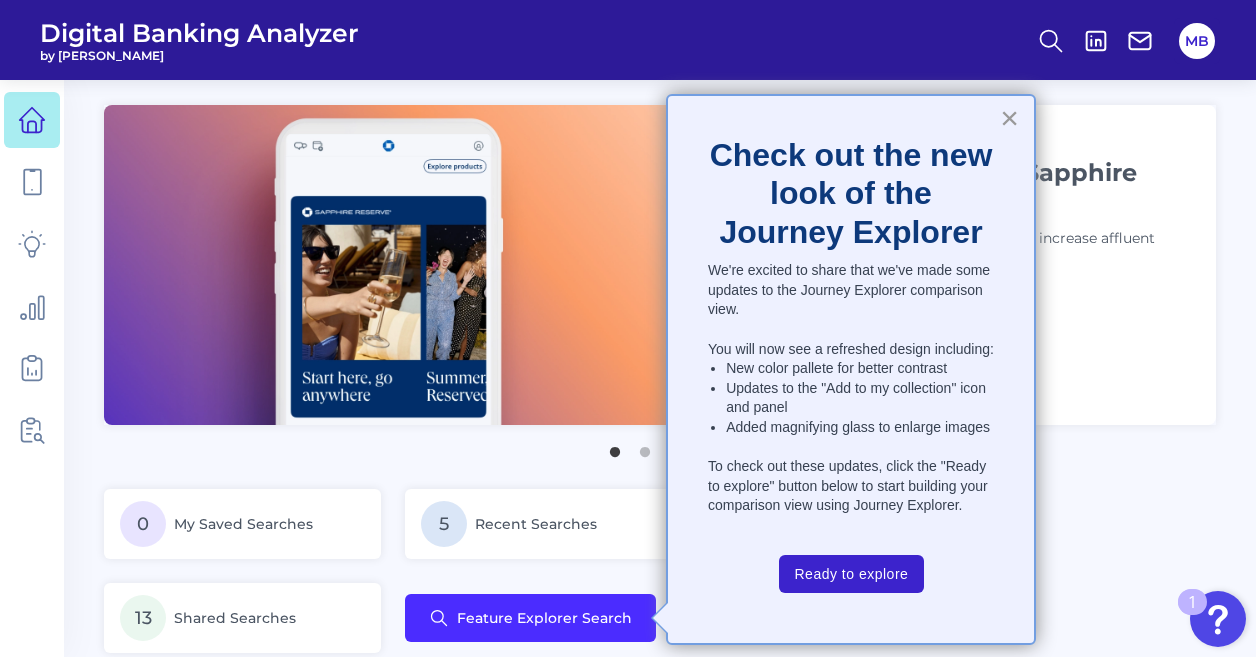 click on "×" at bounding box center [1009, 118] 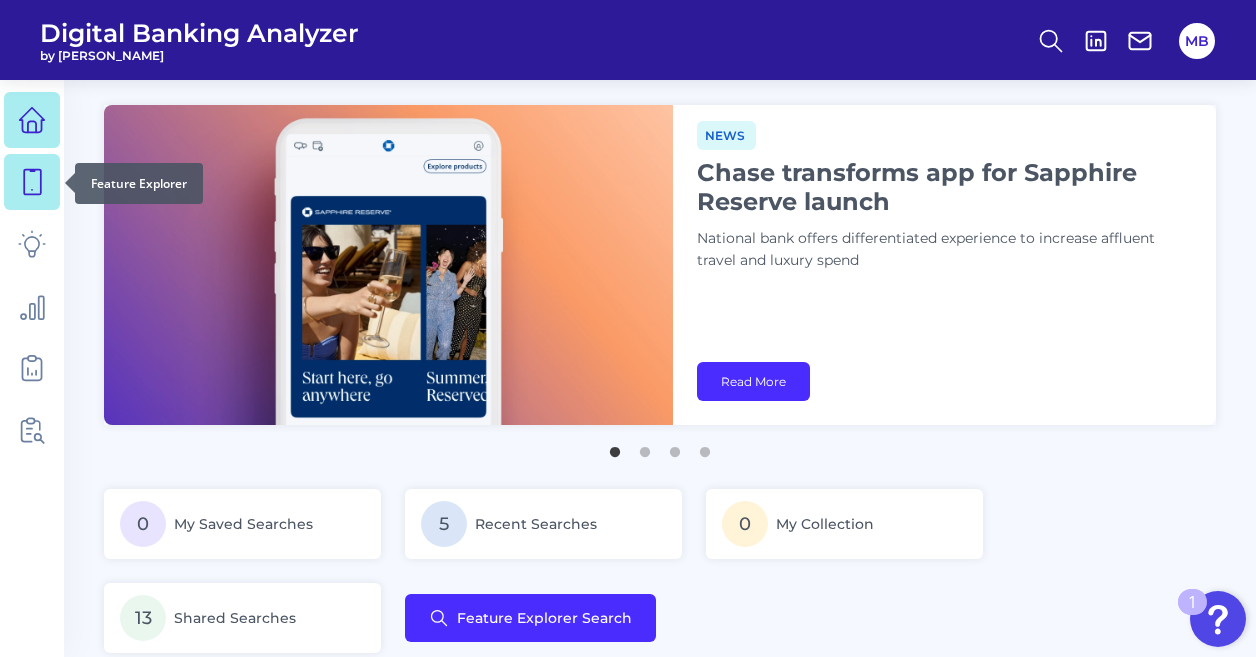 click 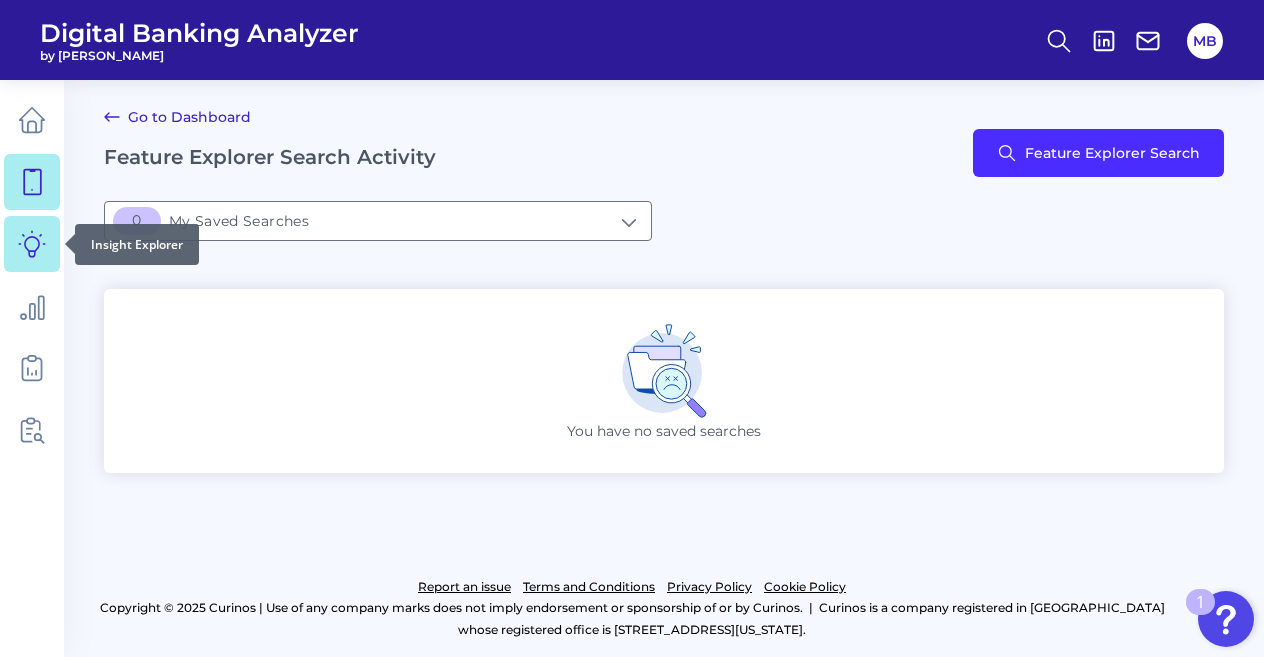click 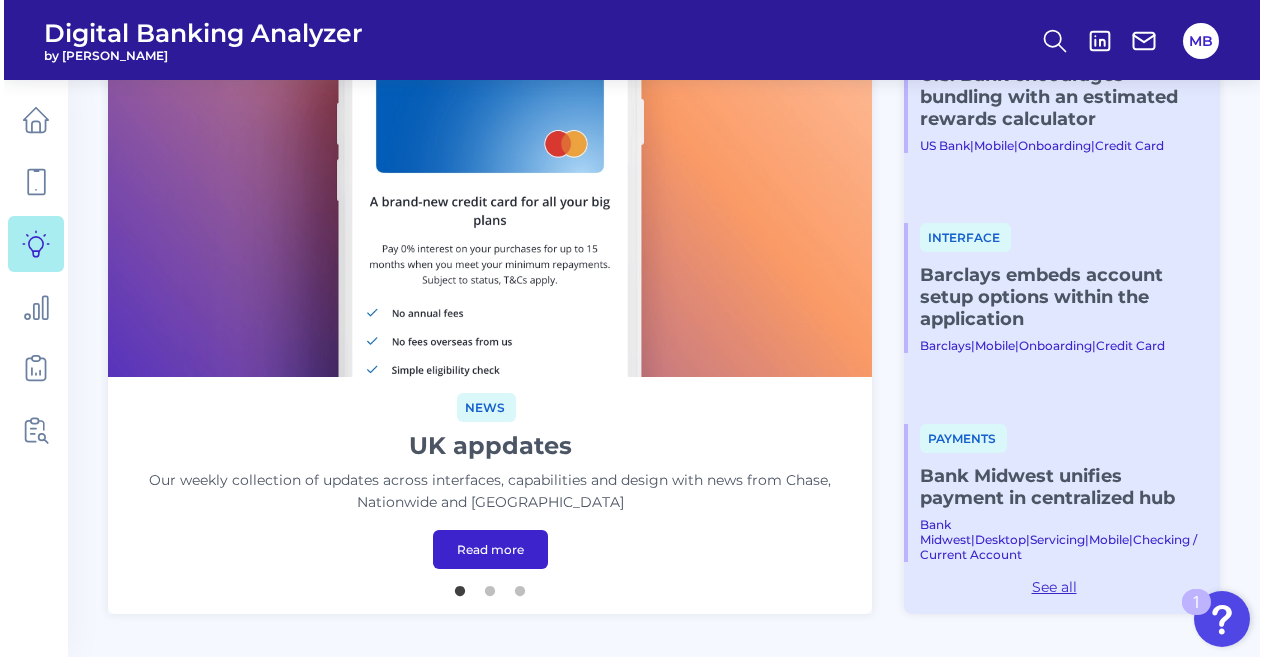 scroll, scrollTop: 0, scrollLeft: 0, axis: both 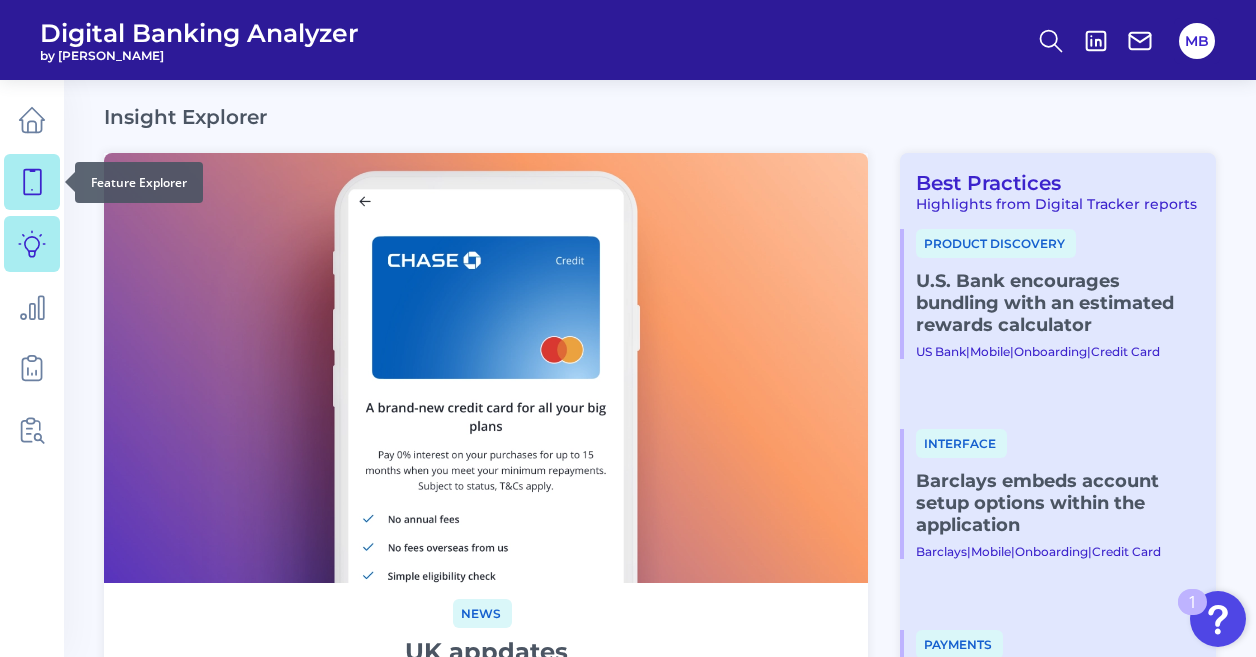 click 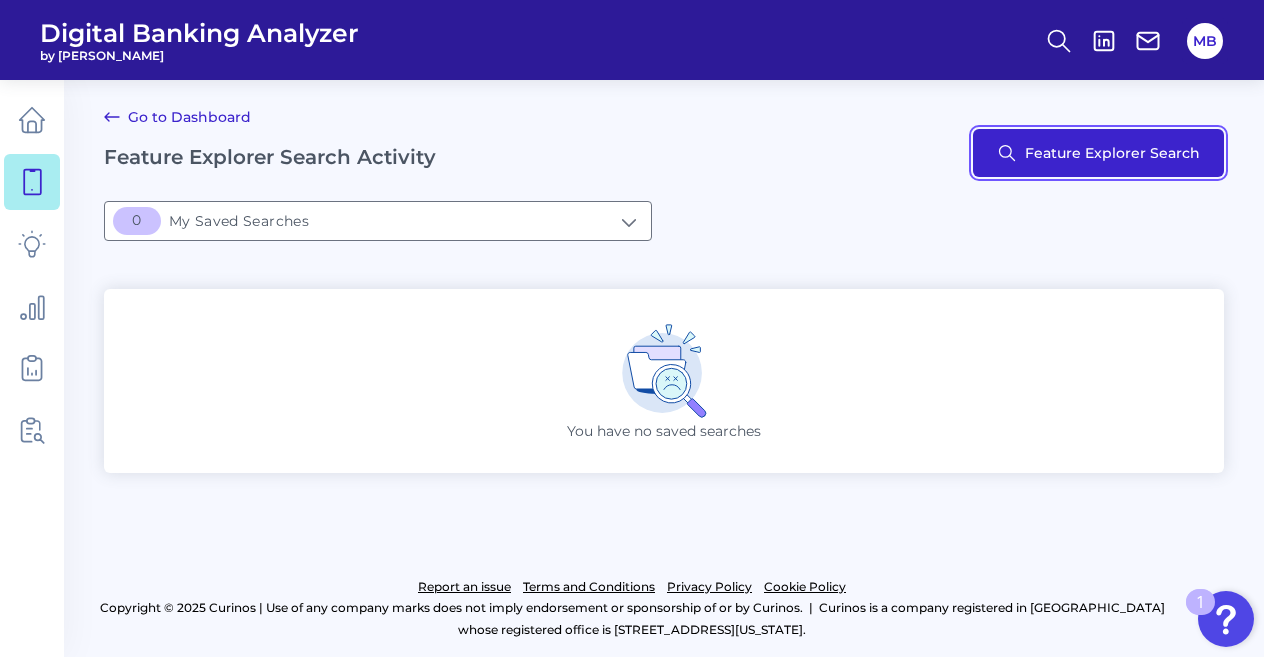 click on "Feature Explorer Search" at bounding box center (1098, 153) 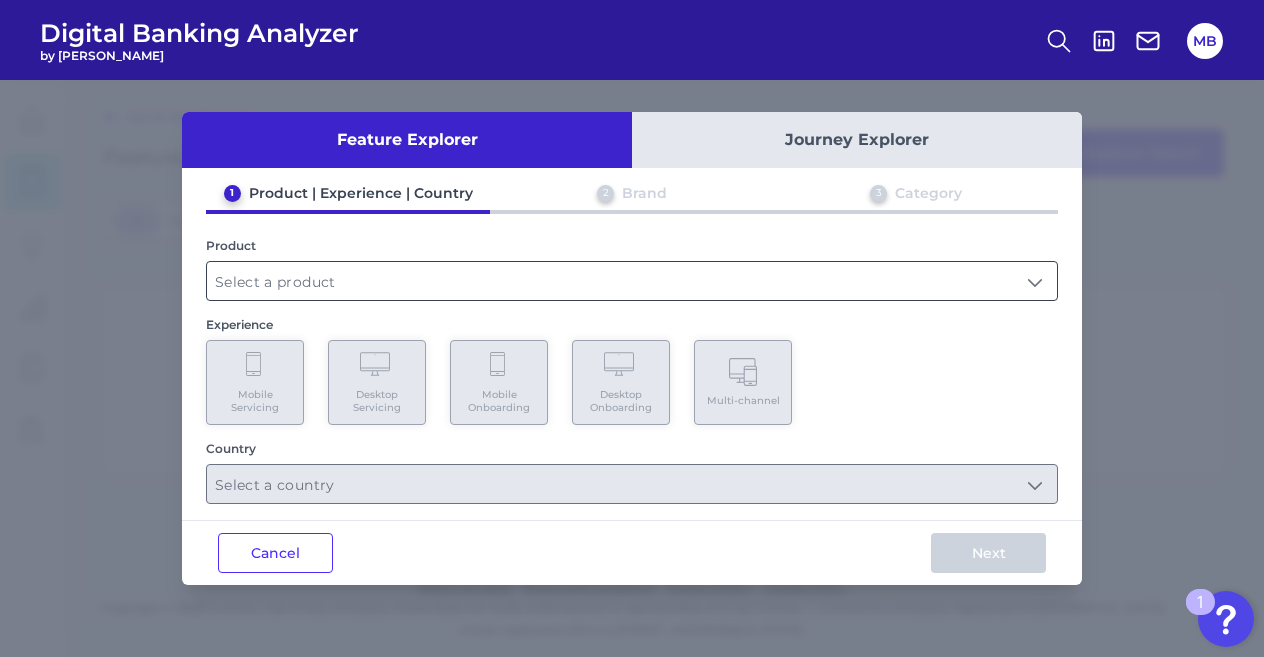 click at bounding box center (632, 281) 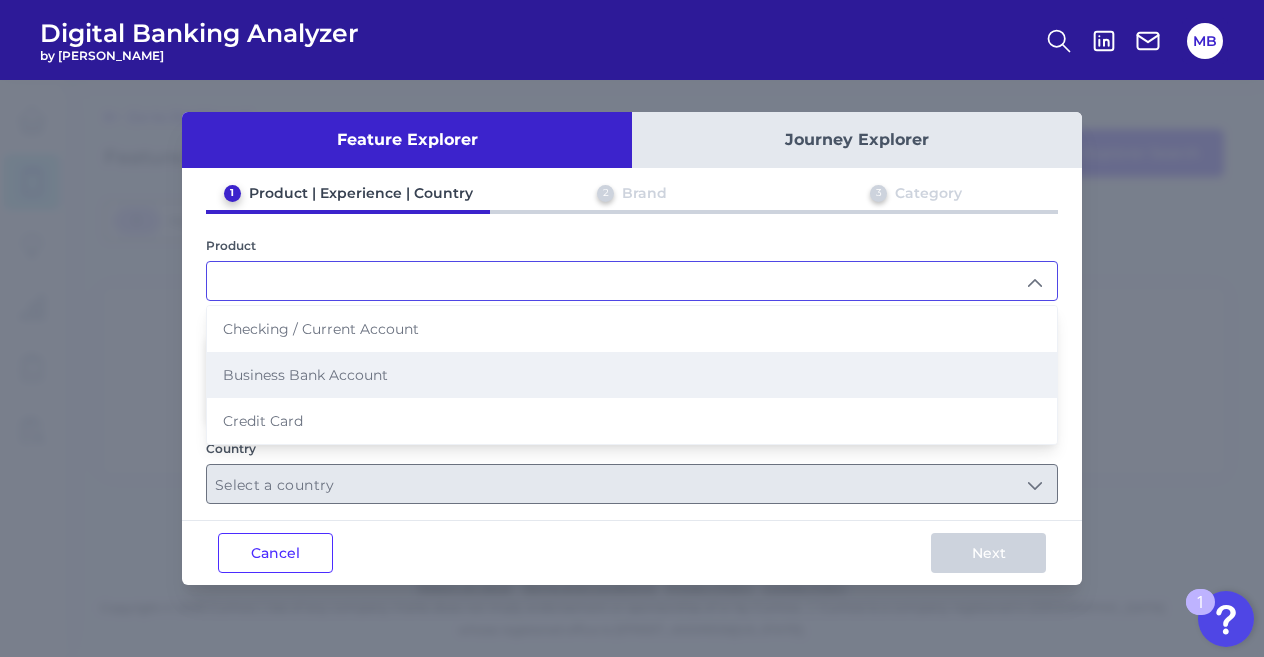 click on "Business Bank Account" at bounding box center (632, 375) 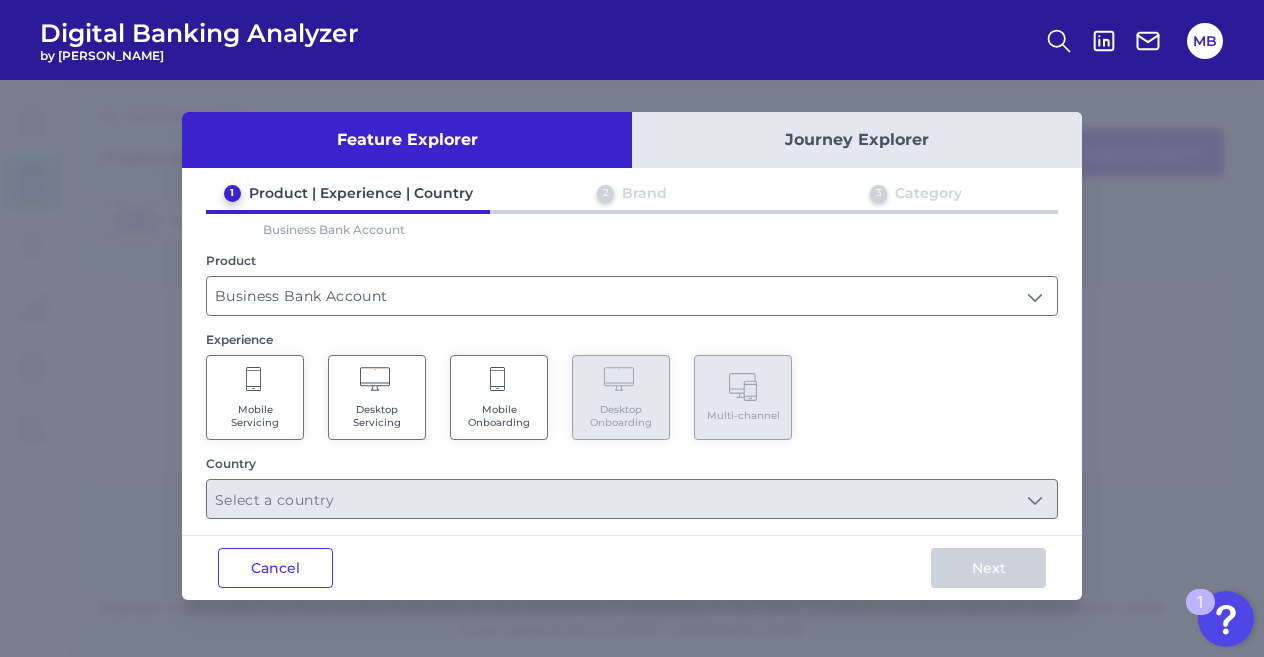 click on "Mobile Onboarding" at bounding box center (499, 397) 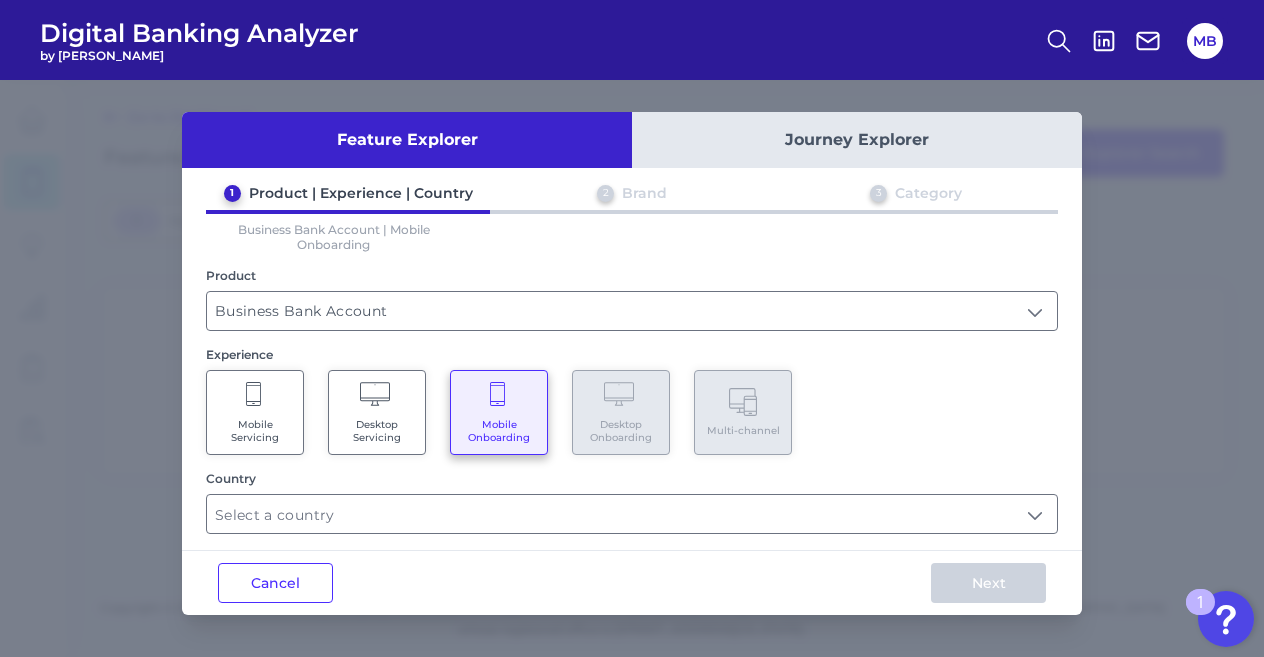 click on "Desktop Servicing" at bounding box center [377, 412] 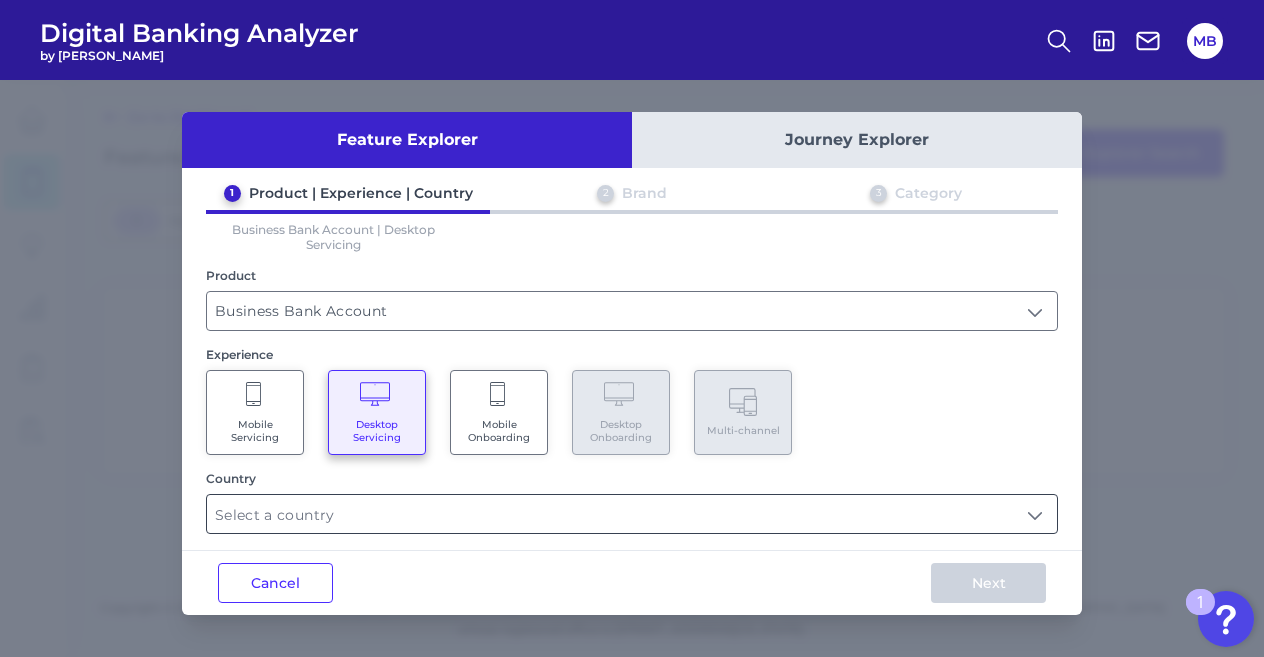 click at bounding box center (632, 514) 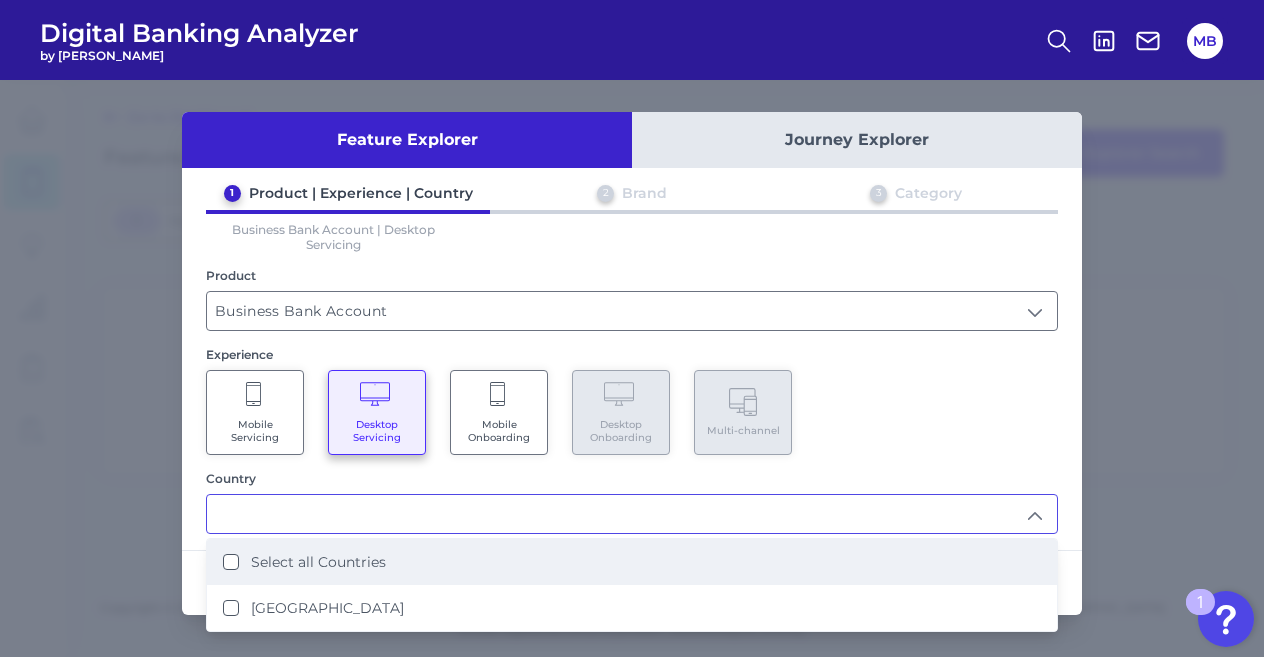 click on "Select all Countries" at bounding box center [318, 562] 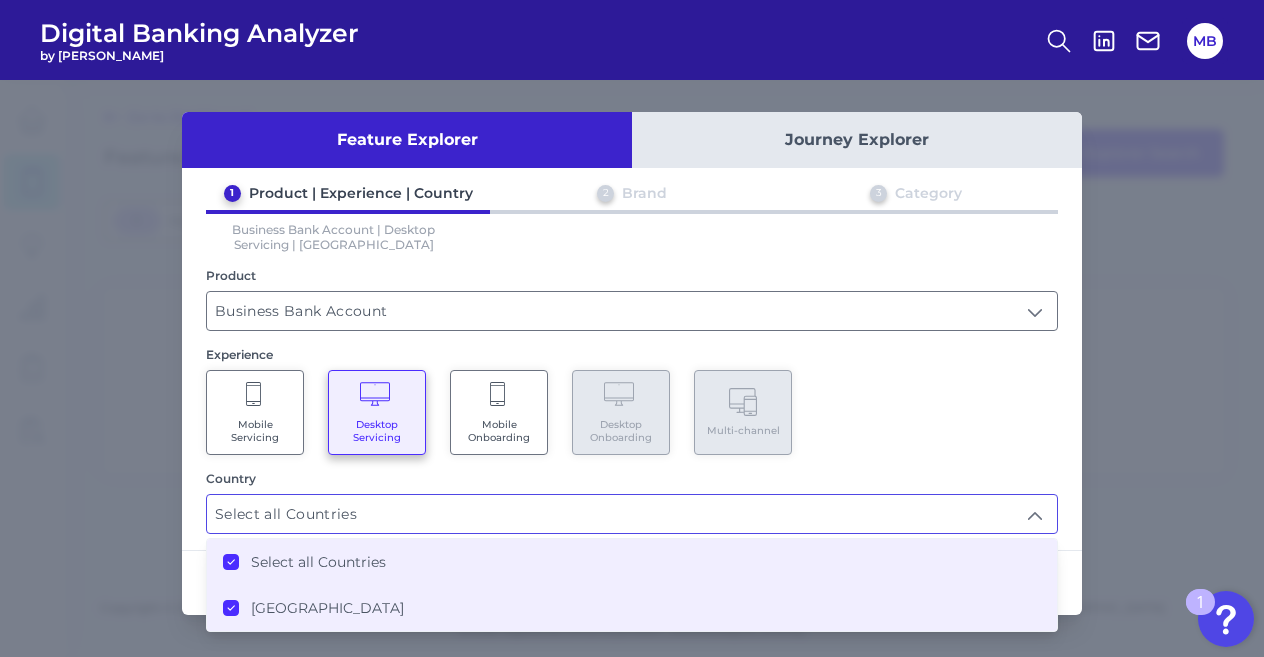 click on "Country" at bounding box center (632, 478) 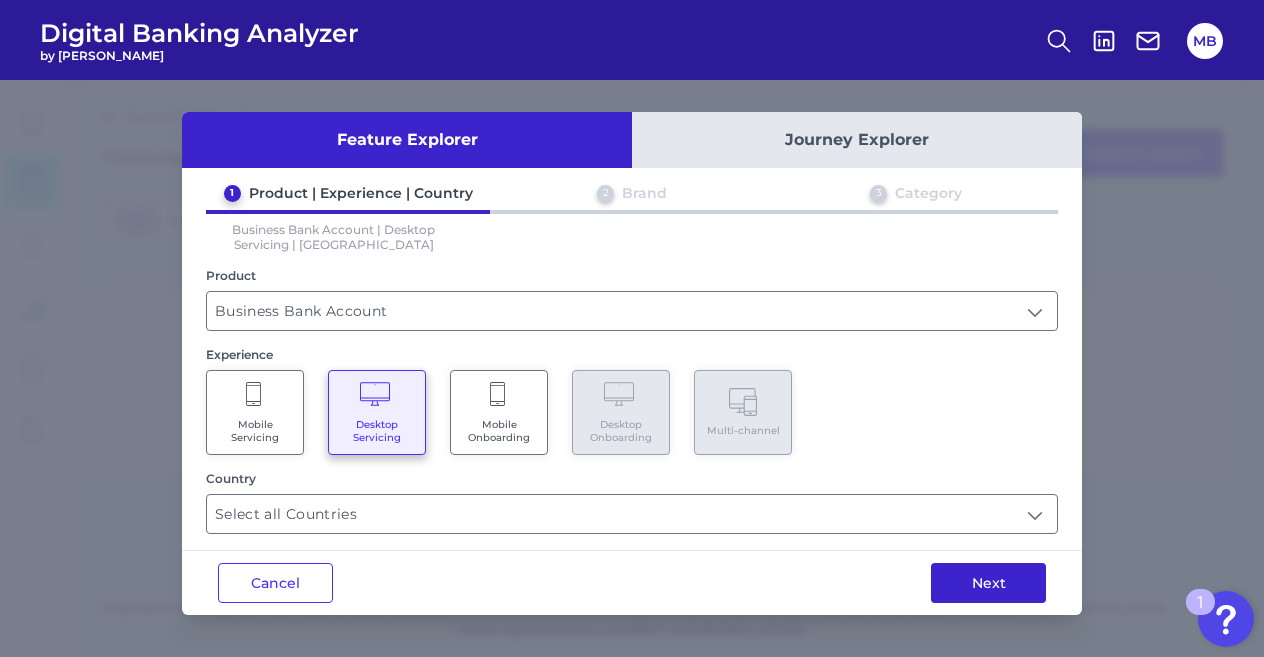 click on "Next" at bounding box center (988, 583) 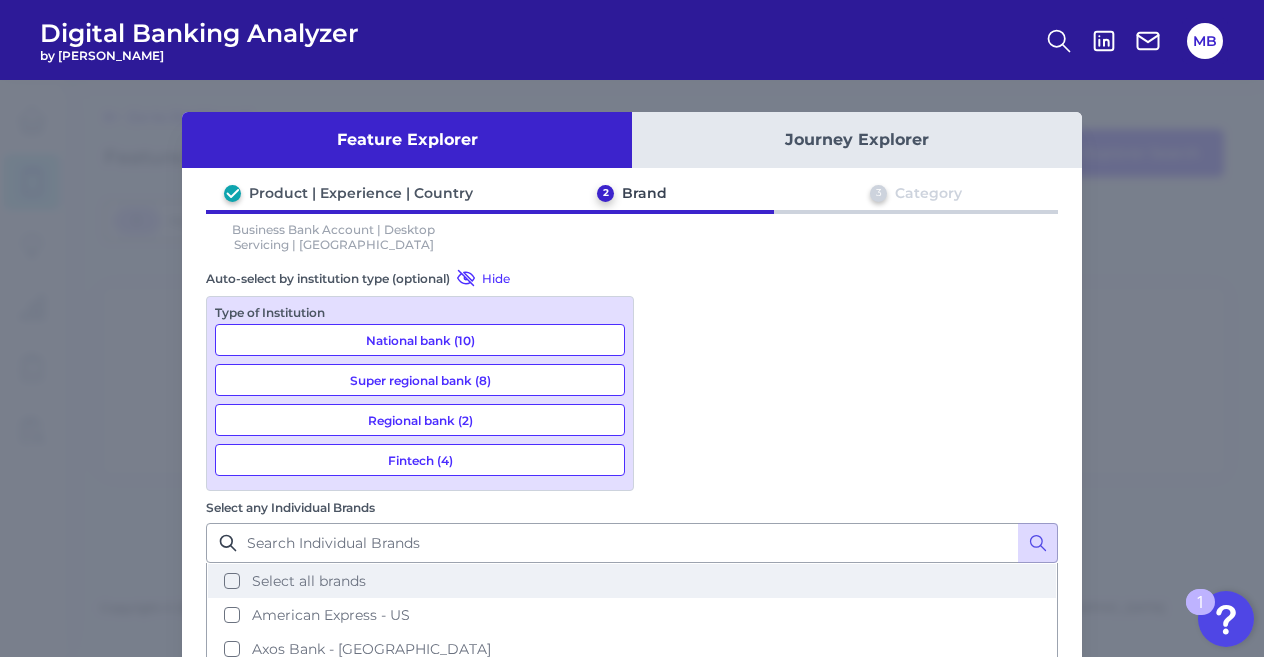 click on "Select all brands" at bounding box center [632, 581] 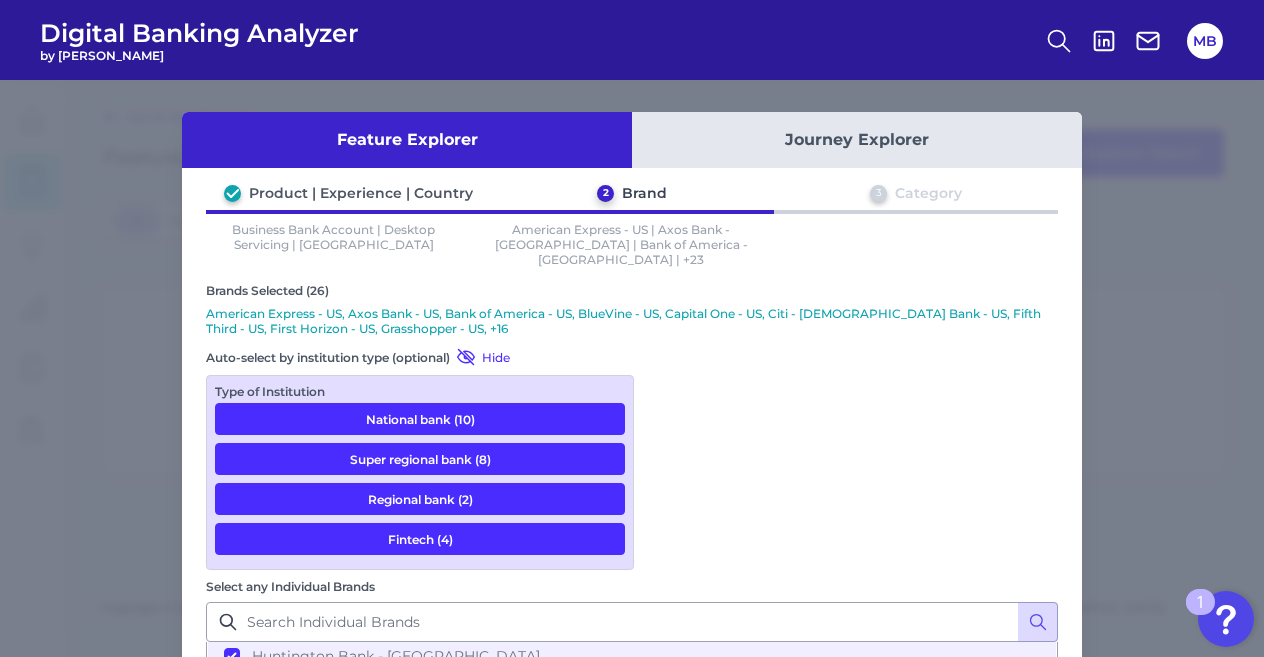 scroll, scrollTop: 640, scrollLeft: 0, axis: vertical 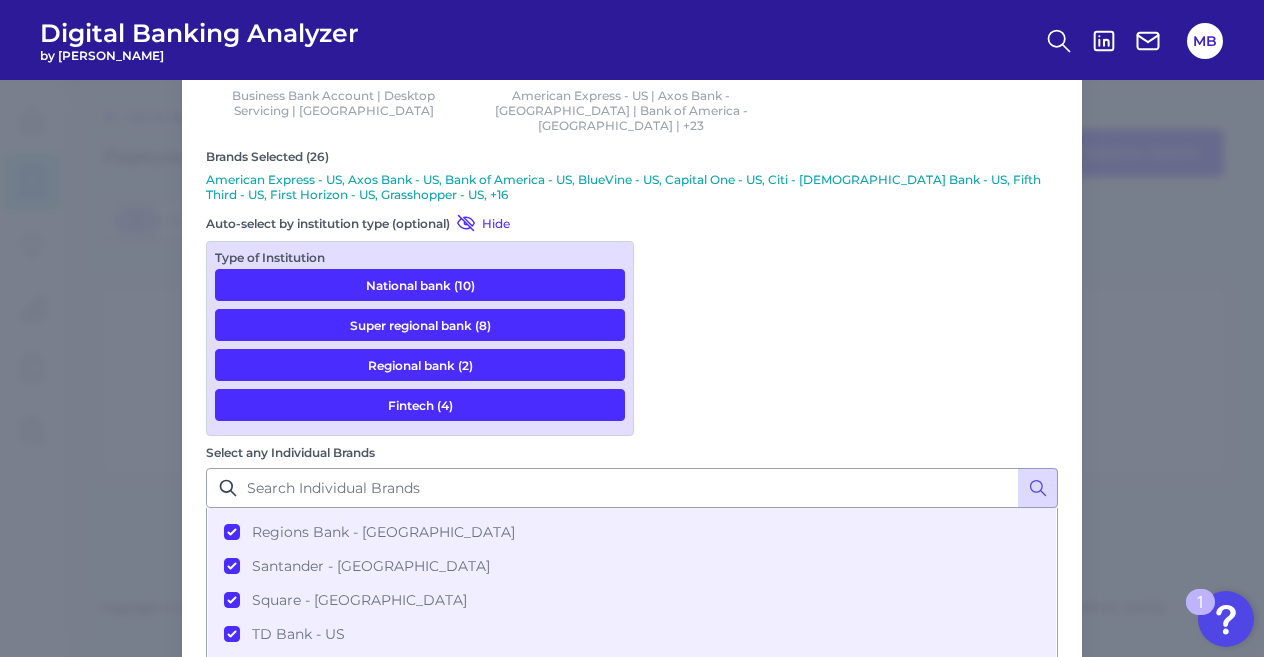 click on "Next" at bounding box center (988, 837) 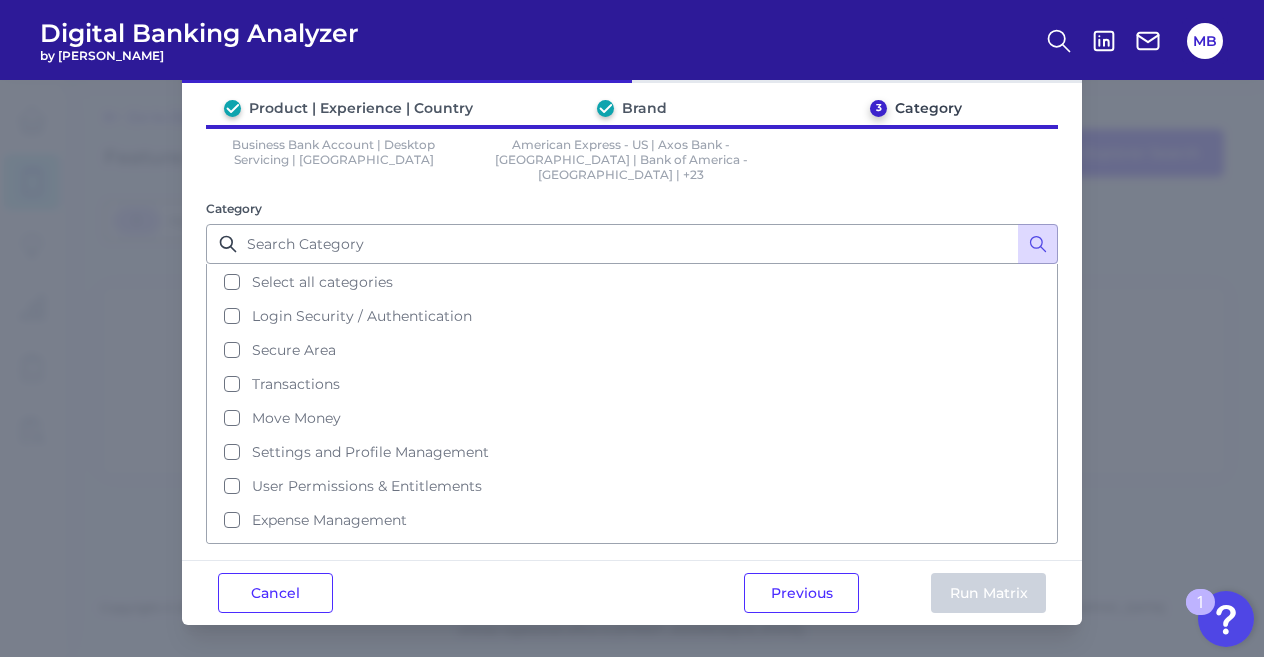 scroll, scrollTop: 0, scrollLeft: 0, axis: both 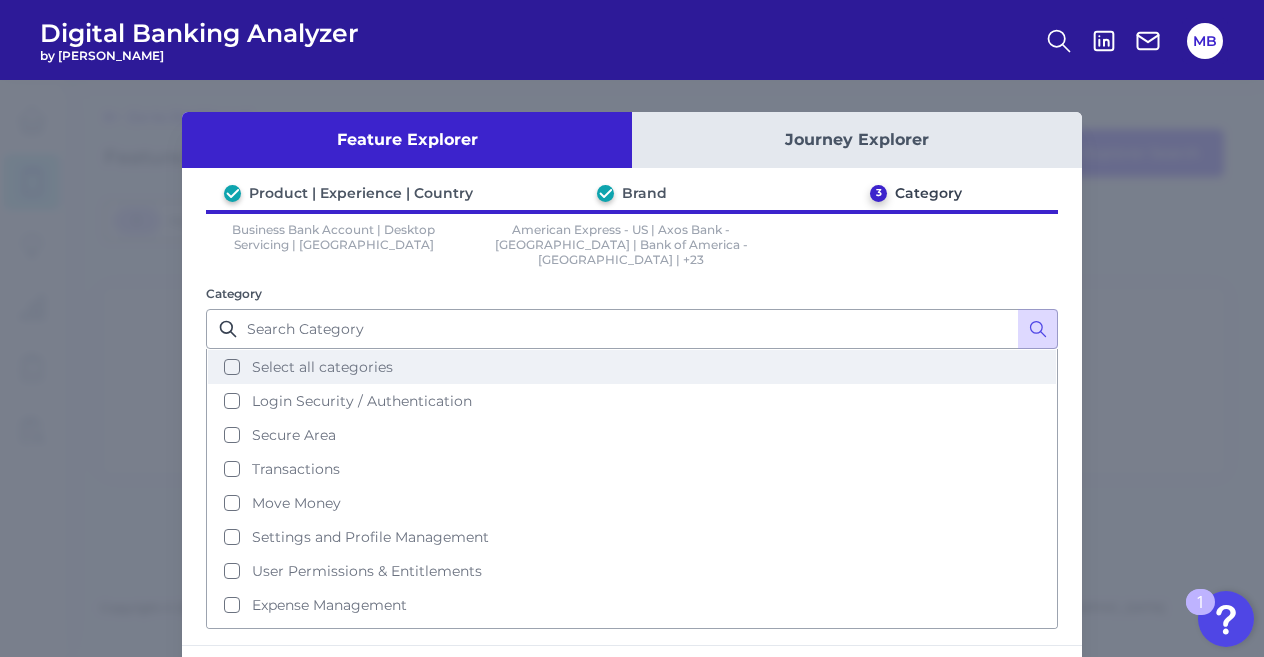 click on "Select all categories" at bounding box center [632, 367] 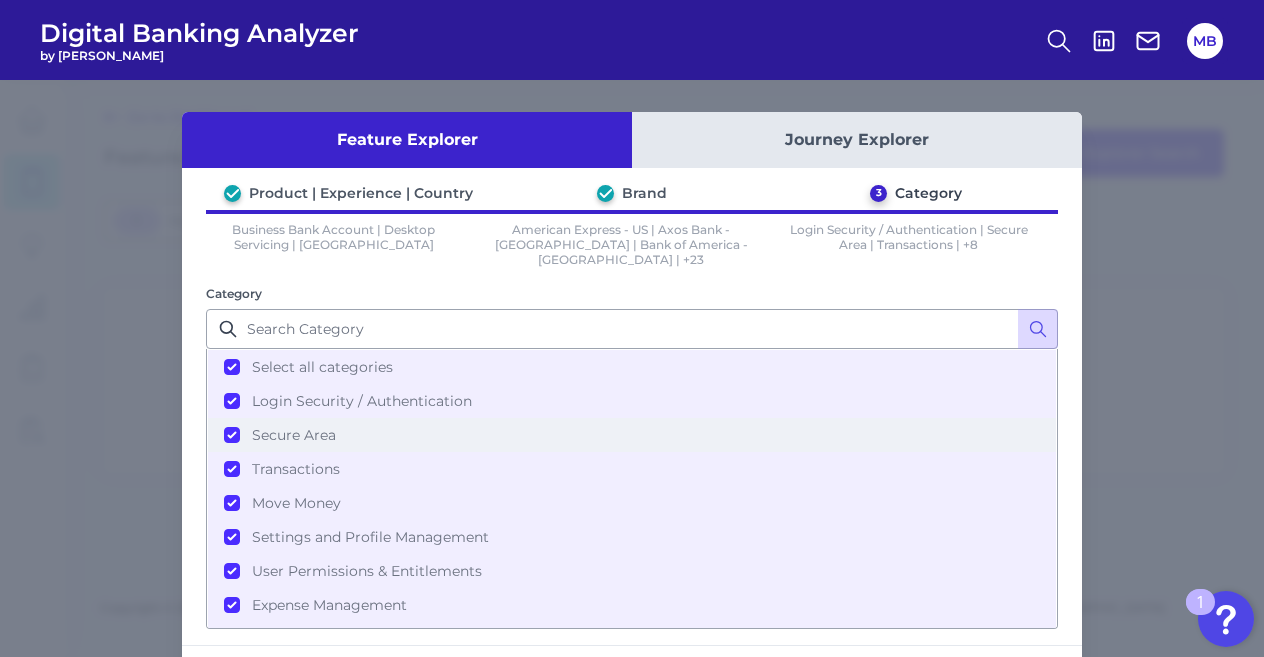 scroll, scrollTop: 130, scrollLeft: 0, axis: vertical 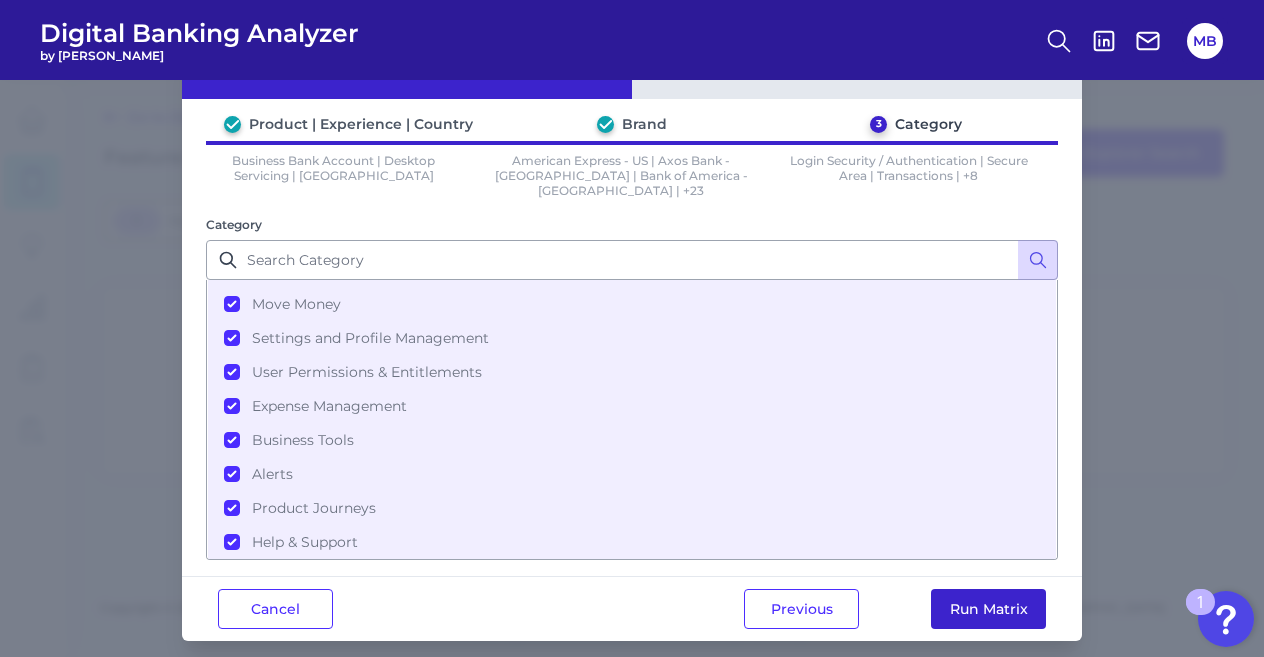 click on "Run Matrix" at bounding box center [988, 609] 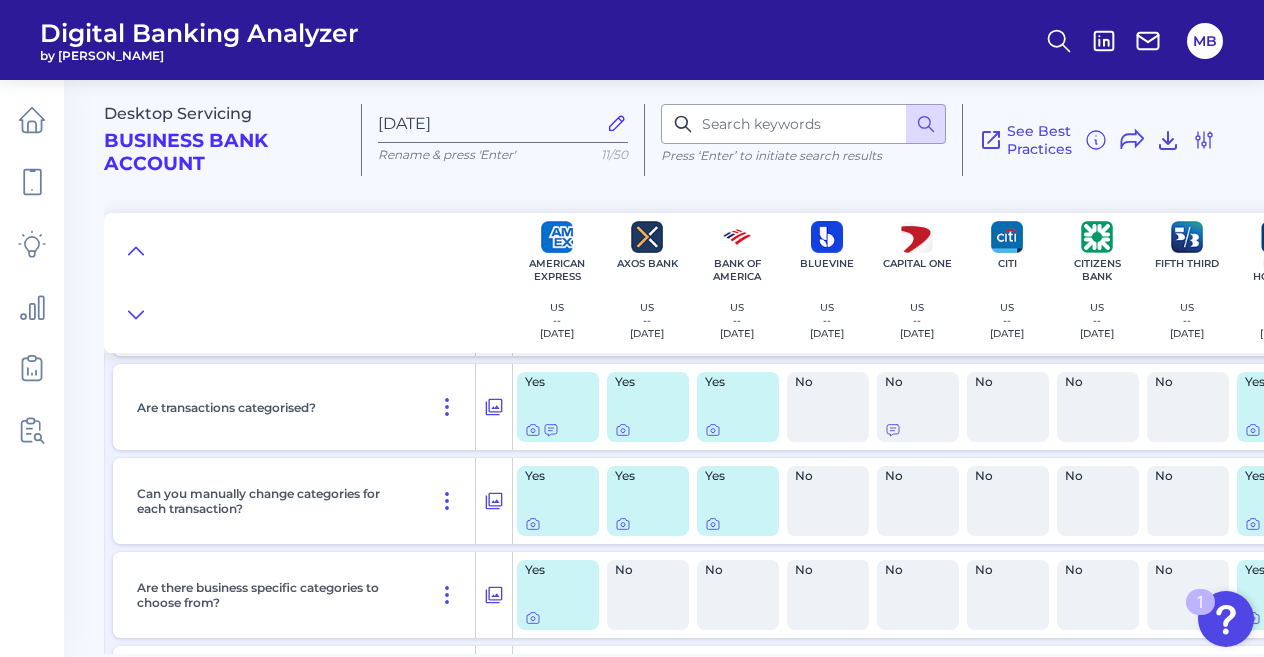 scroll, scrollTop: 3960, scrollLeft: 0, axis: vertical 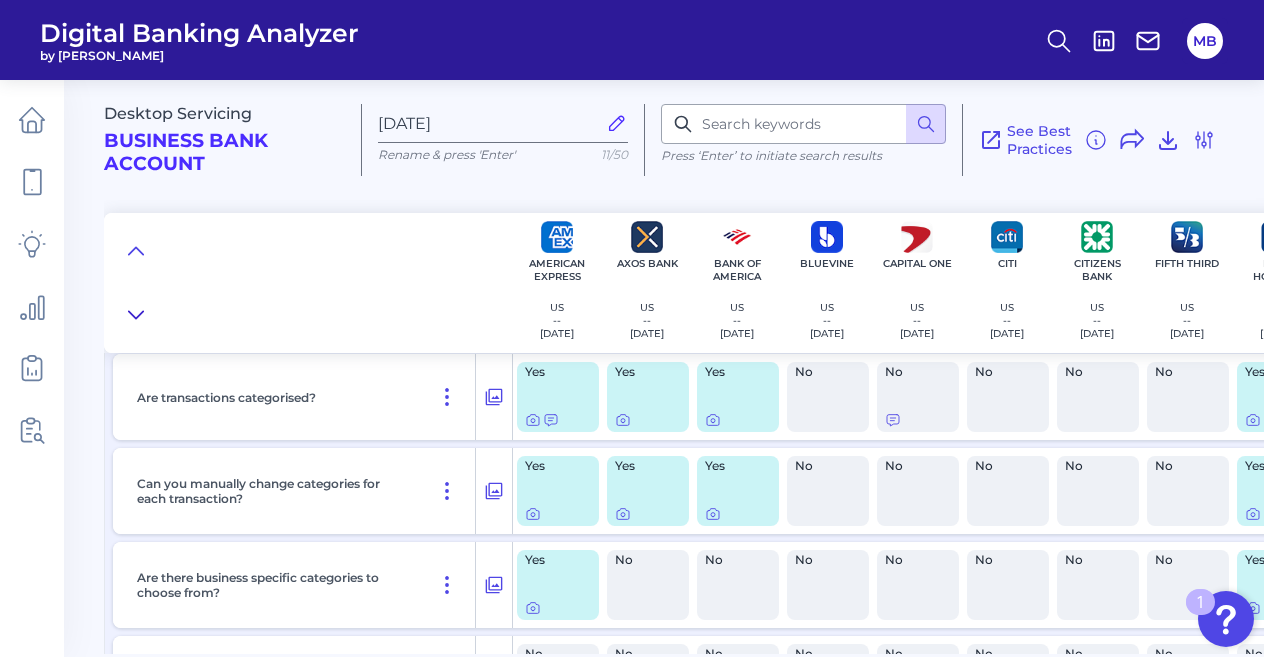click 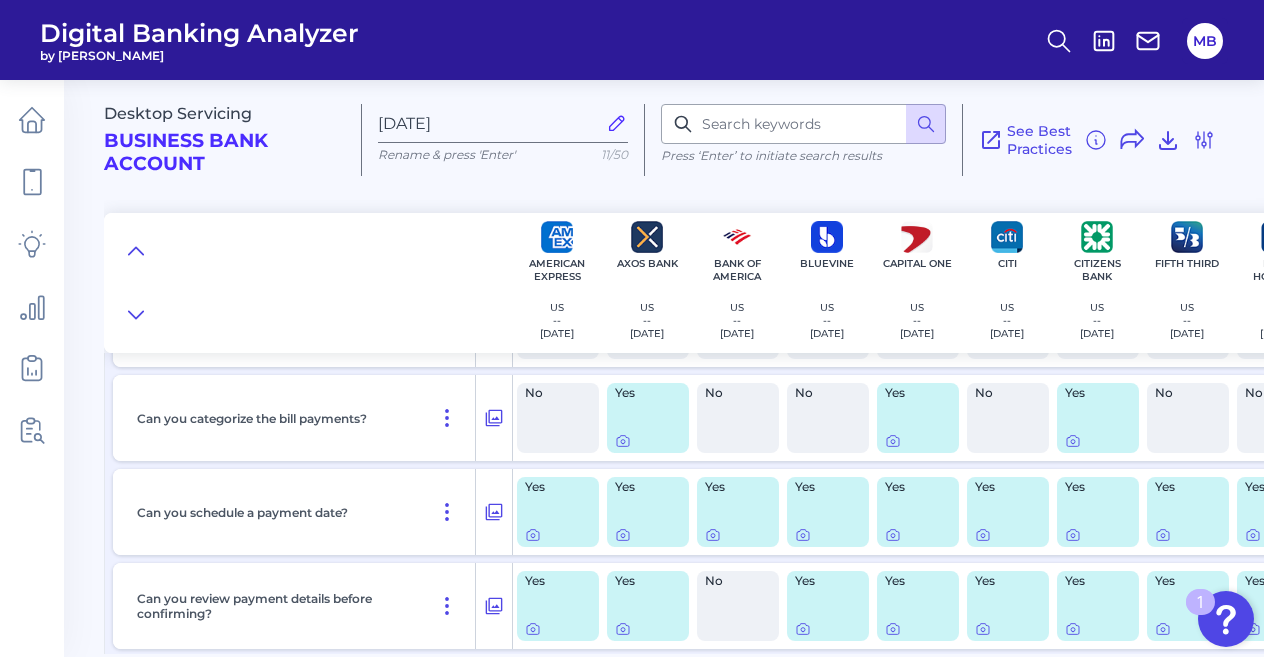 scroll, scrollTop: 7850, scrollLeft: 0, axis: vertical 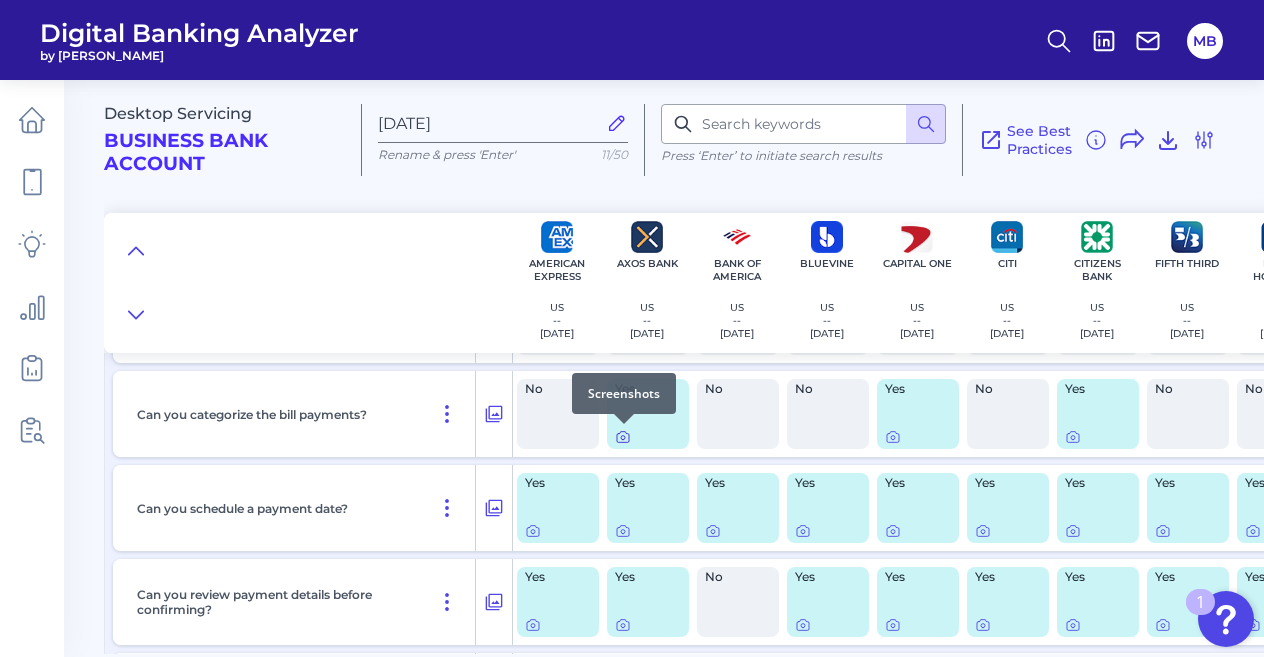 click 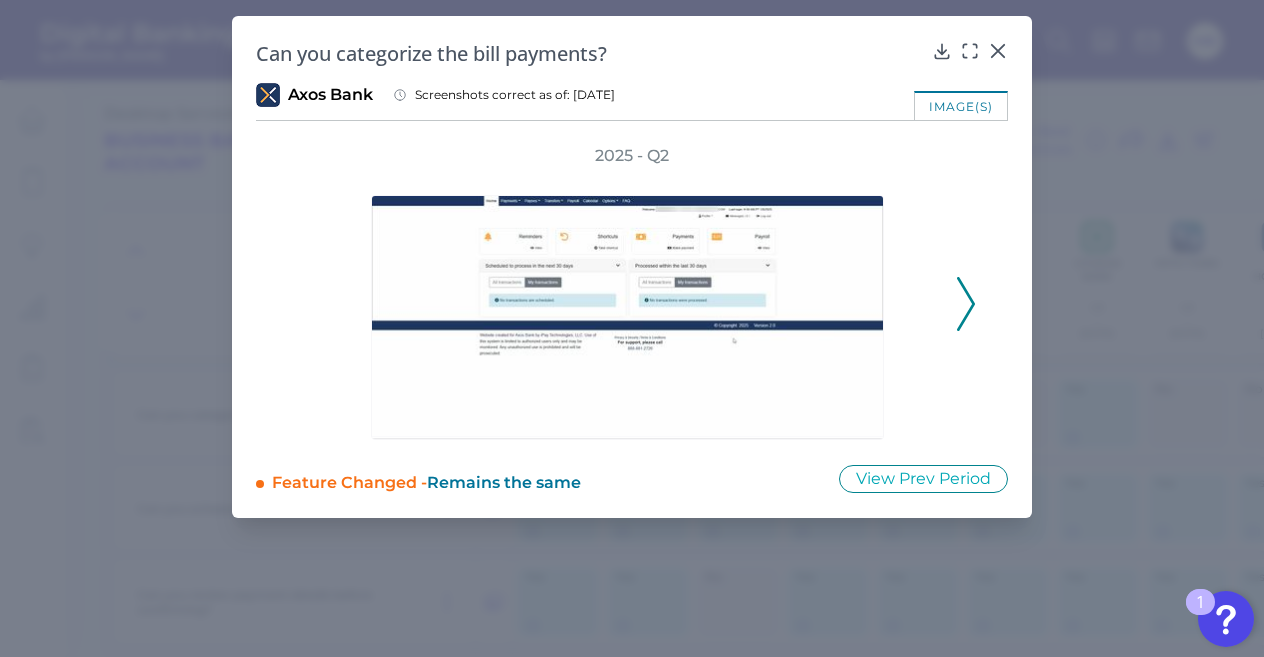 click 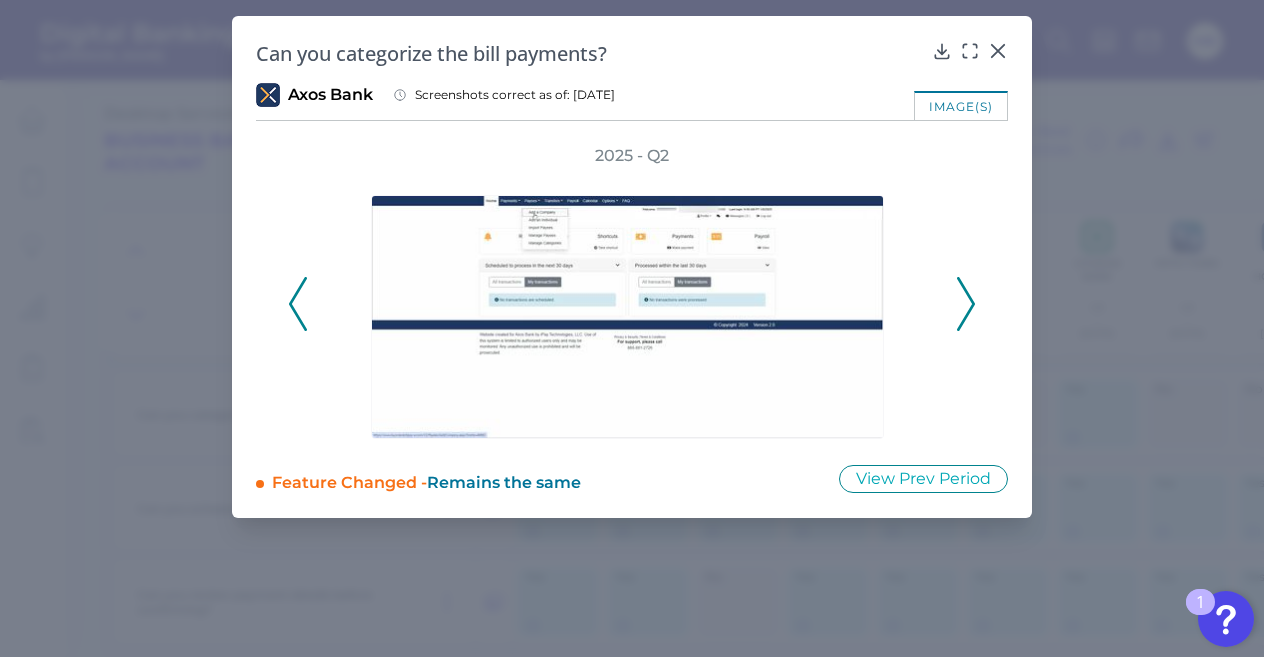 click 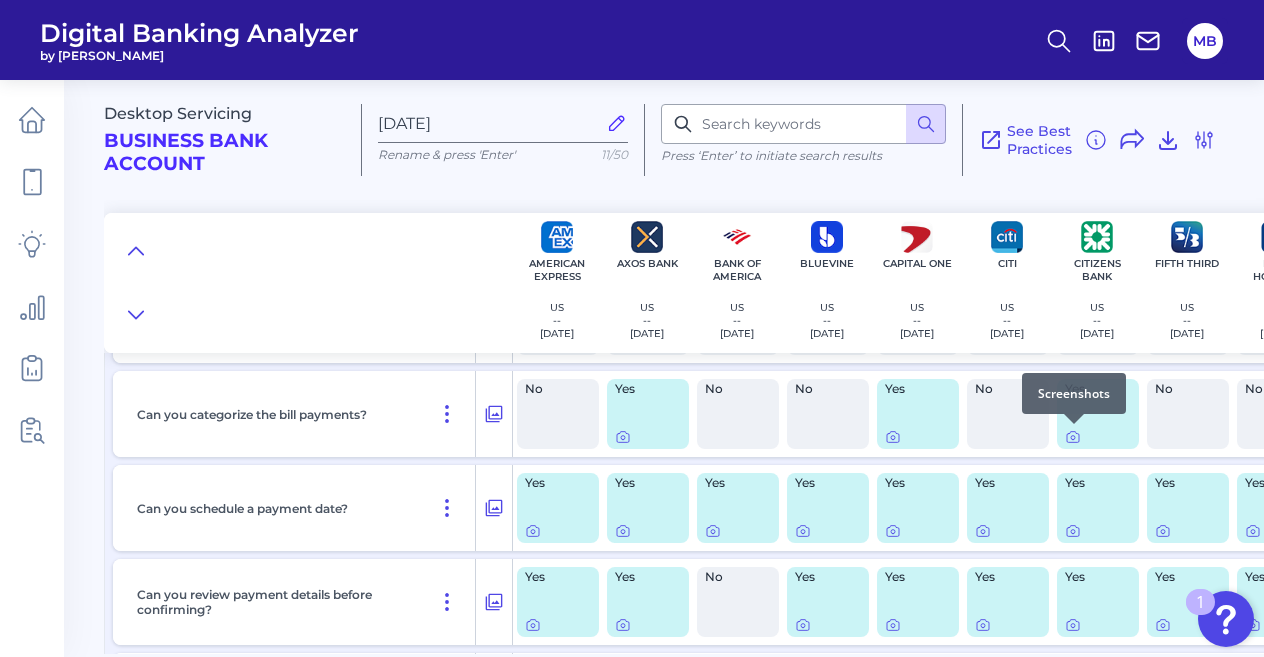 click at bounding box center [1074, 424] 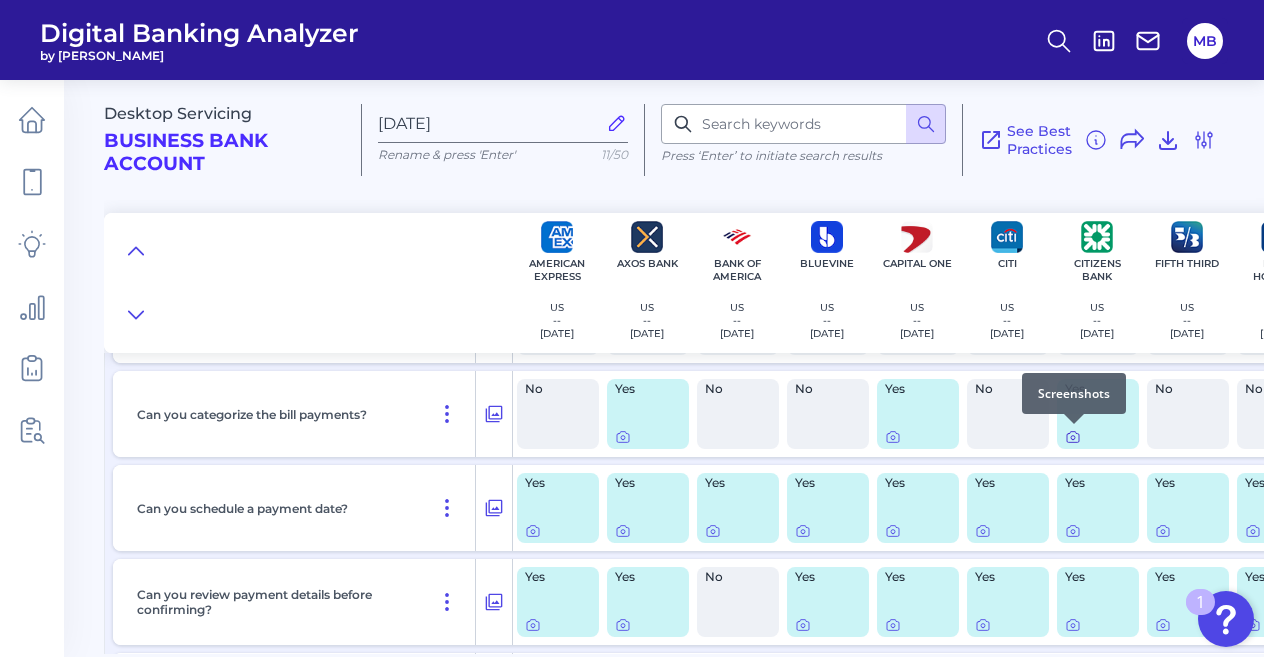 click 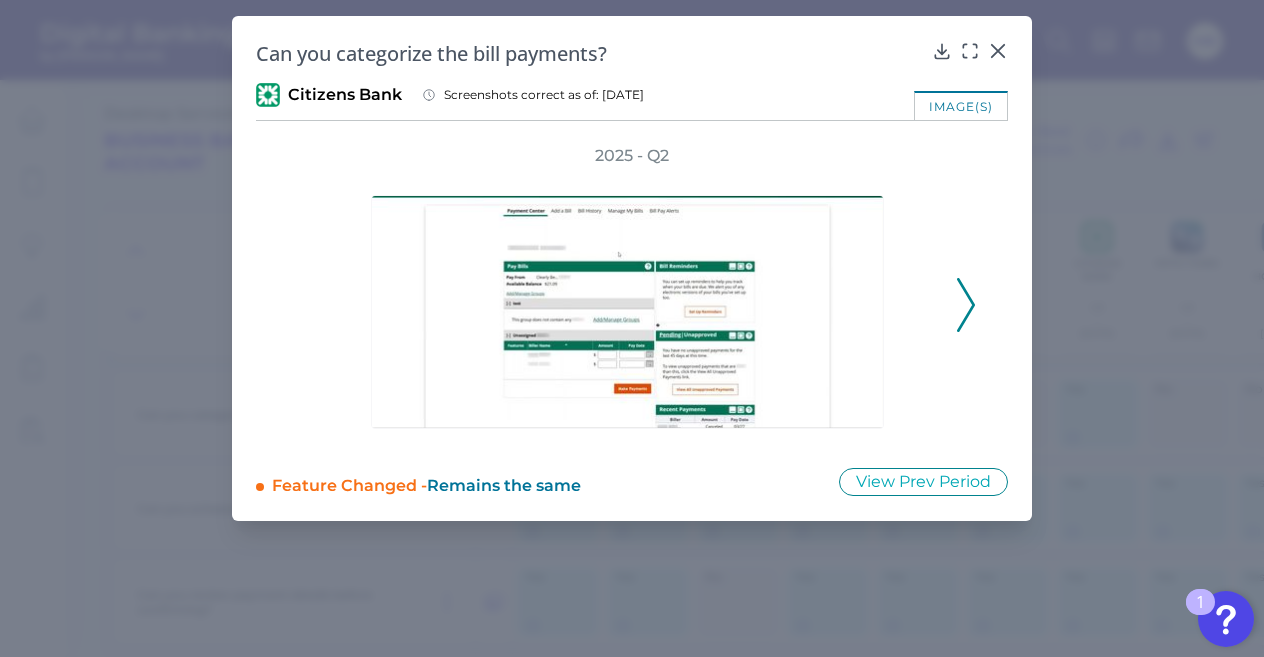 click 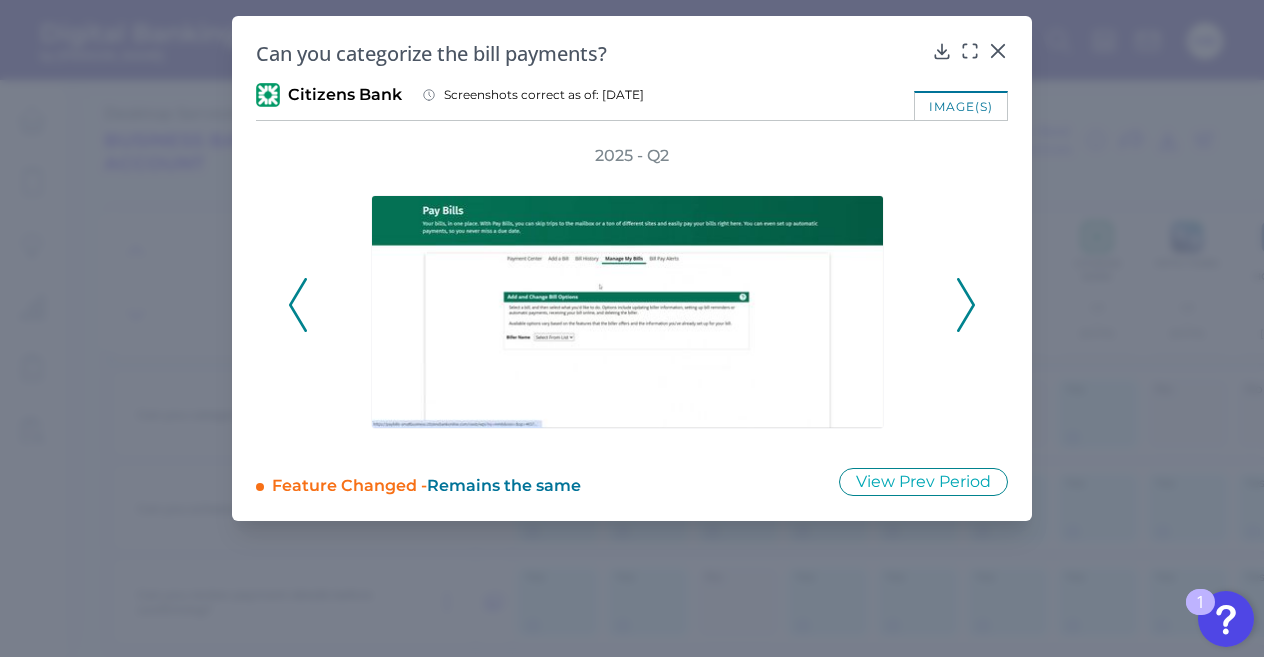 click 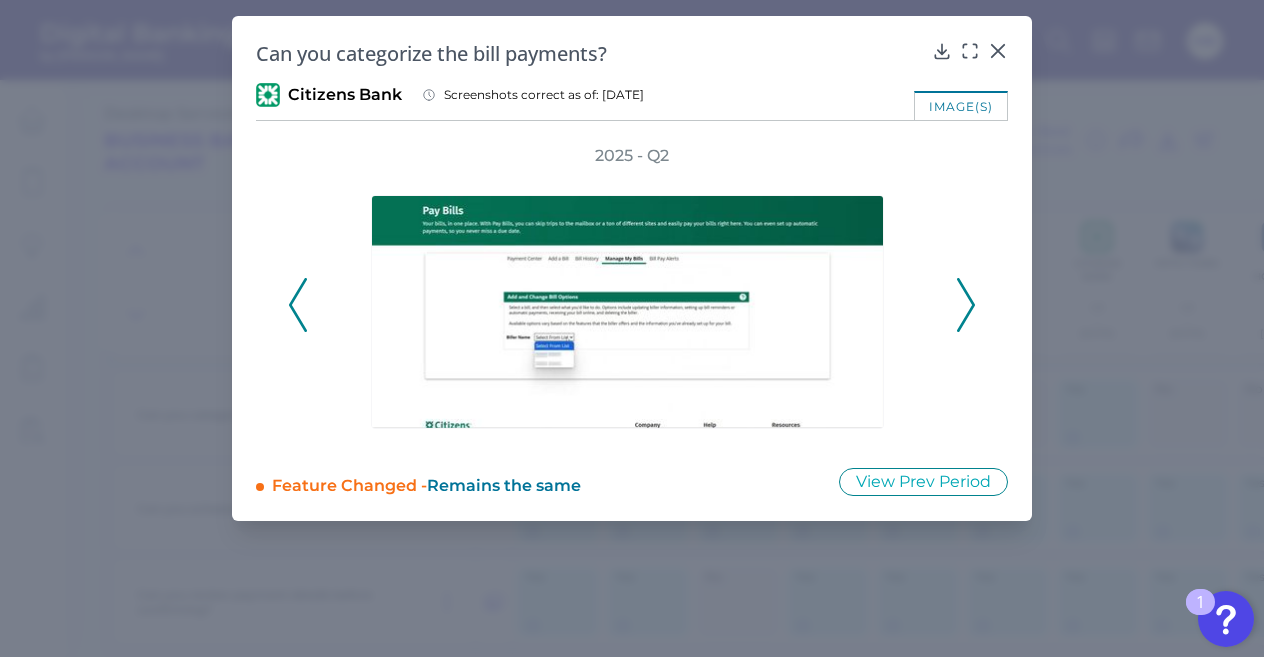 click 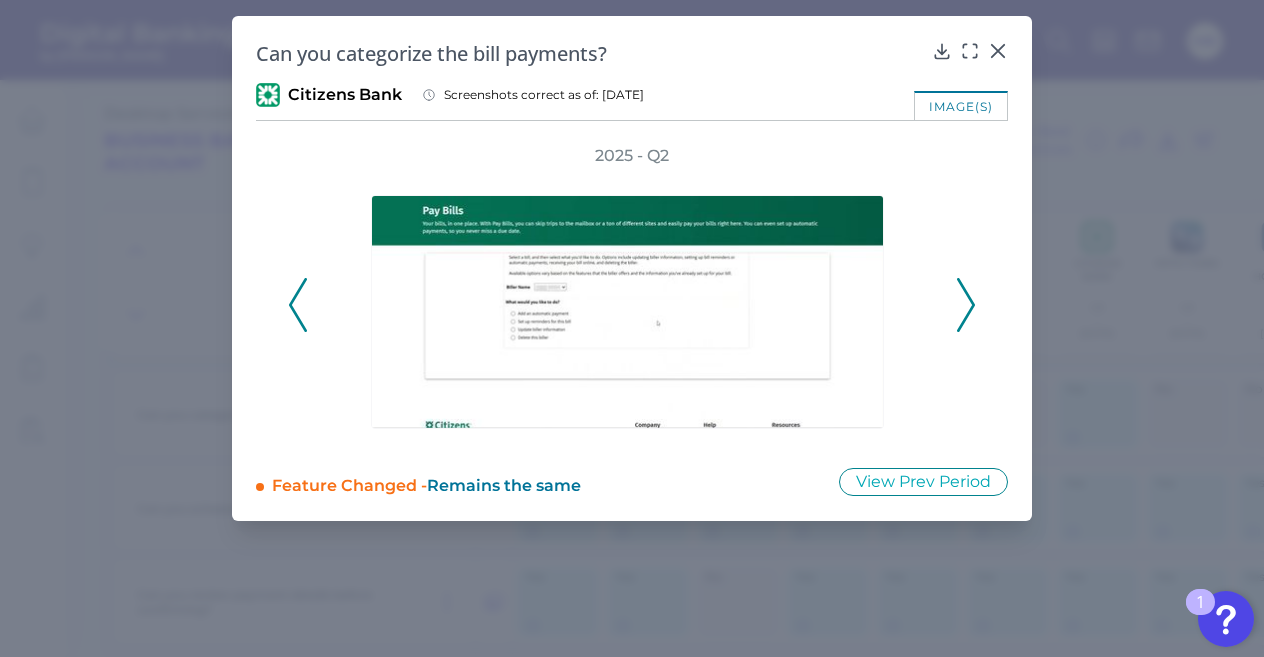 click 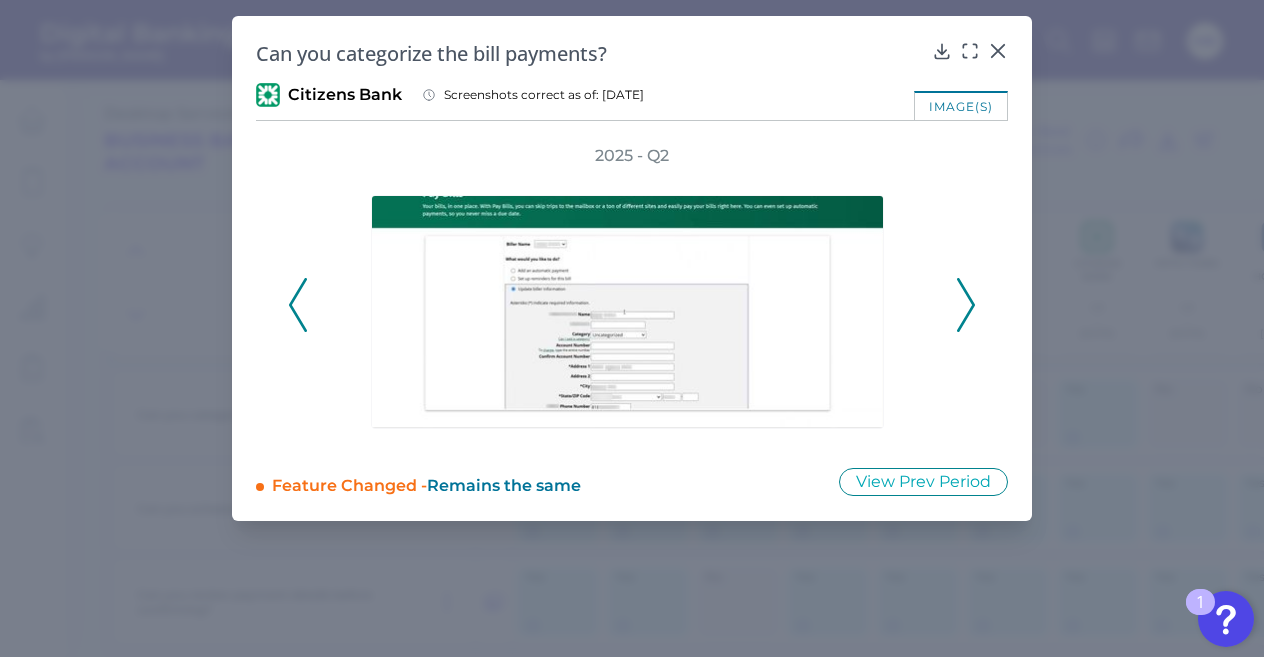 click 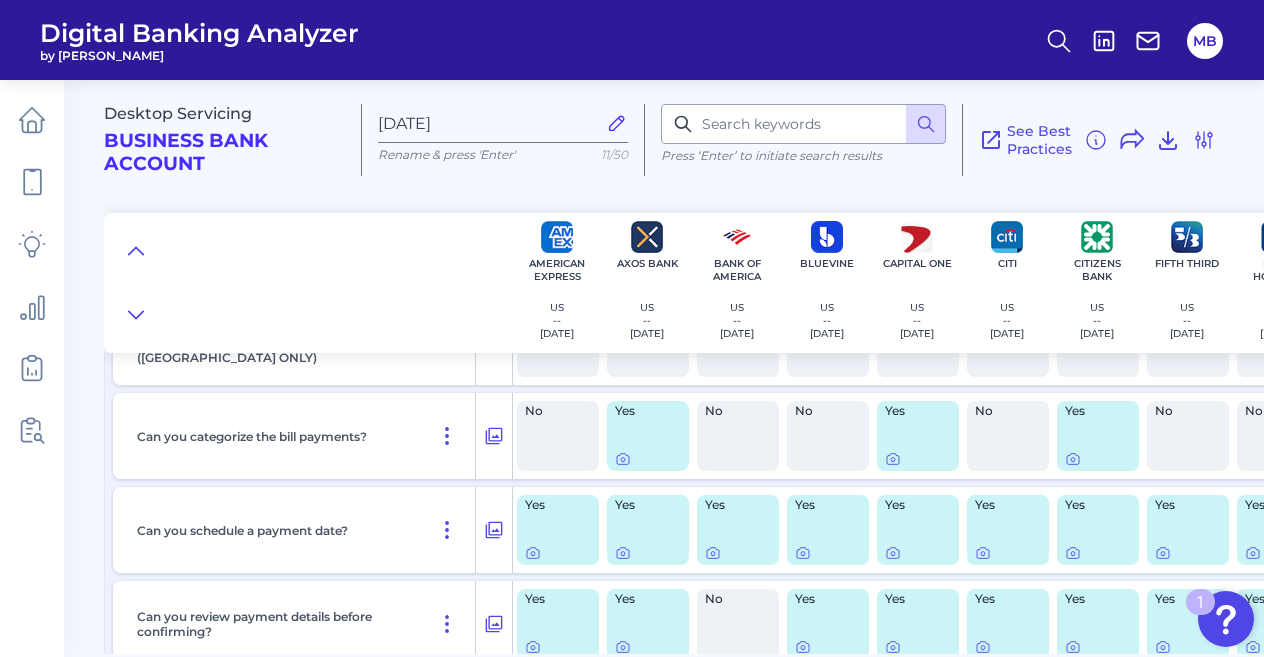 scroll, scrollTop: 7826, scrollLeft: 0, axis: vertical 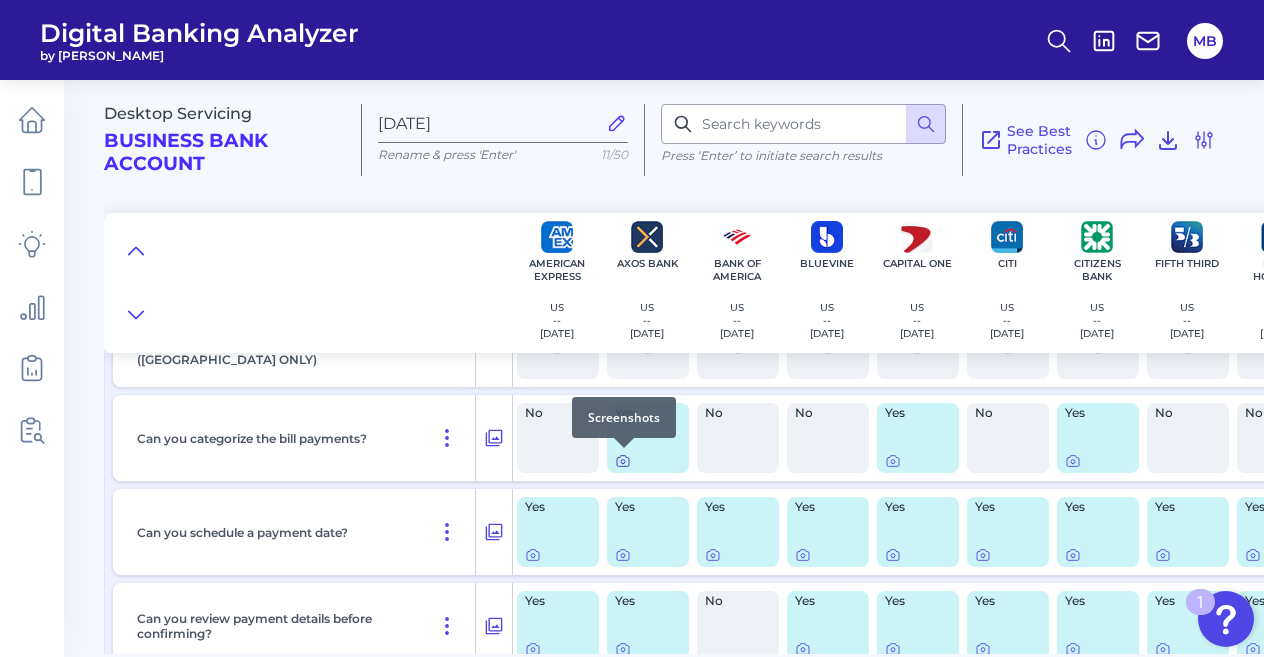 click 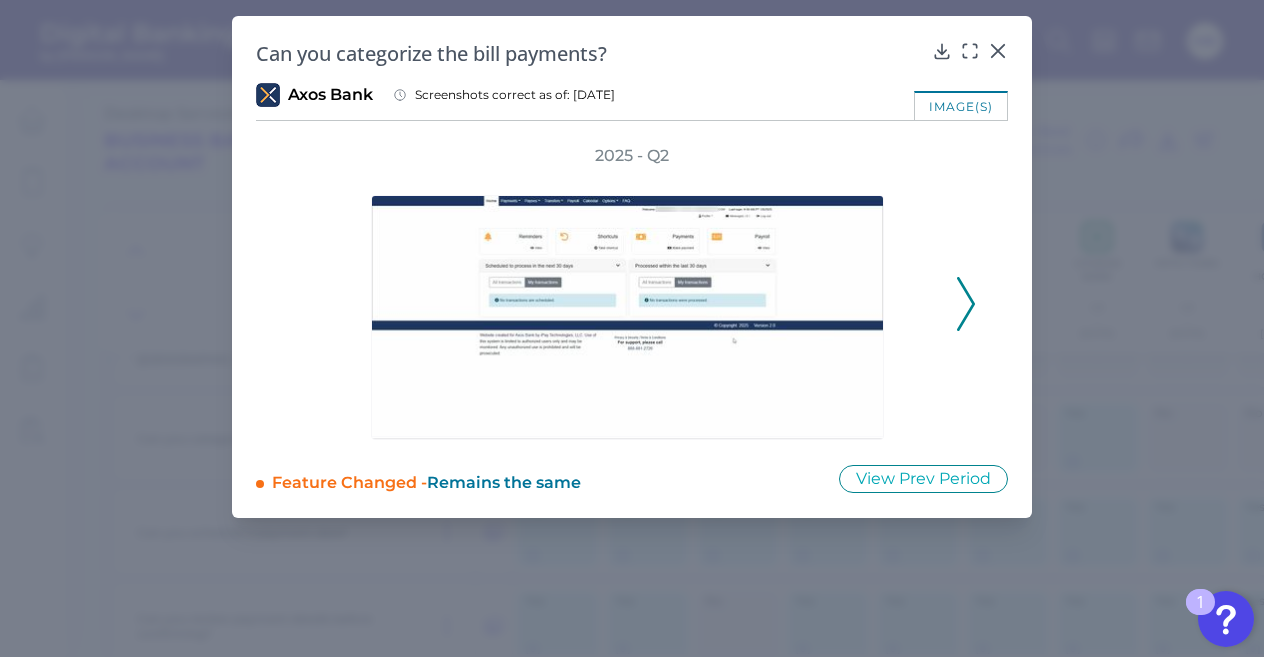 click 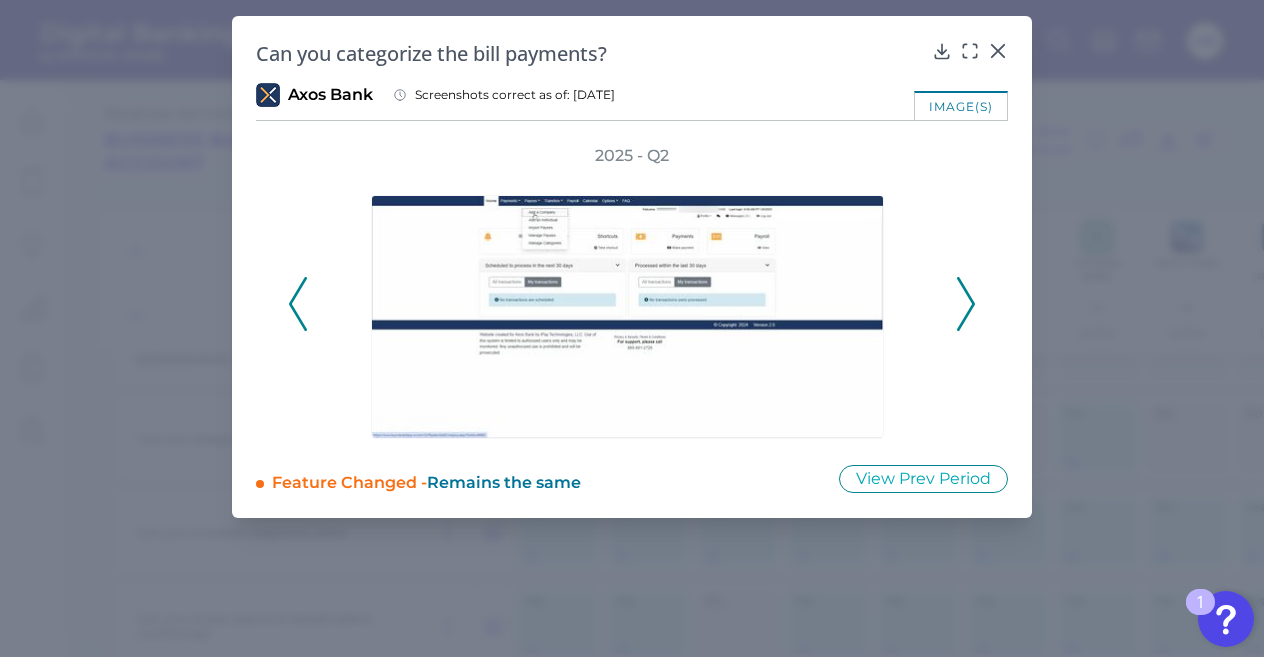 click 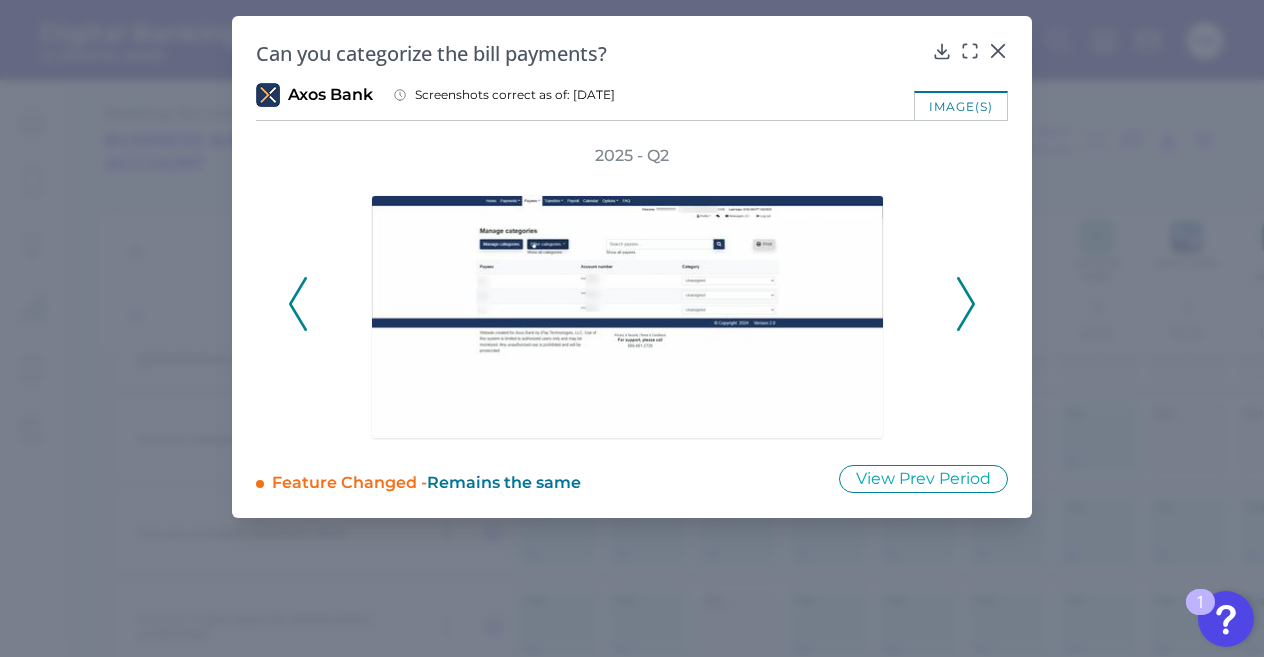 click 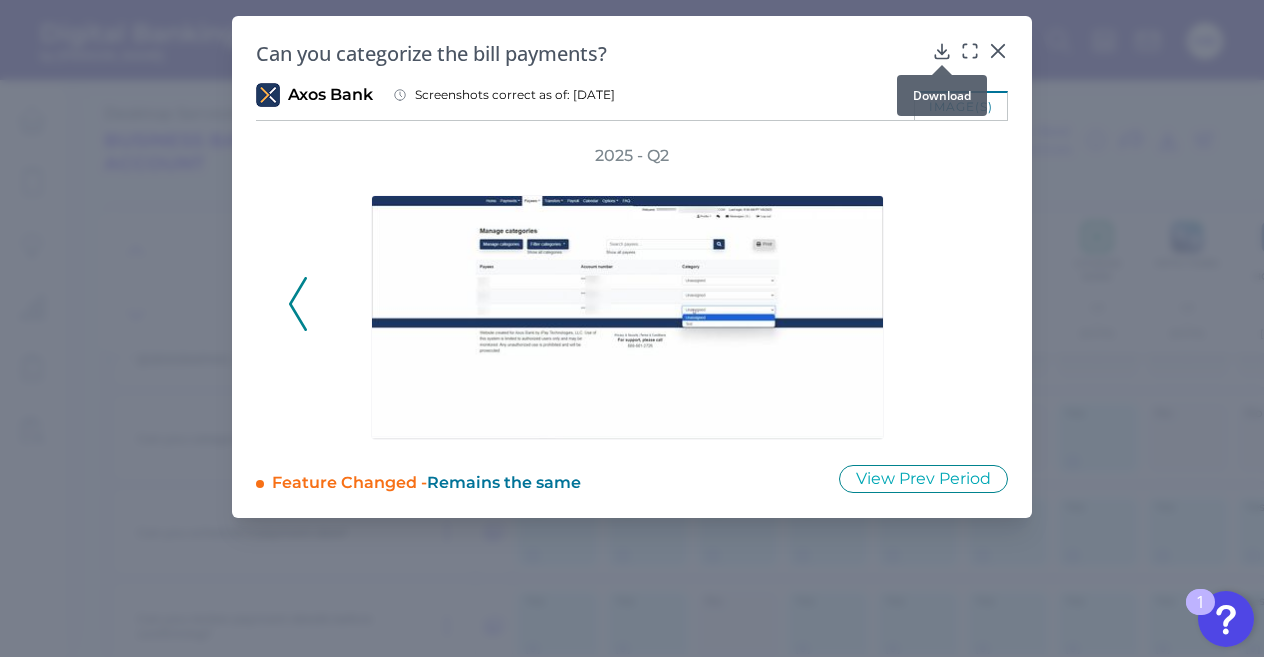 click at bounding box center (942, 65) 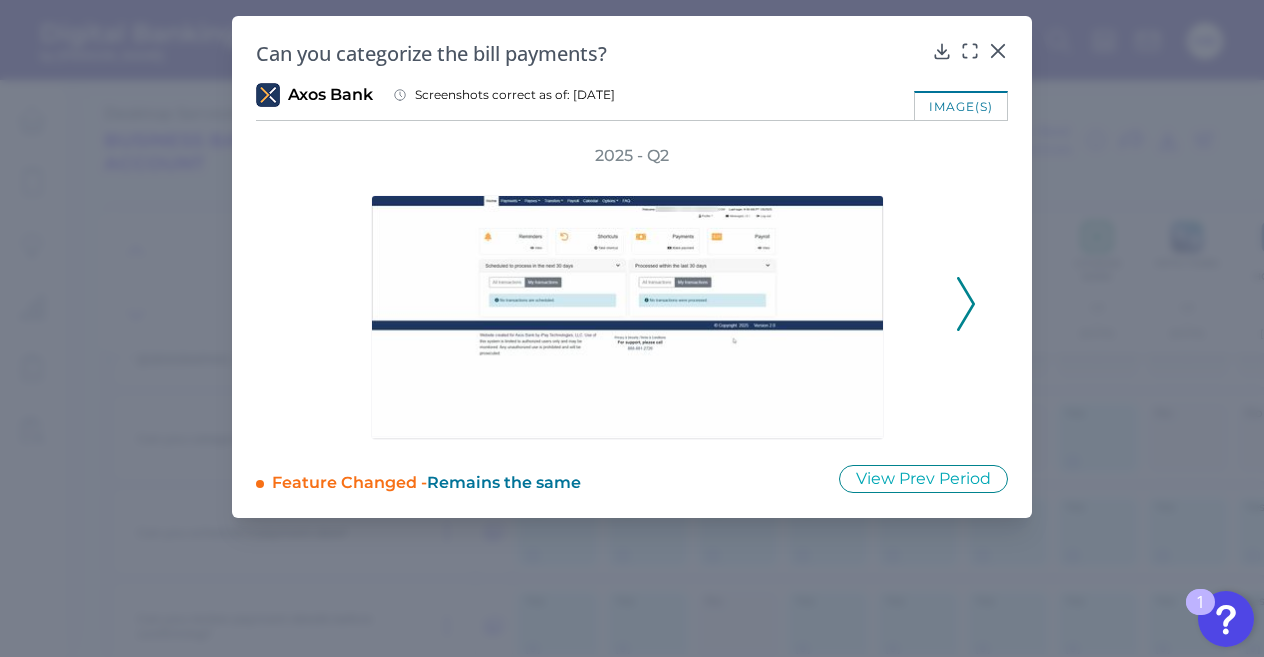 click 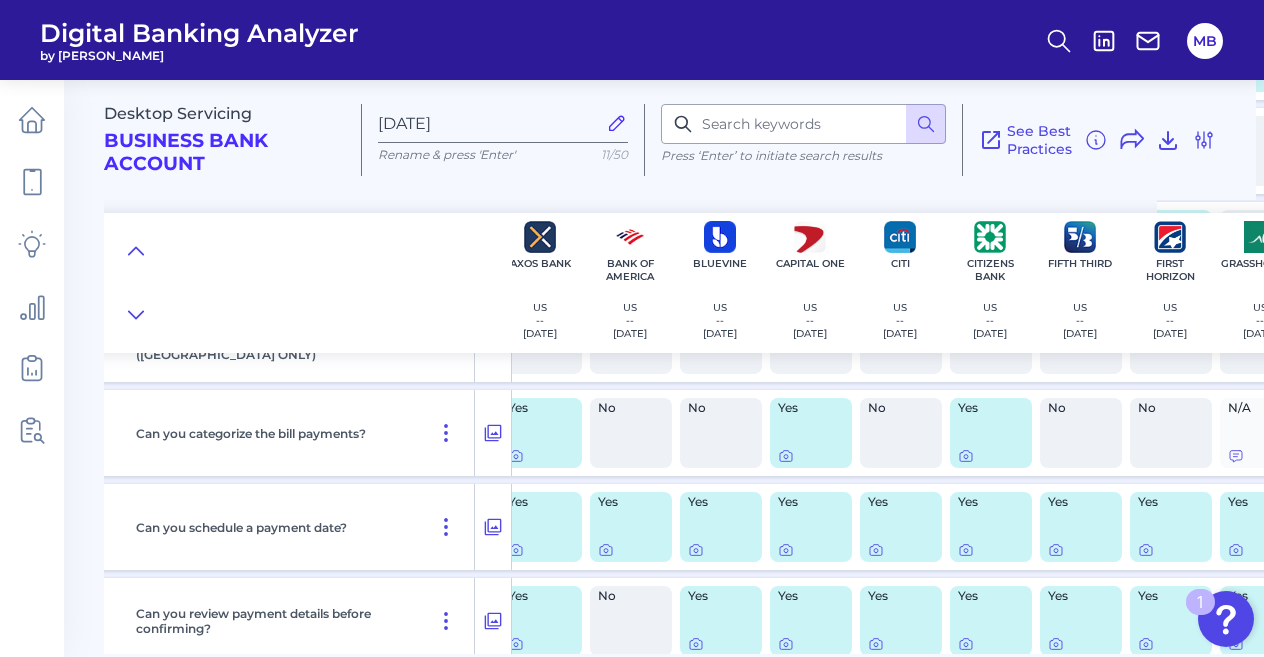 scroll, scrollTop: 7831, scrollLeft: 110, axis: both 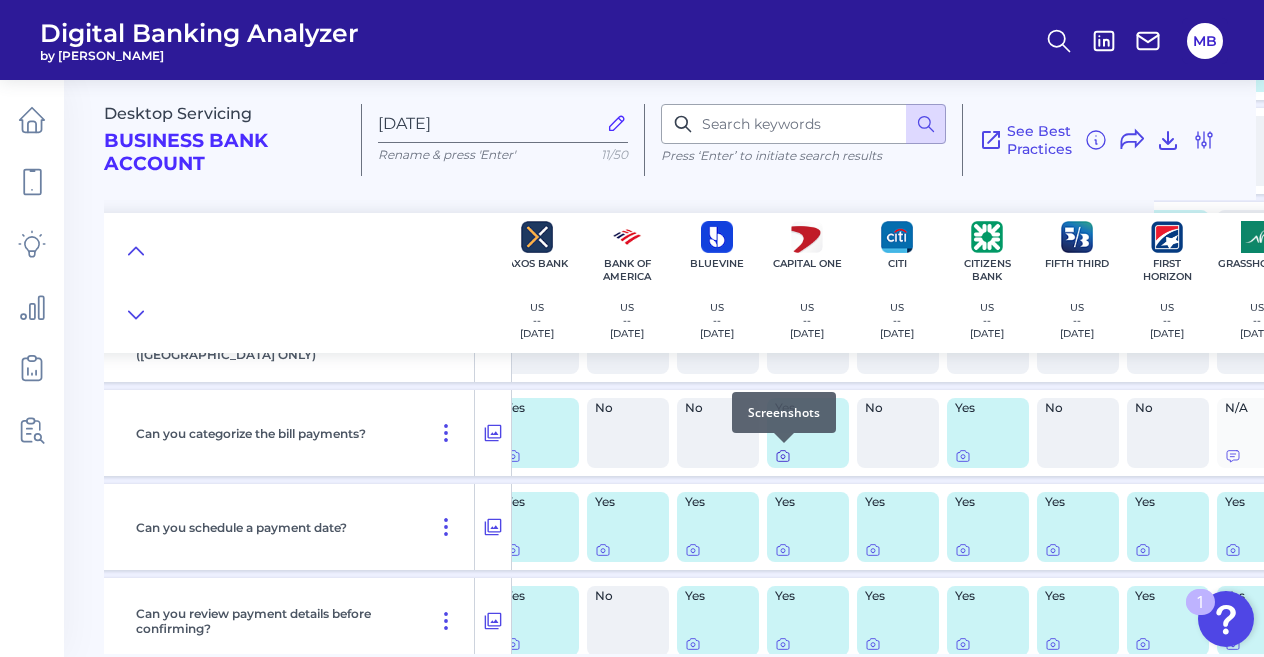 click 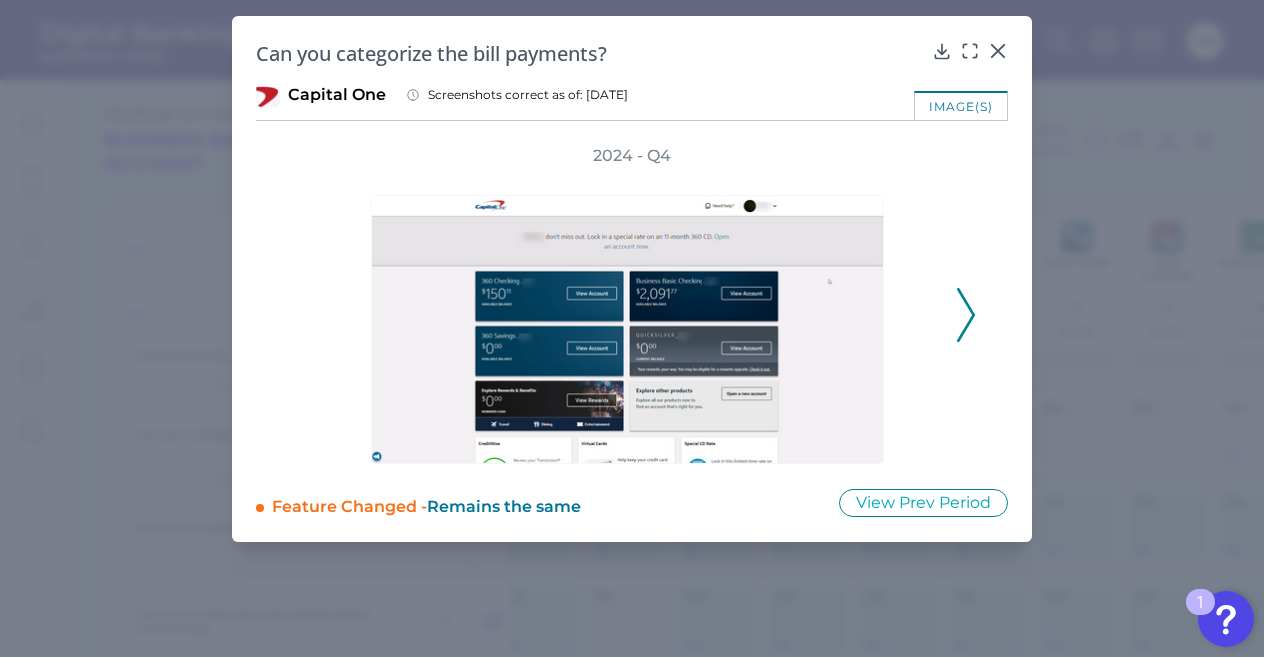 click 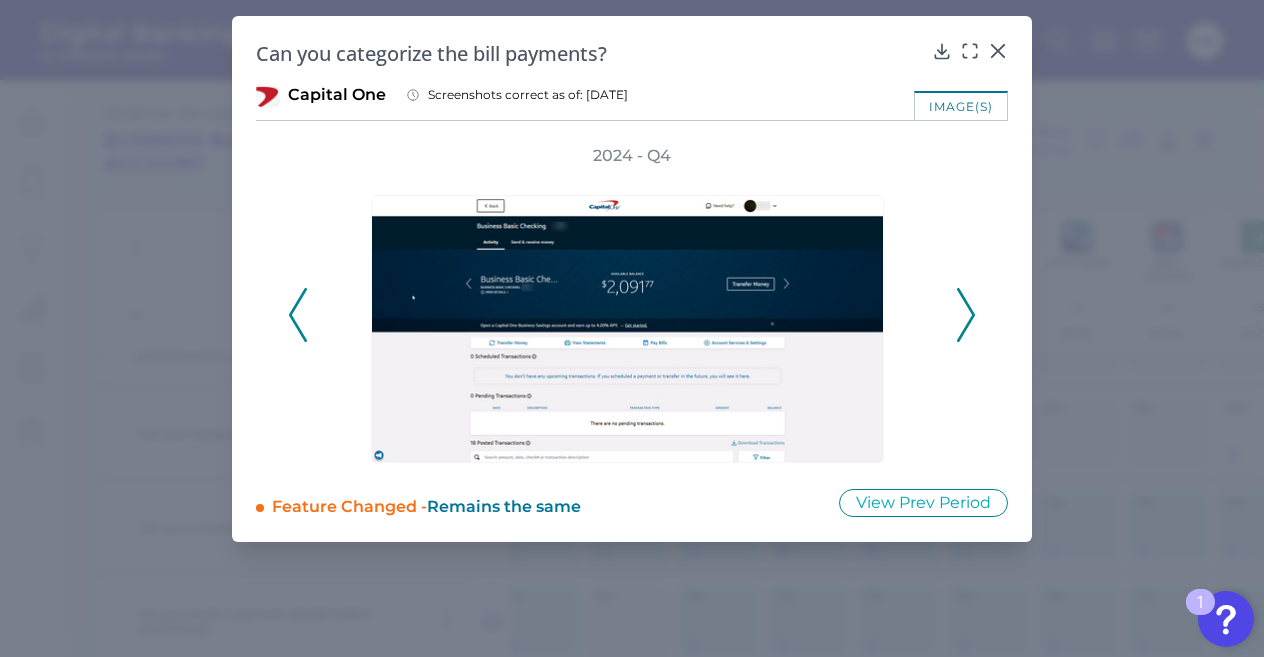 click 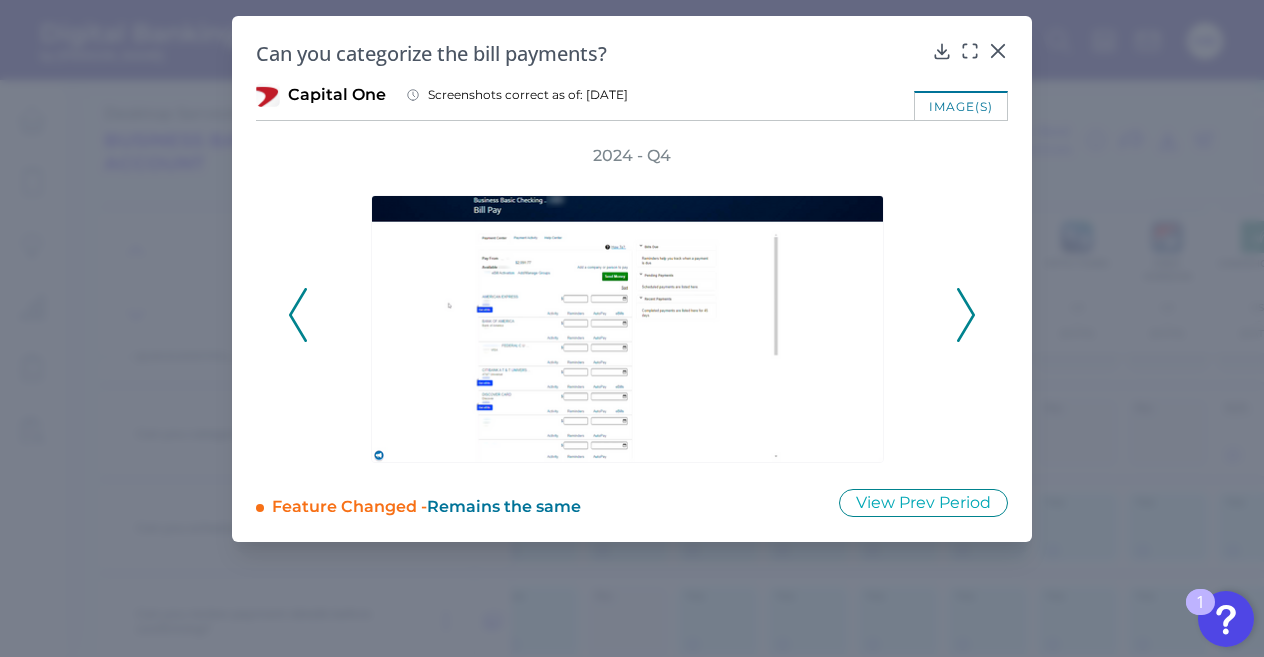 click 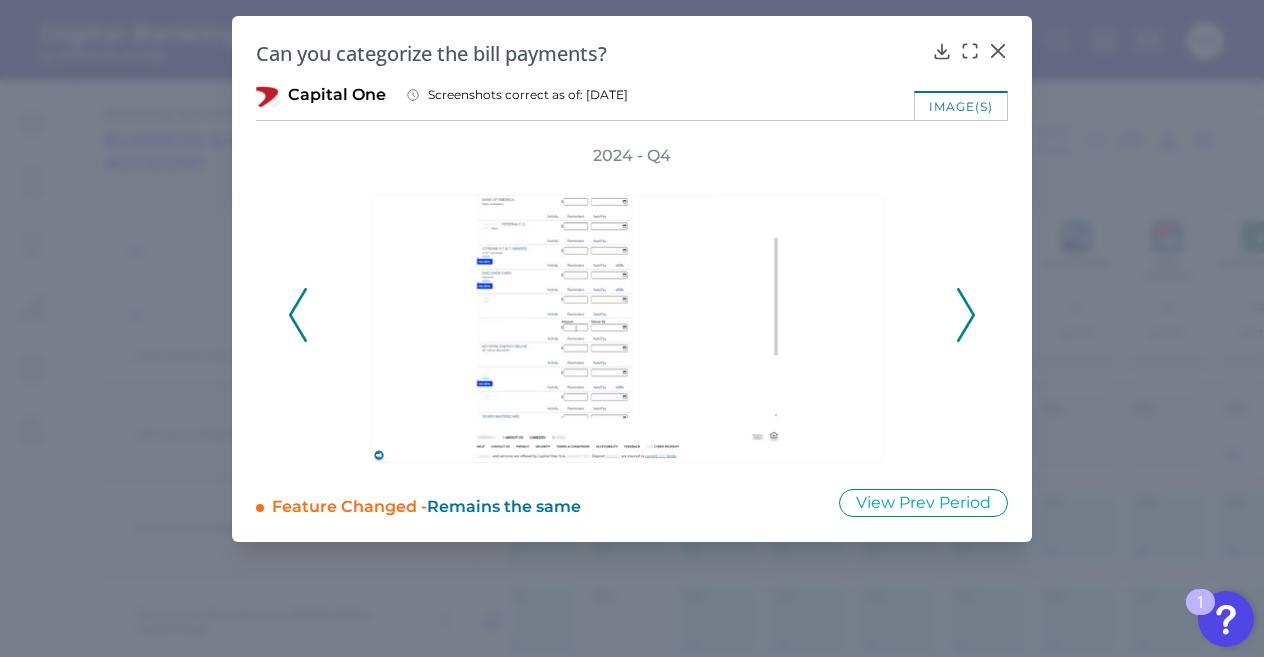 click 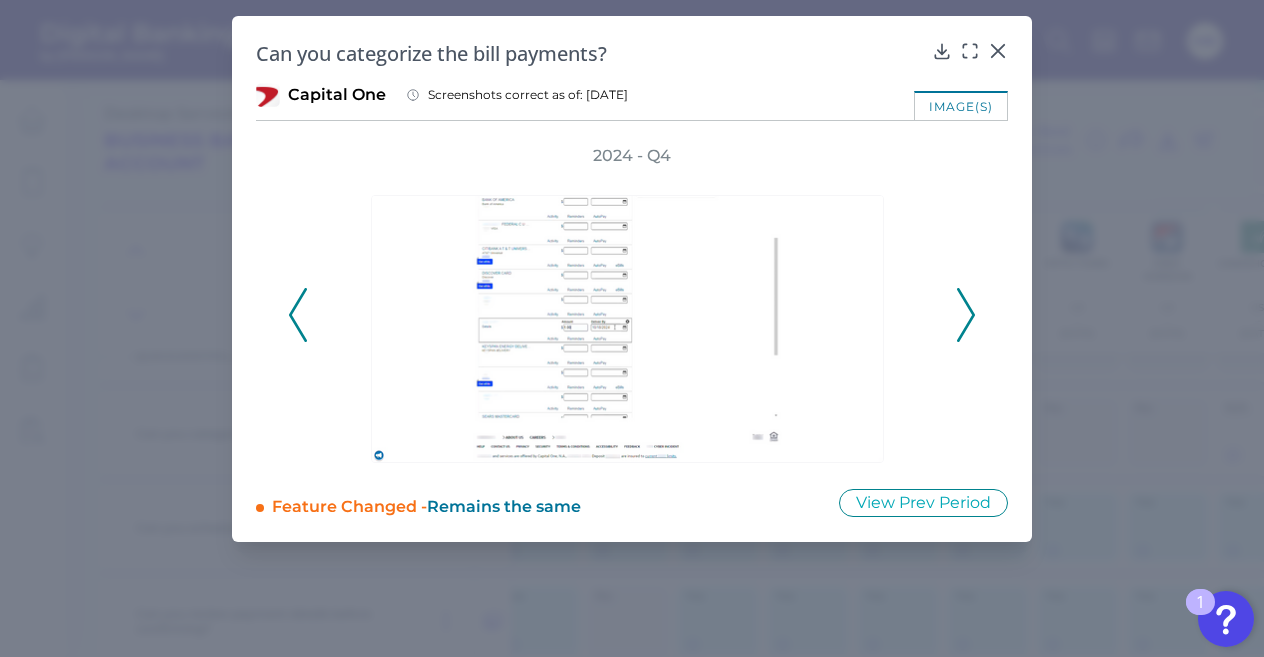 click 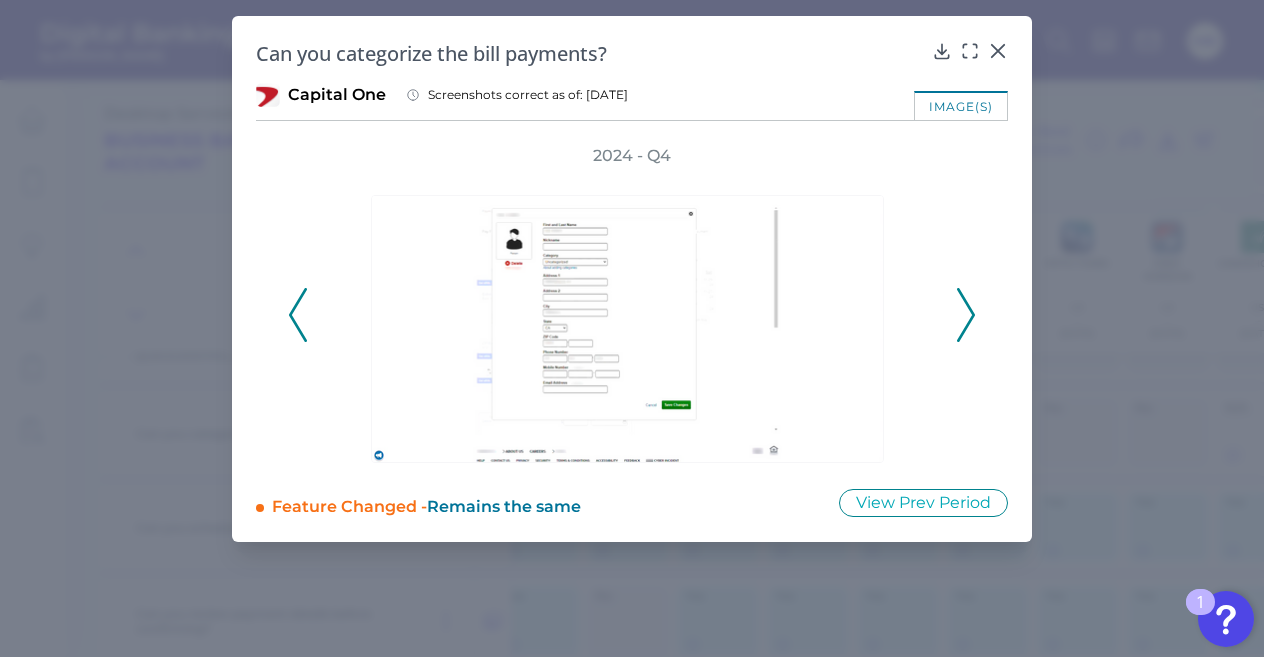 click 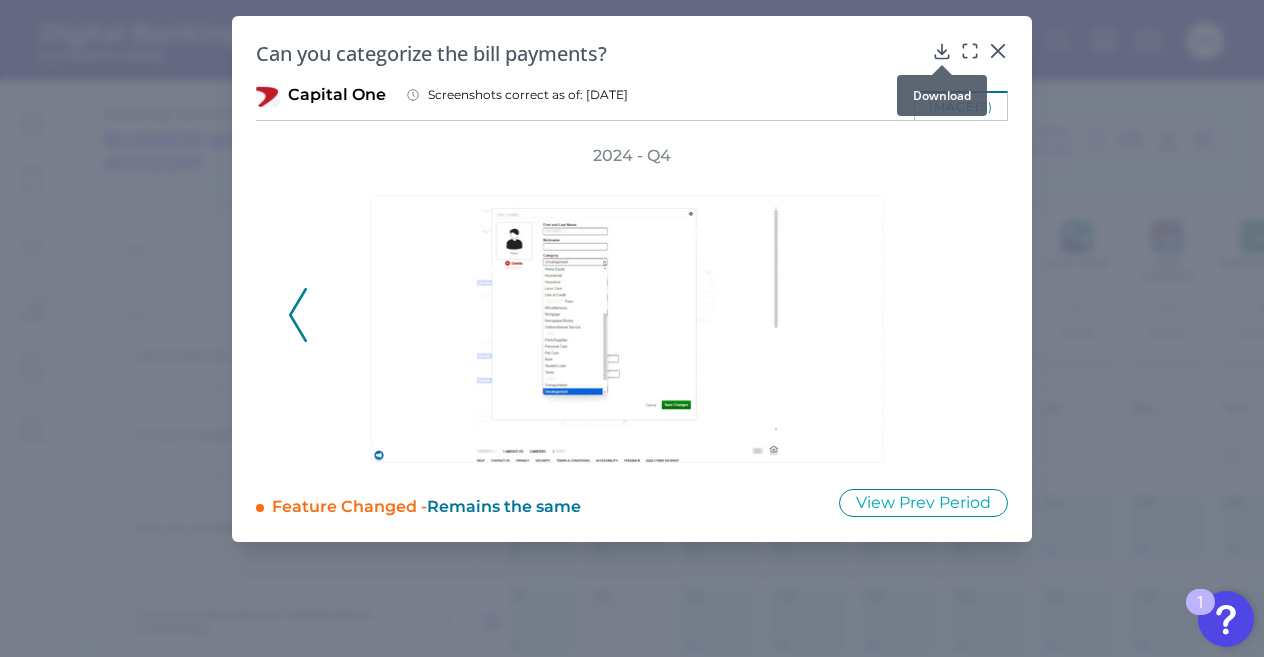 click at bounding box center (942, 65) 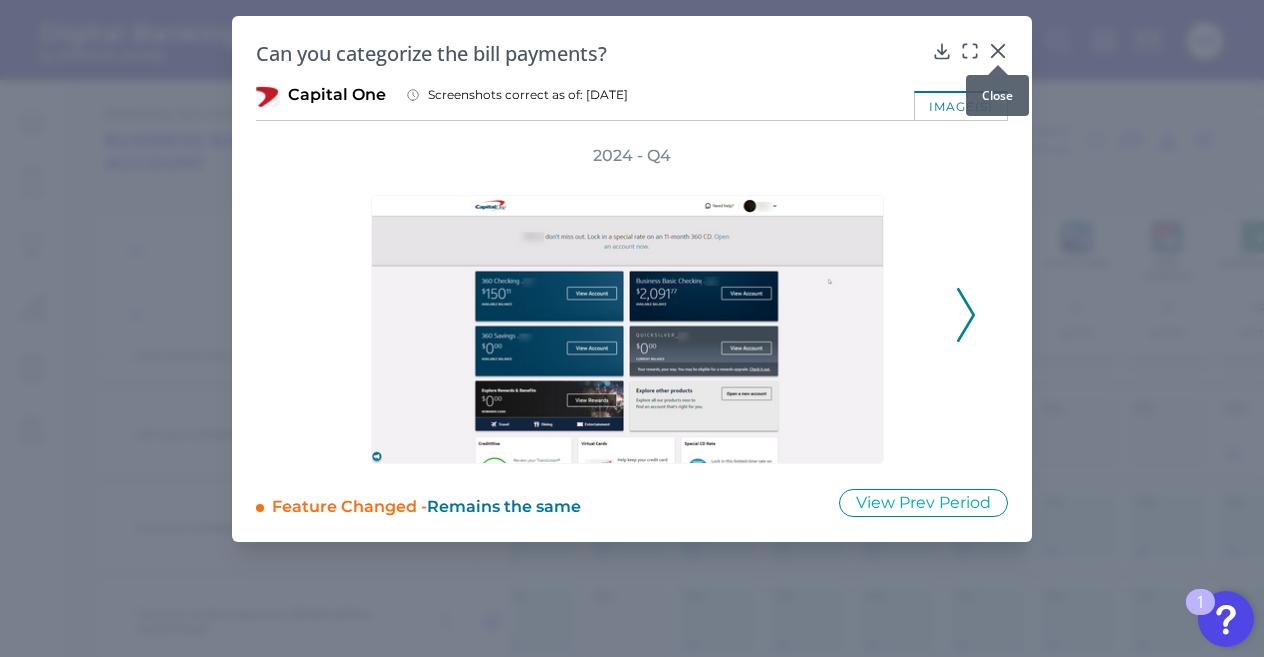 click at bounding box center (998, 65) 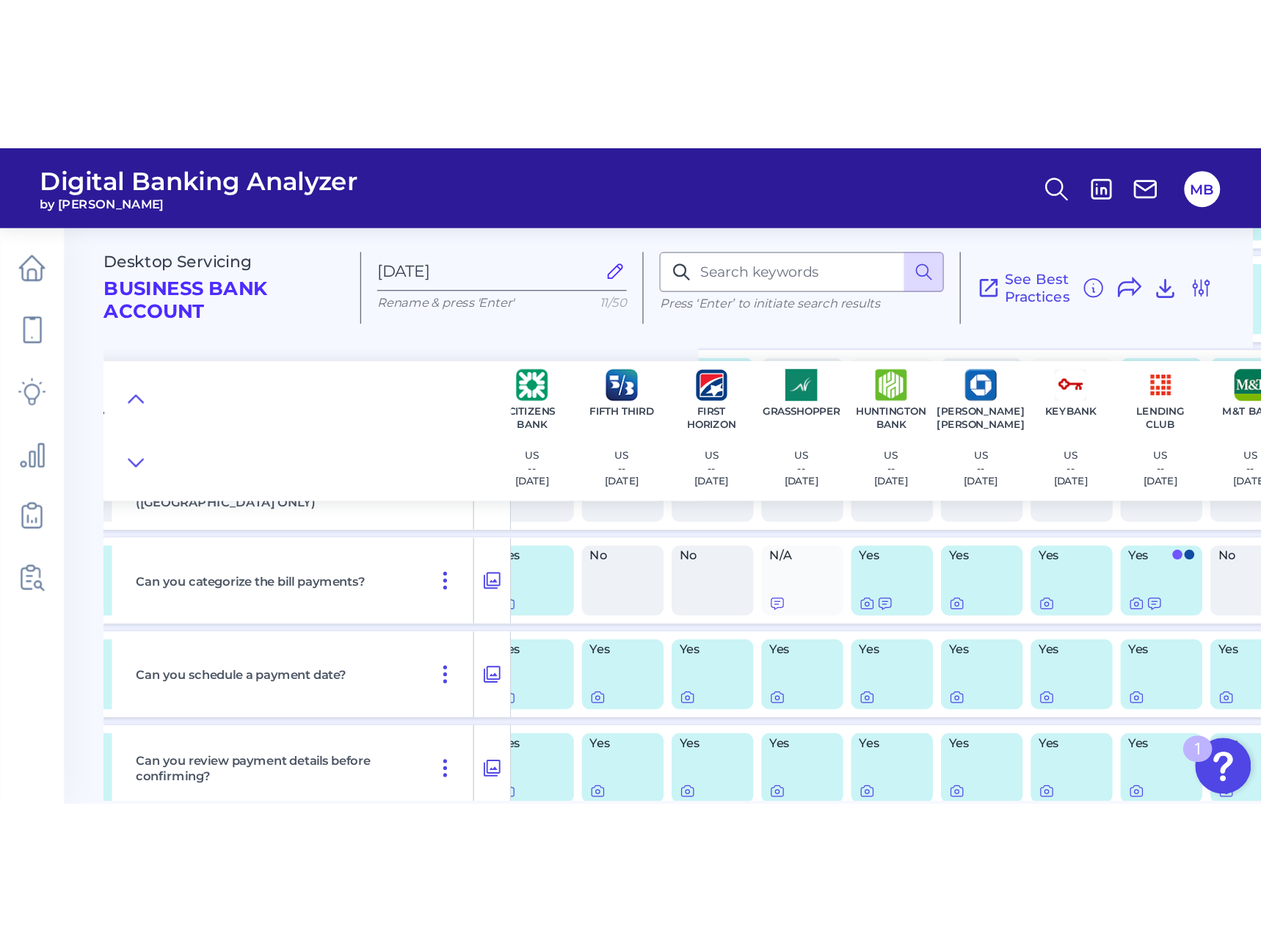 scroll, scrollTop: 5748, scrollLeft: 415, axis: both 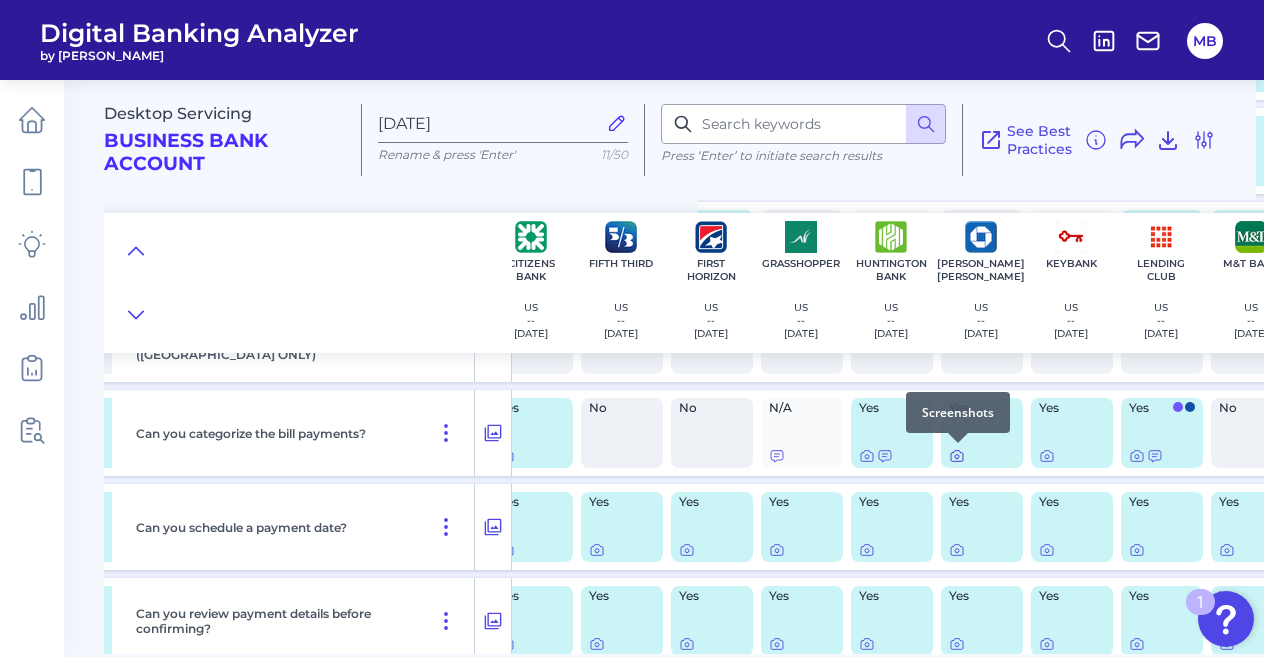 click 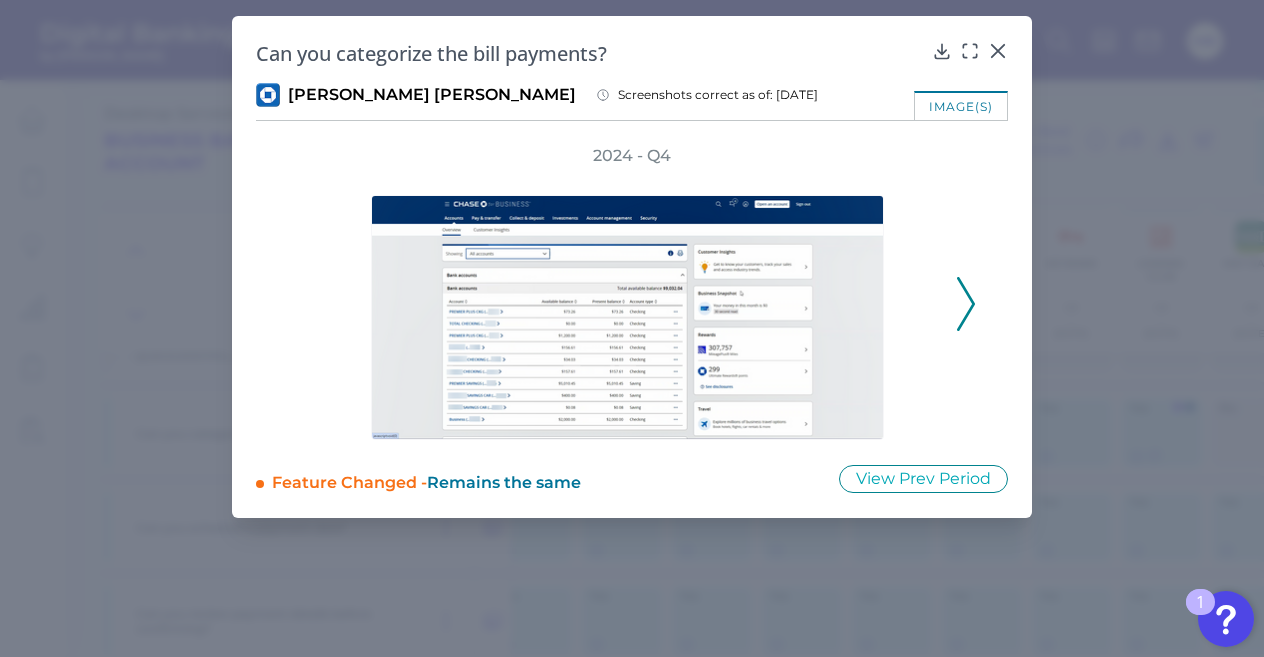 click at bounding box center [632, 303] 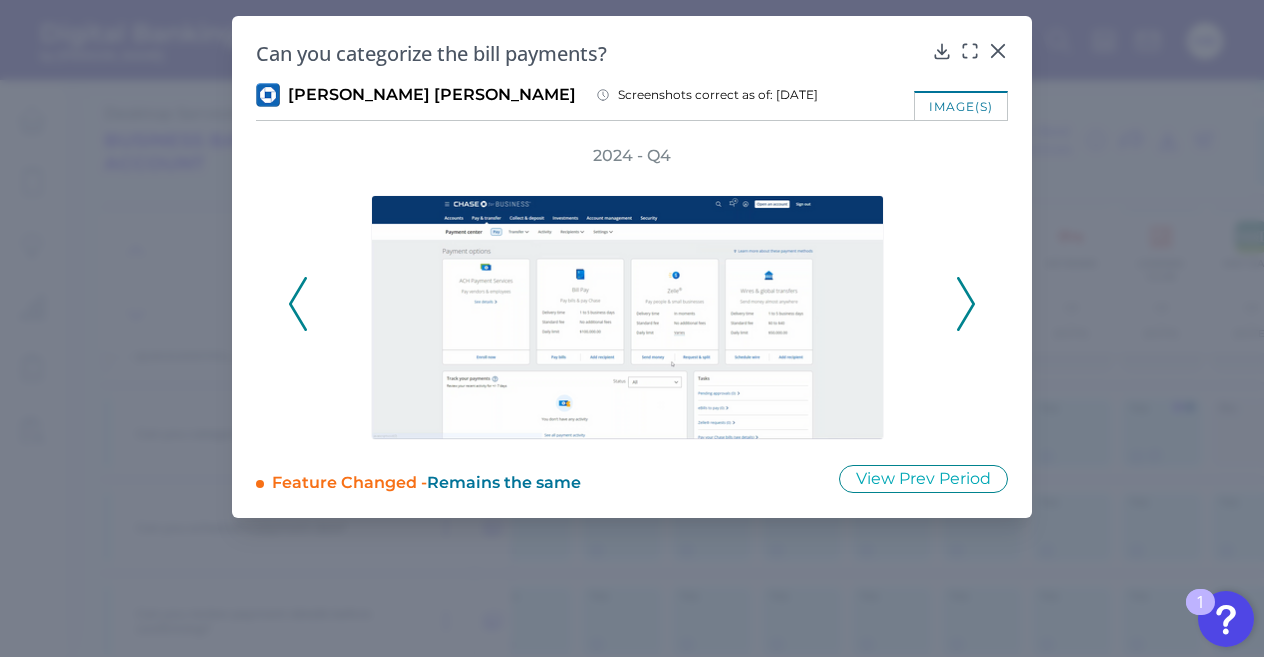 click 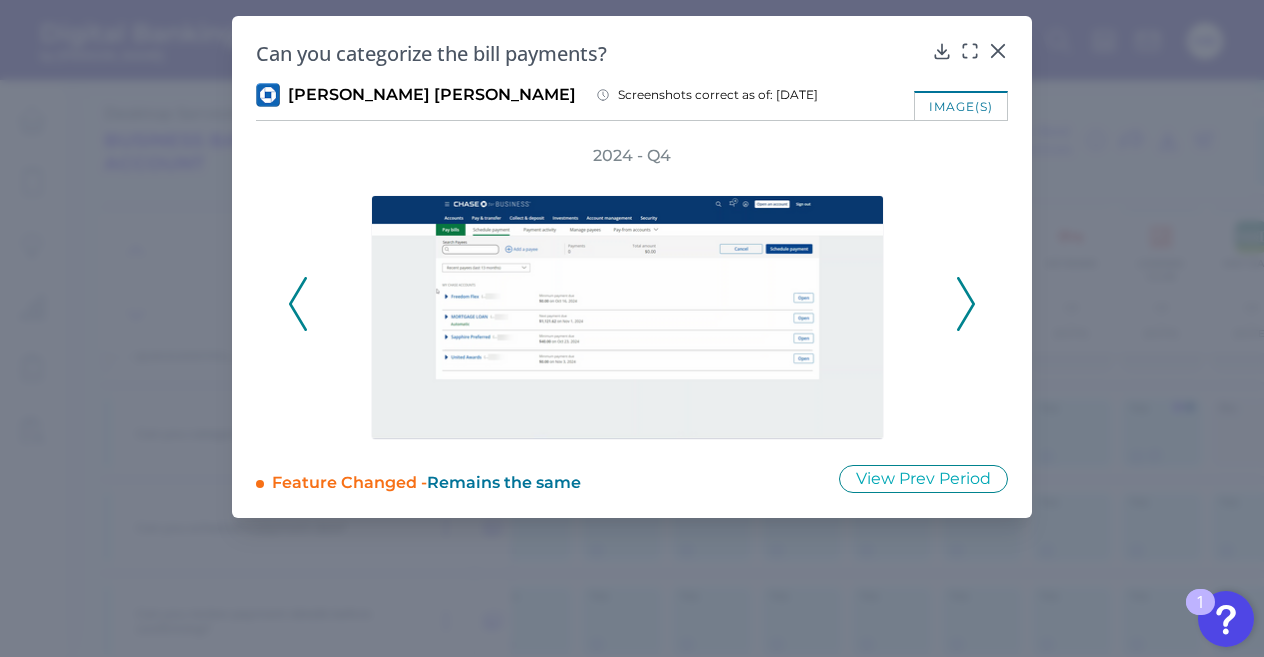 click 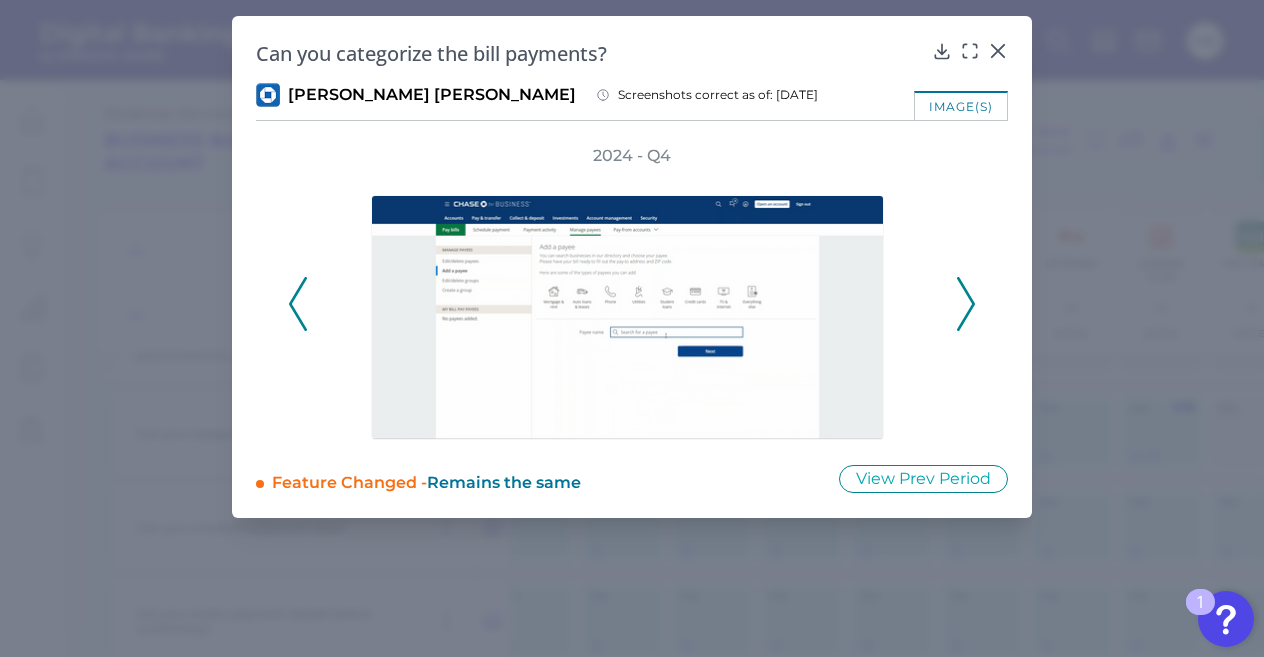 click 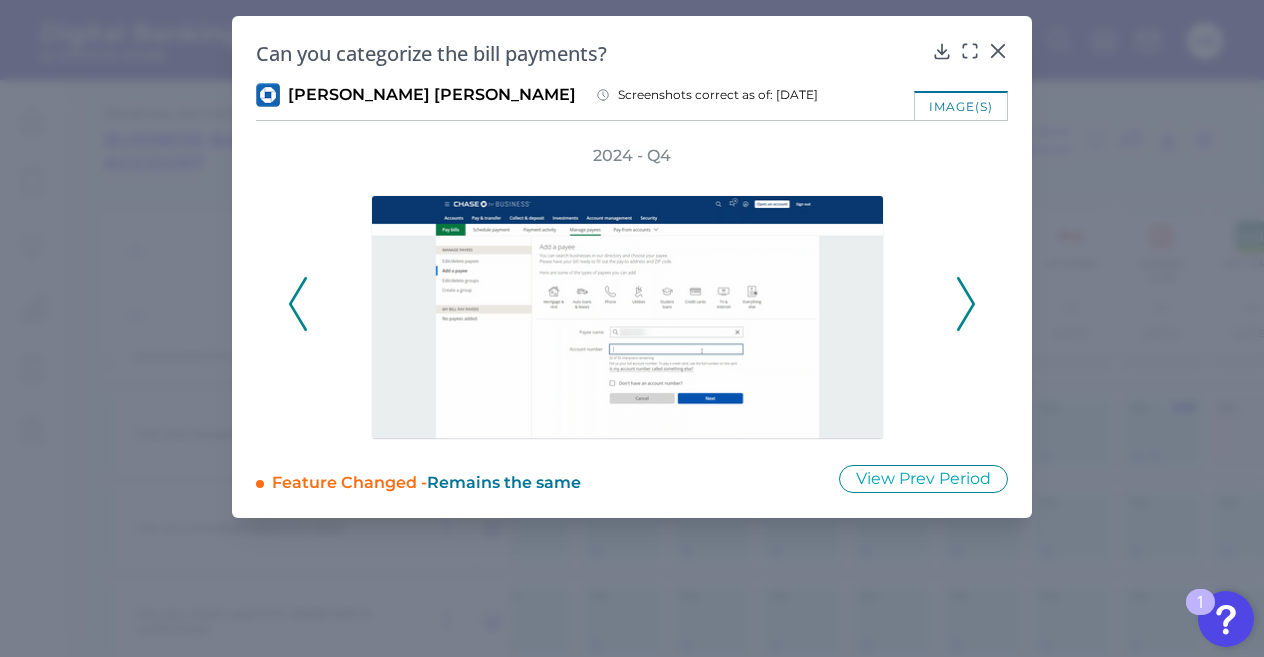 click 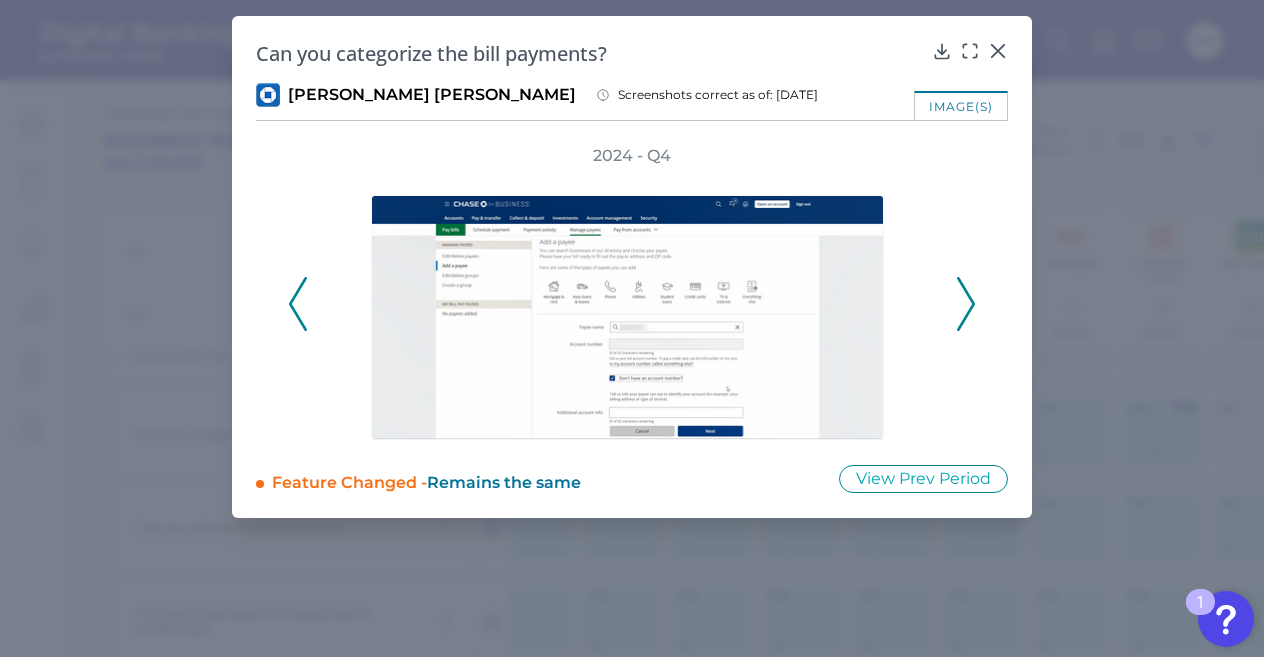 click 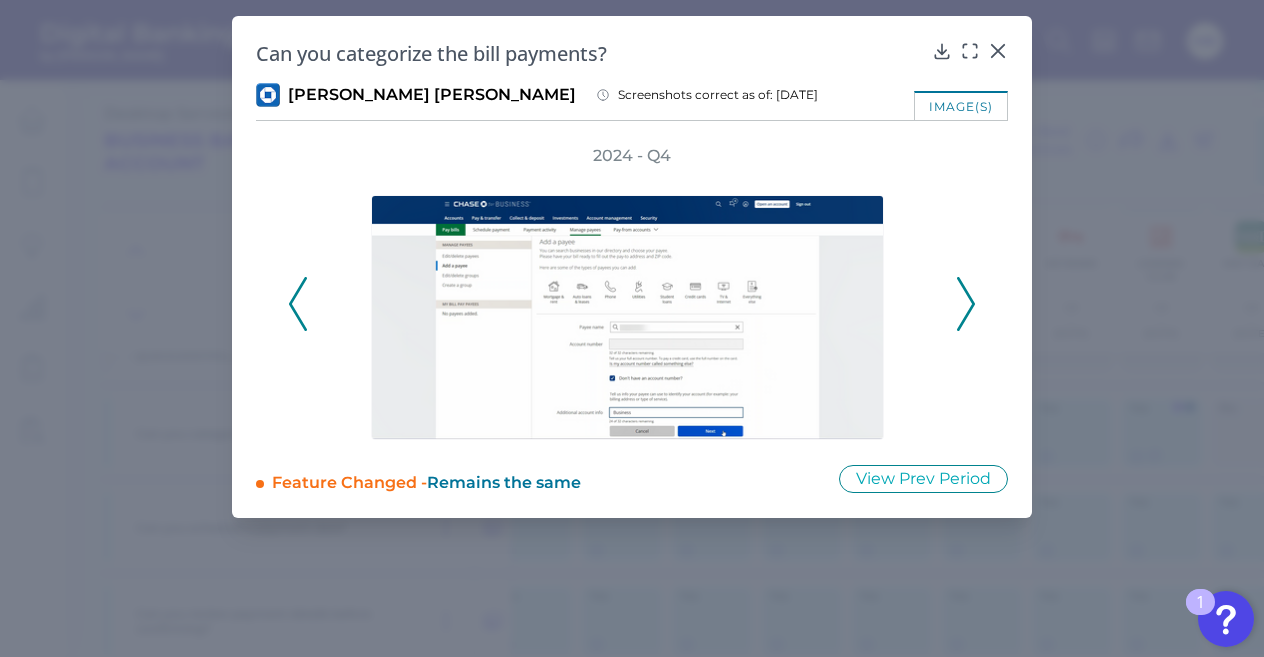 click 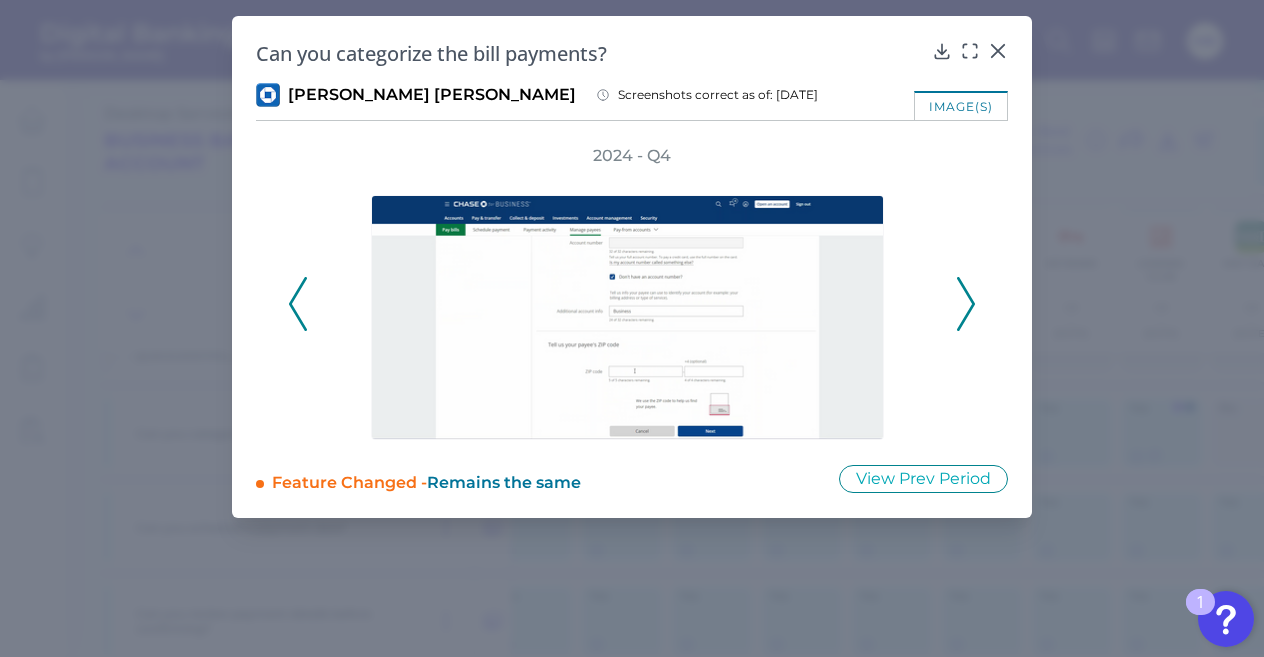 click 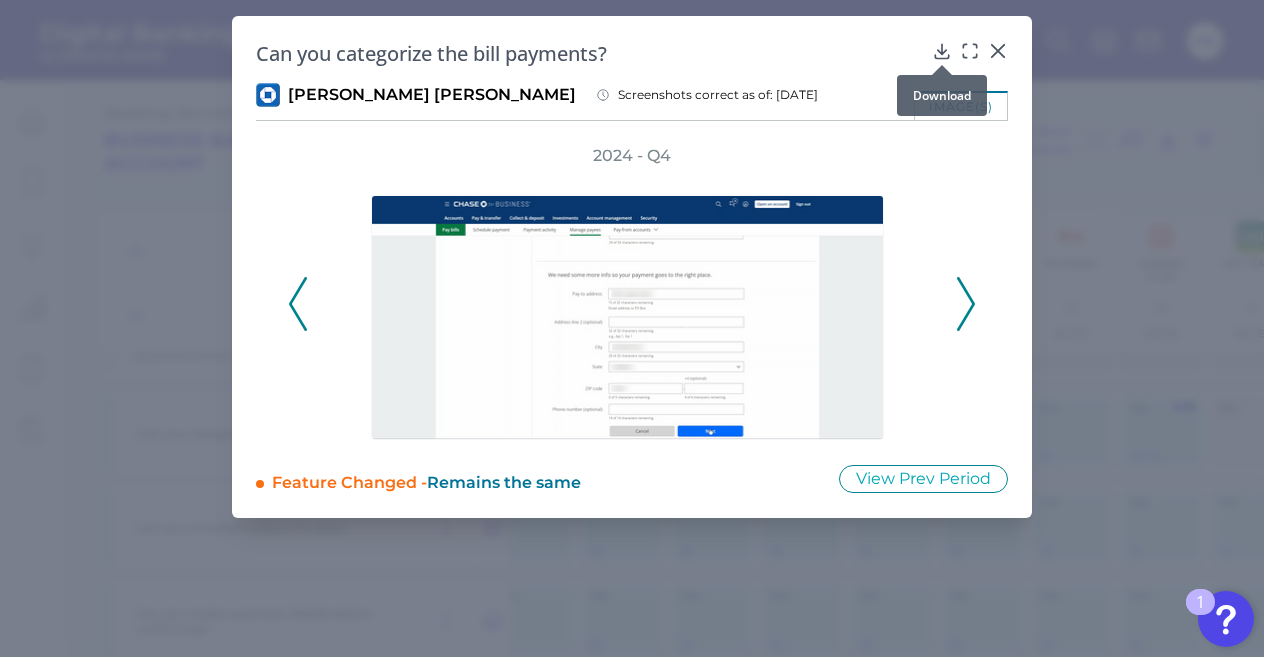 click at bounding box center (942, 65) 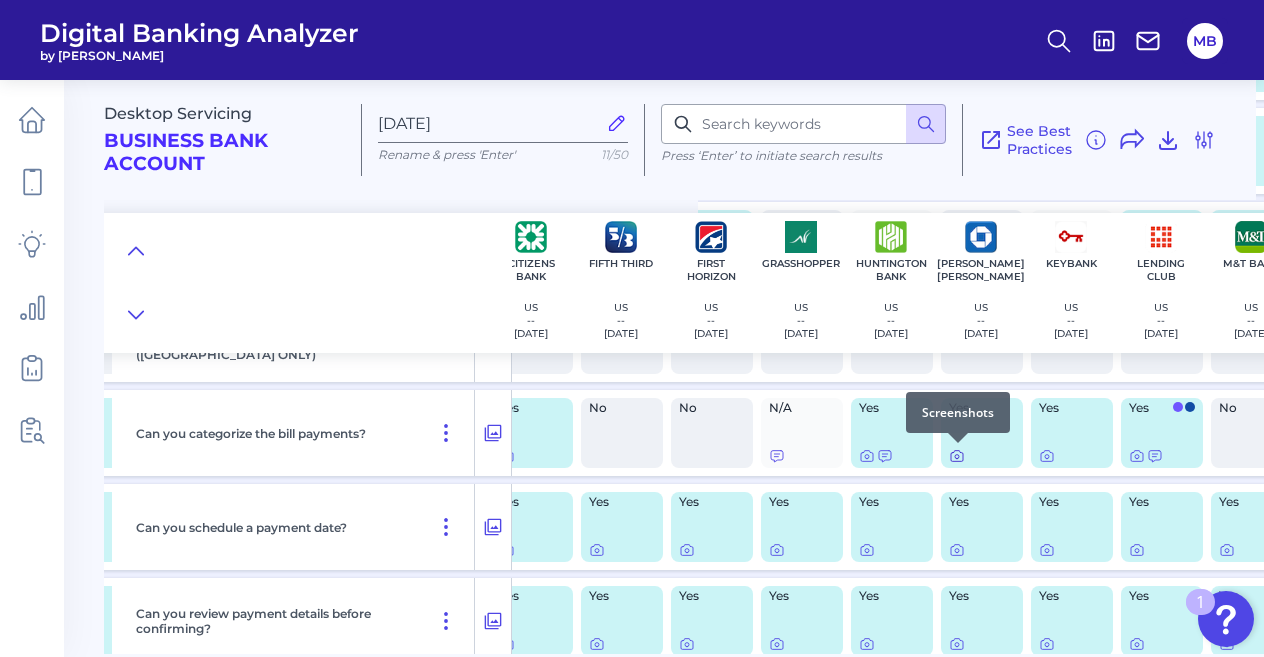 click 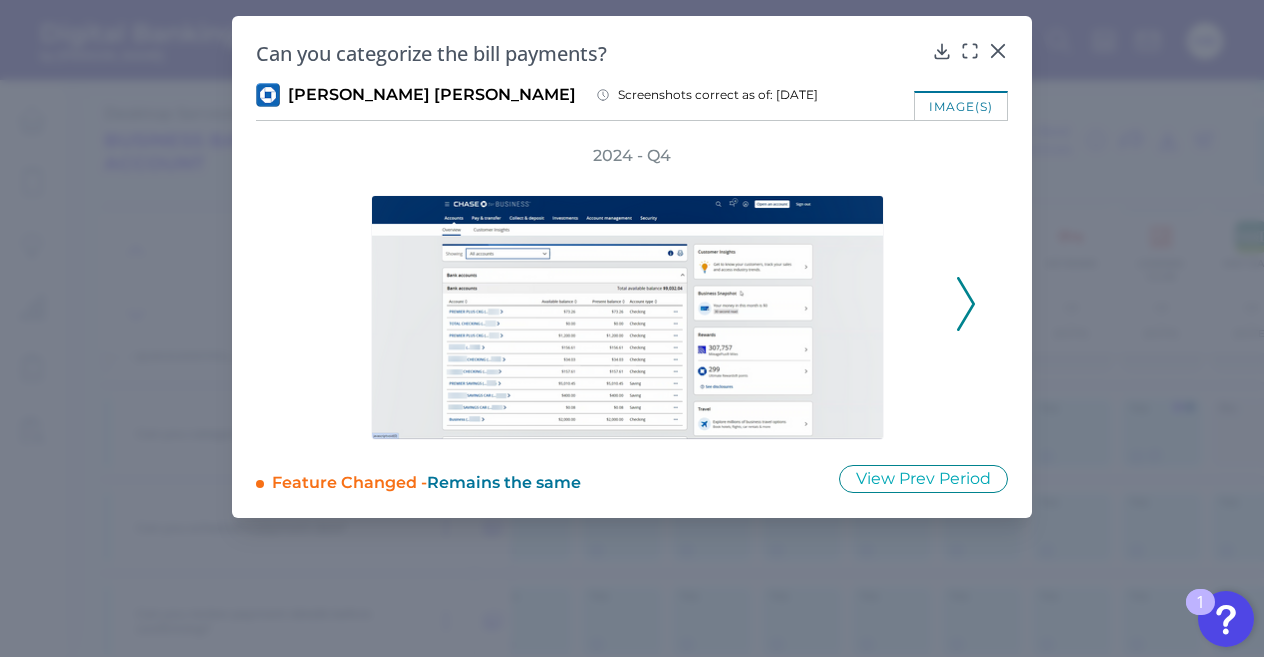 click 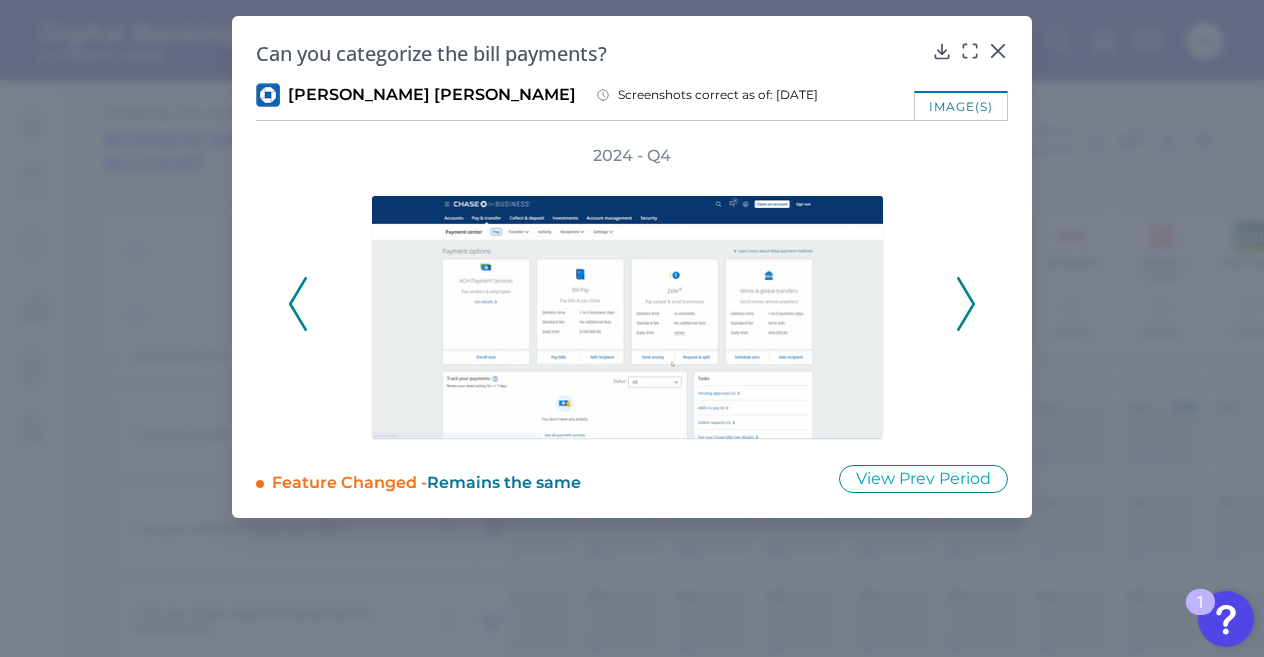 click 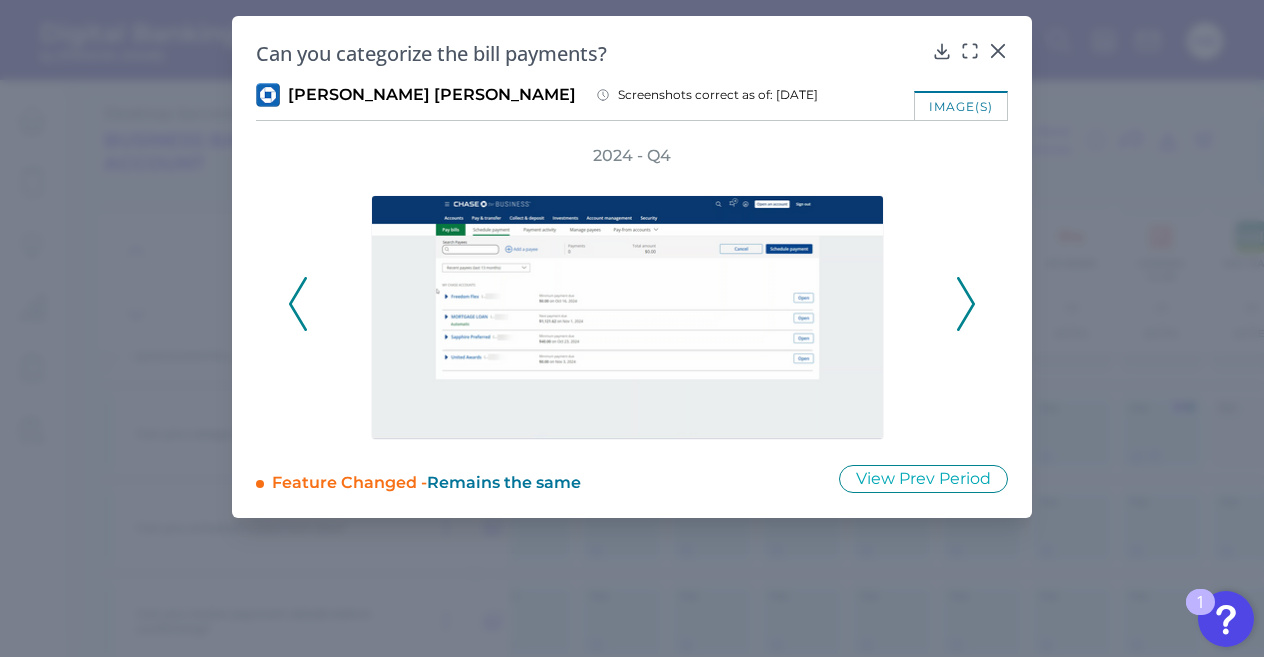 click 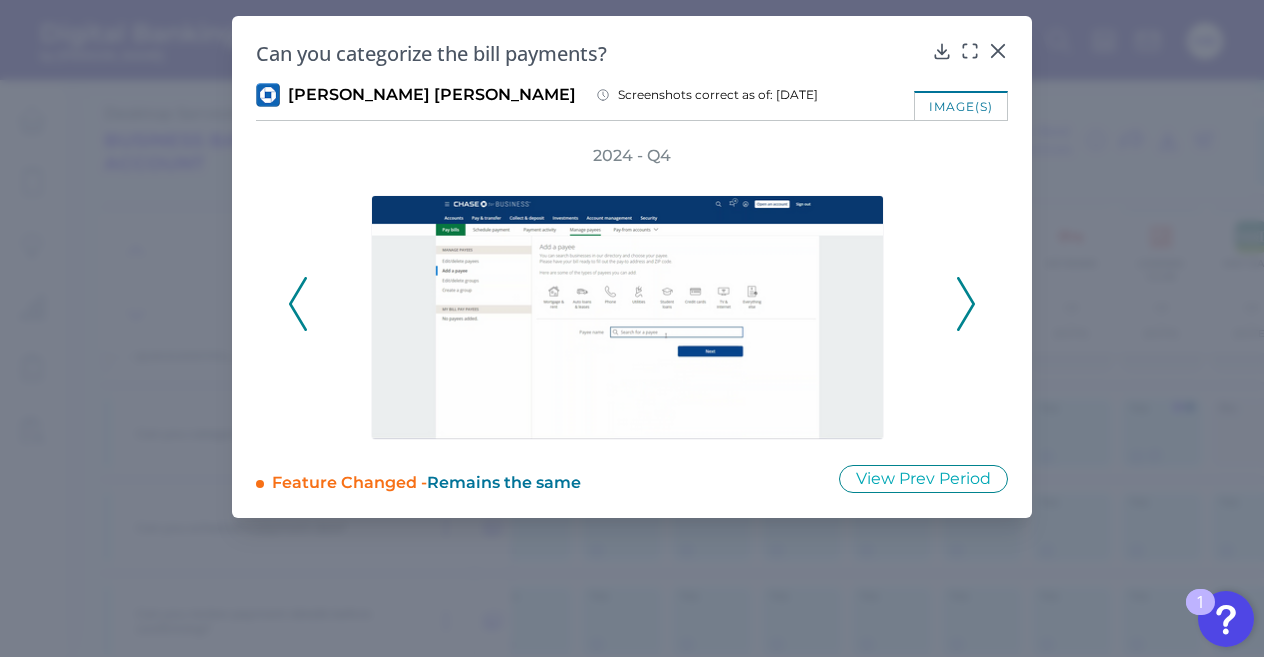 click 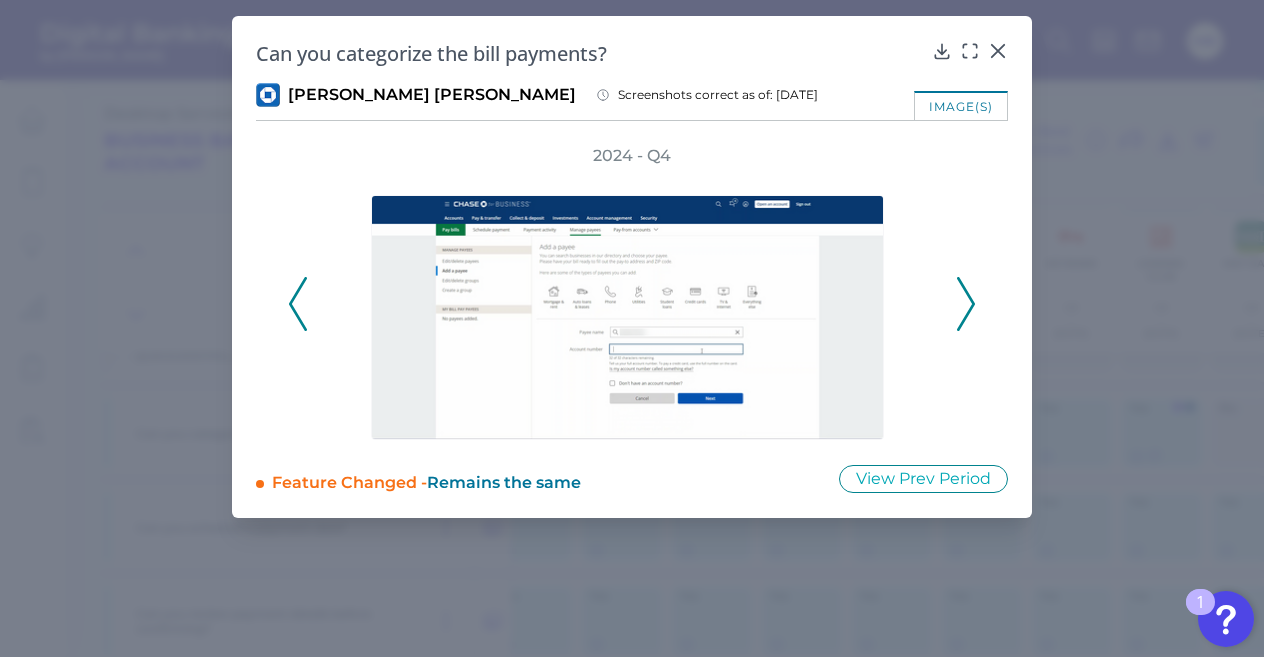 click 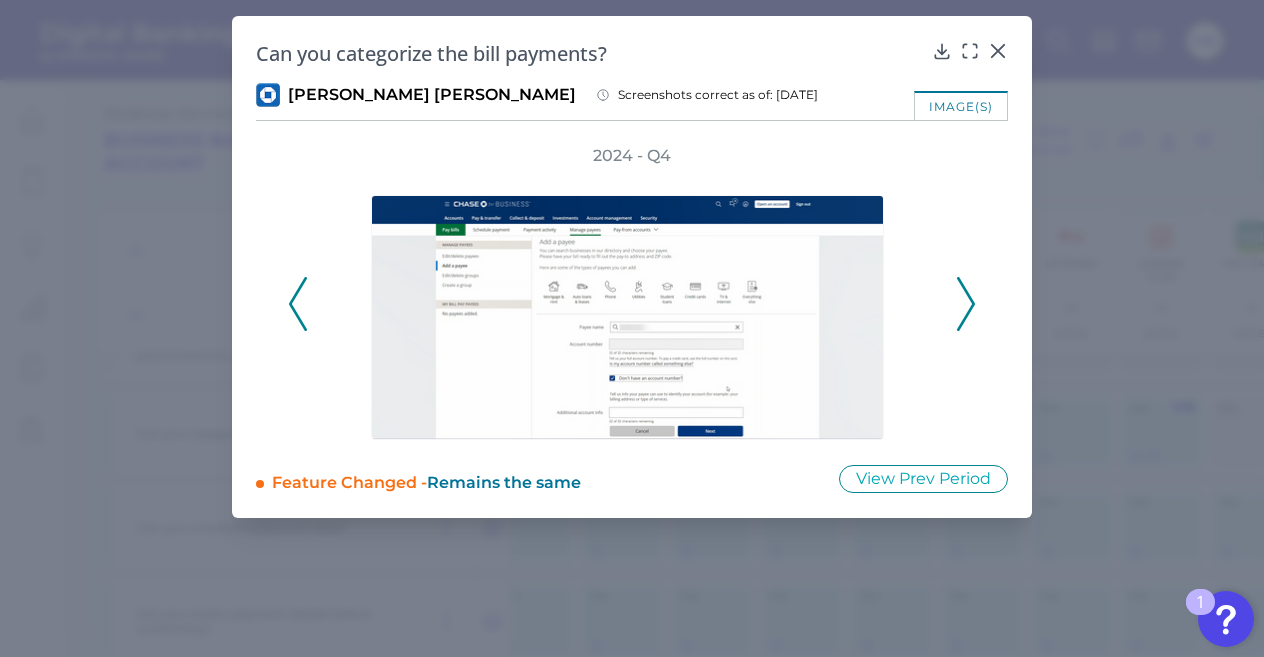 click 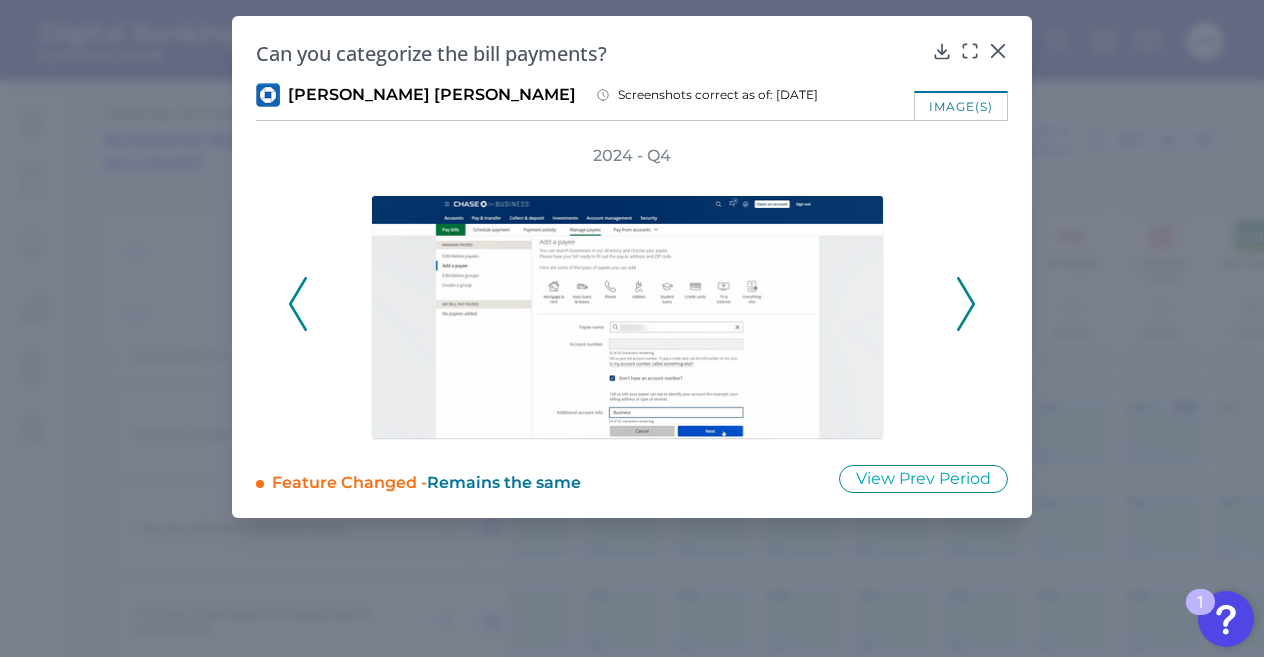 click 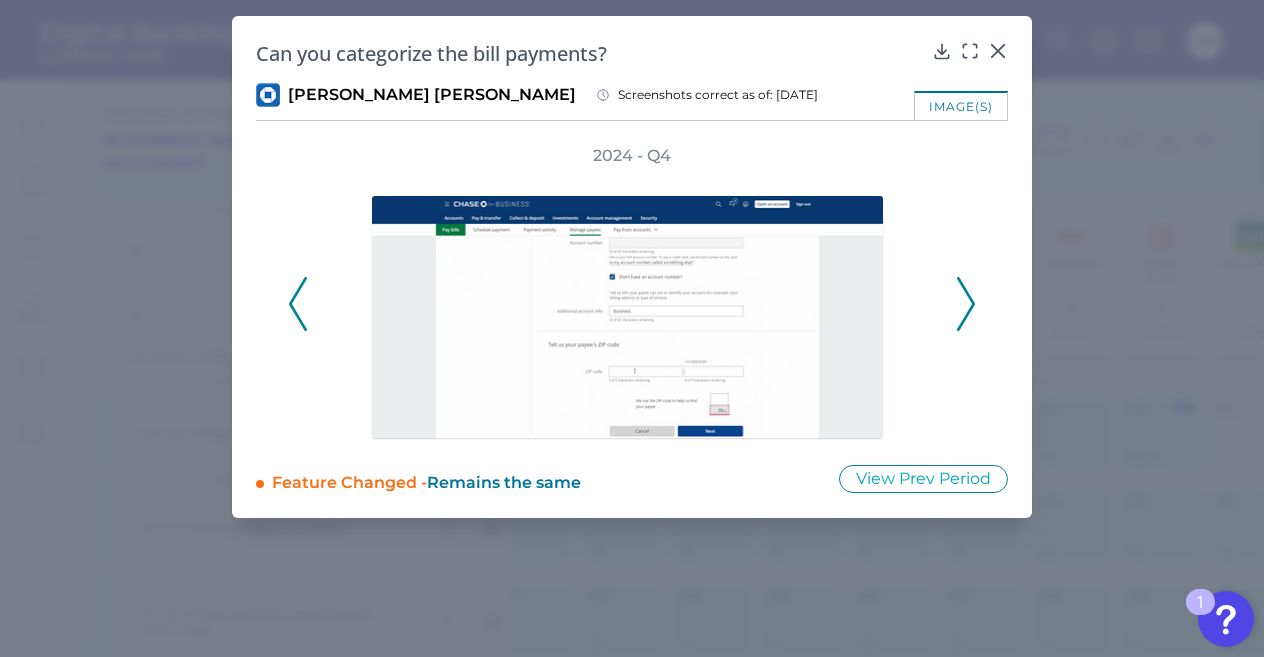 click 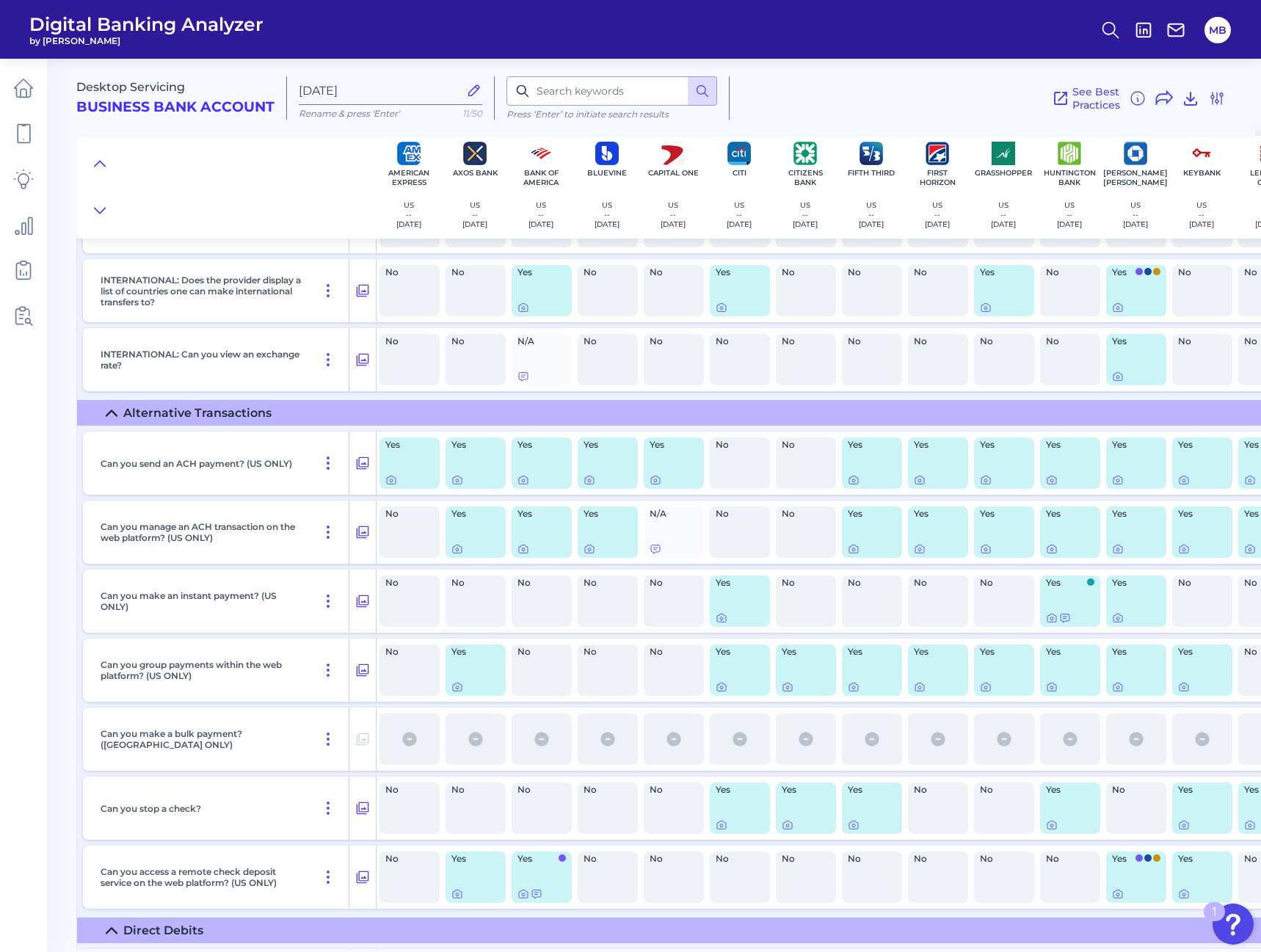 scroll, scrollTop: 8412, scrollLeft: 0, axis: vertical 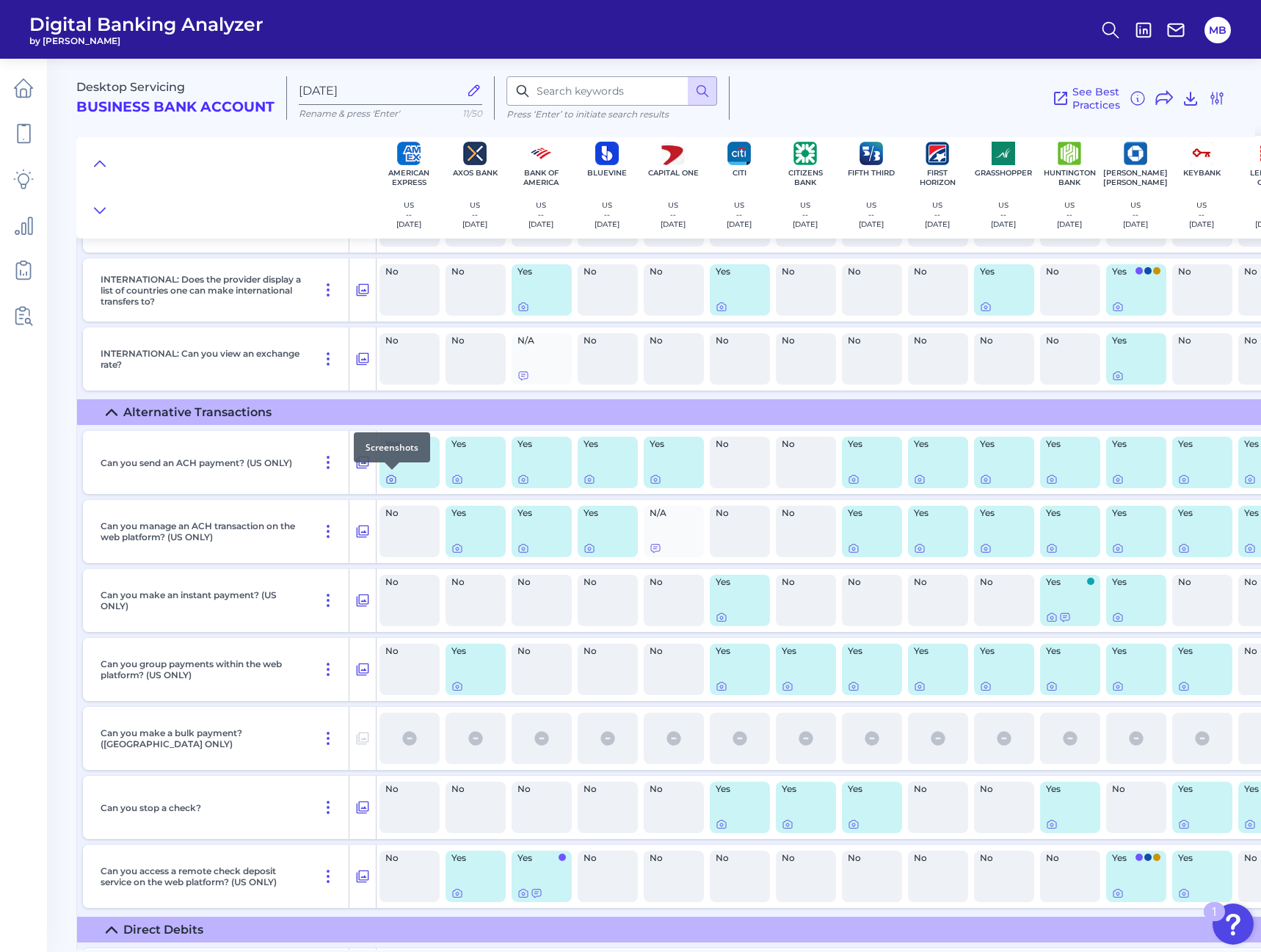 click 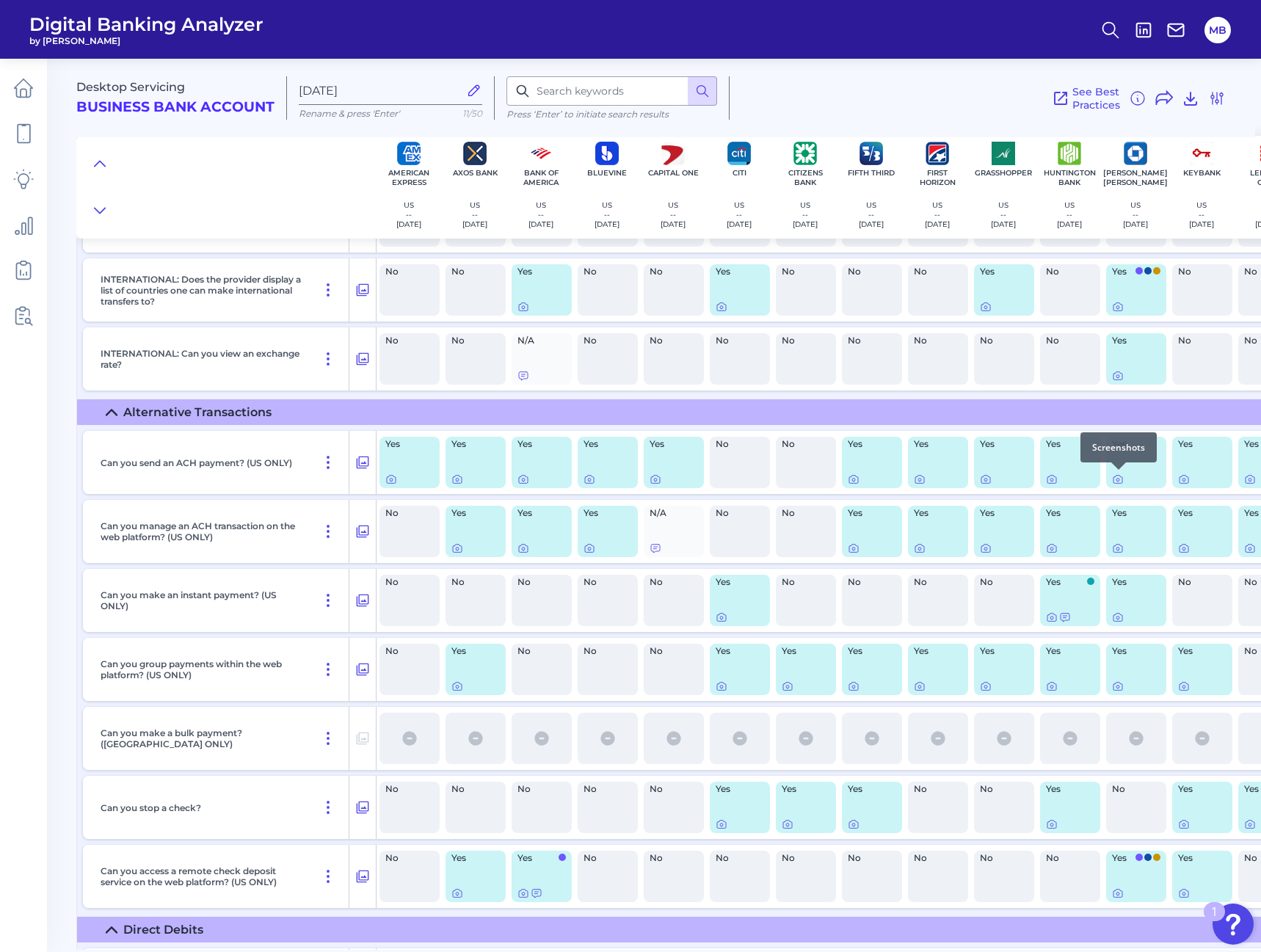 click at bounding box center (1119, 470) 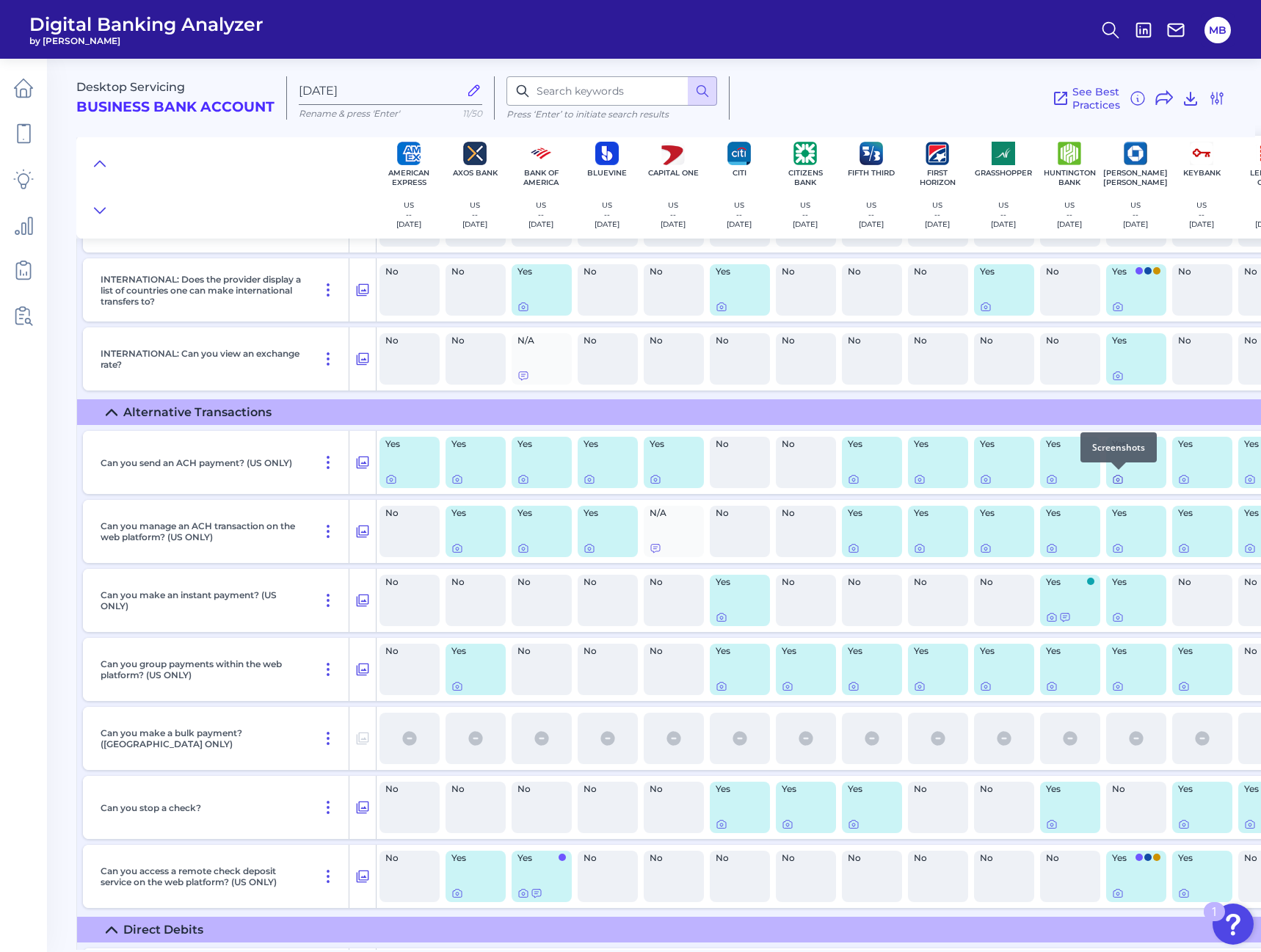 click 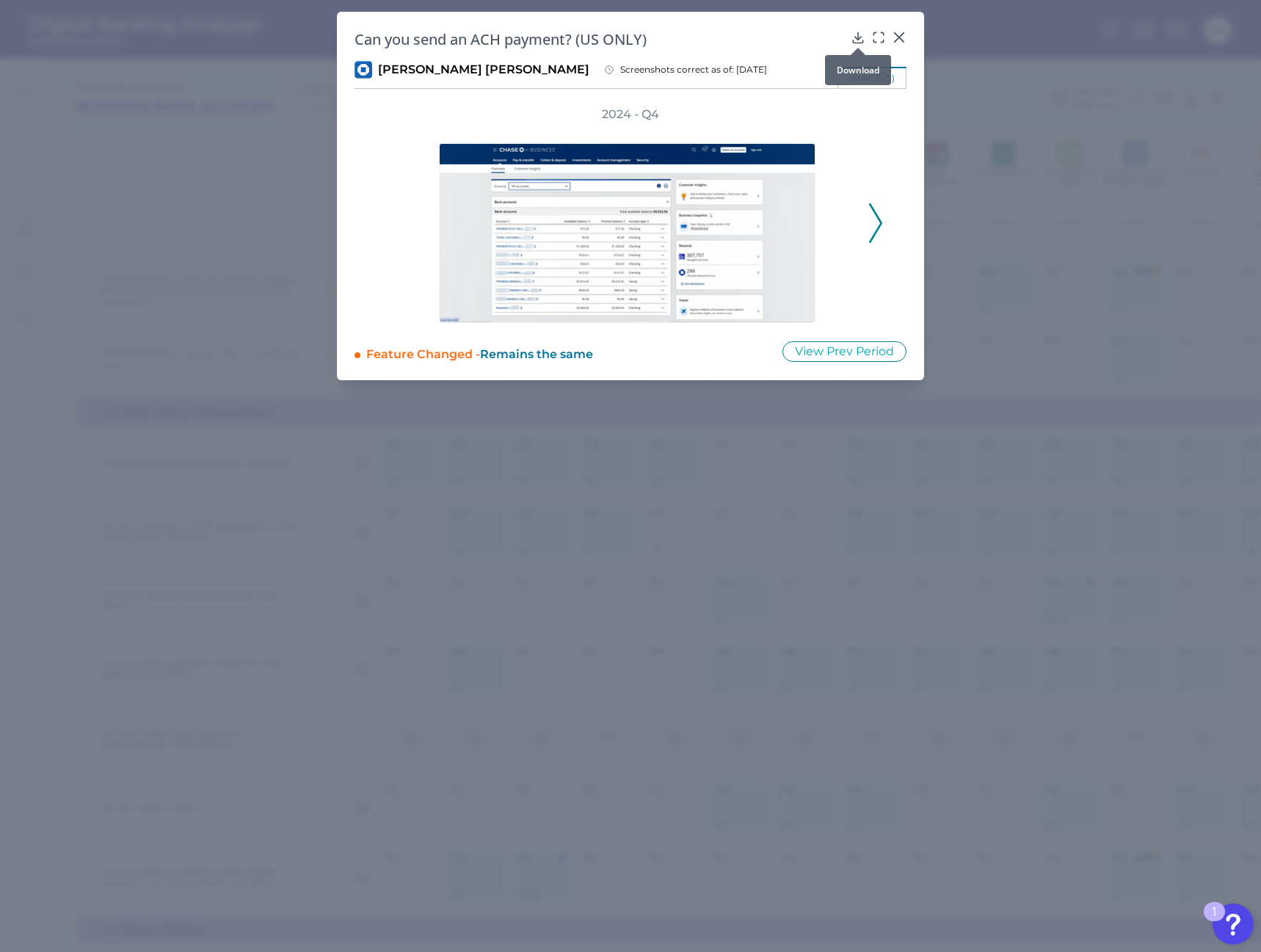 click on "Digital Banking Analyzer by Curinos MB Desktop Servicing Business Bank Account [DATE] Rename & press 'Enter' 11/50 Press ‘Enter’ to initiate search results See Best Practices Filters Clear all filters Experience Reset Mobile Servicing Desktop Servicing Mobile Onboarding Desktop Onboarding Categories Clear Press ‘Enter’ to initiate search results Select all categories Login Security / Authentication Login Secure Area Home Screen & Navigation Checking, Current or Spend Account Overview Personalisation Features Transactions Overall Capability Transaction Feed Individual Transaction View Bank Statements Move Money Pay a Bill, Company or Person using an Account Number P2P - Payments without using a bank account number Account Transfers Wire & International Alternative Transactions Direct Debits Card Management Settings and Profile Management Changing settings Marketing Preferences Security Fraud Management Manage Third Party Data Permissions User Permissions & Entitlements Planning Tools 1" at bounding box center (630, 476) 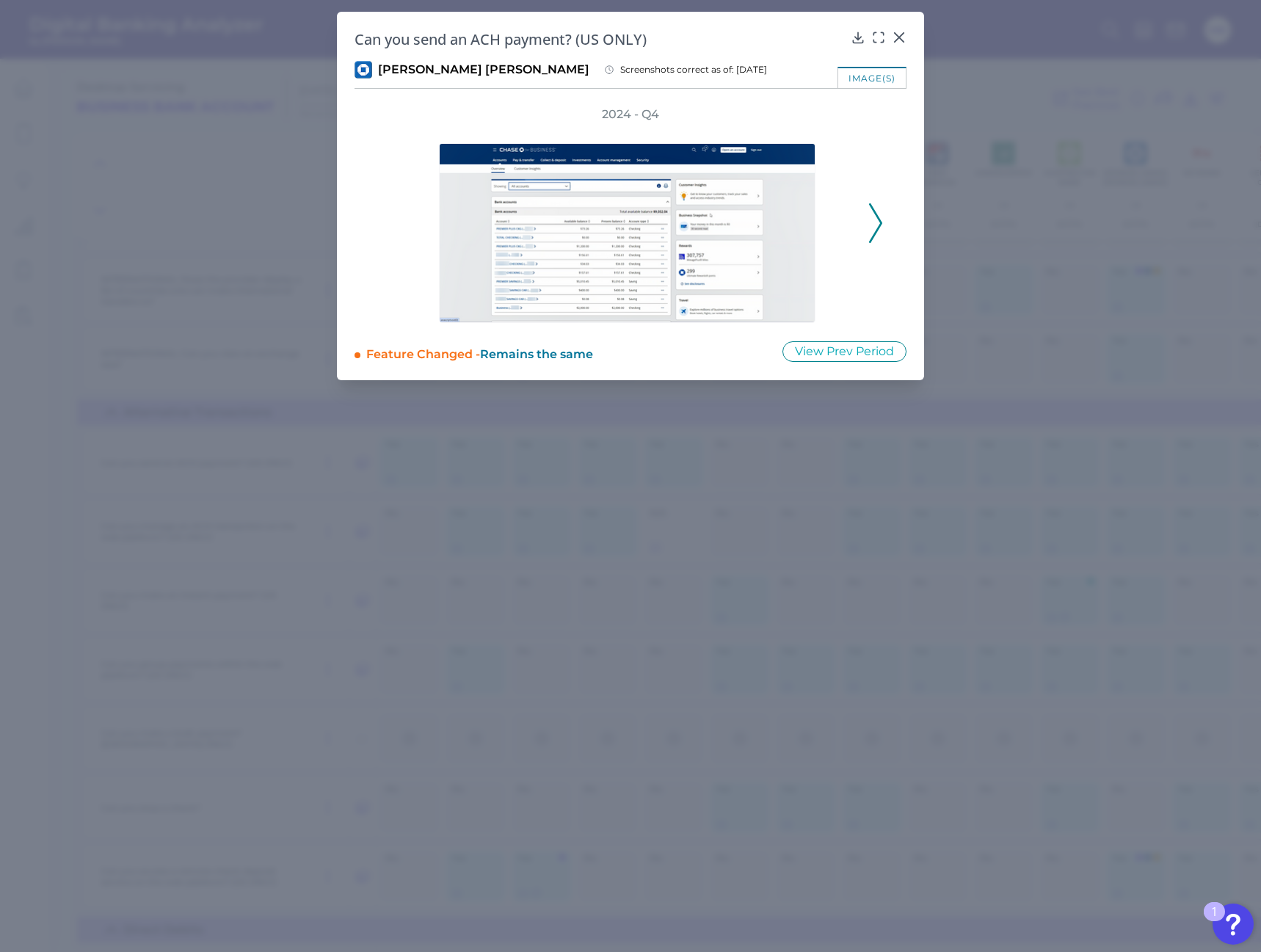 click 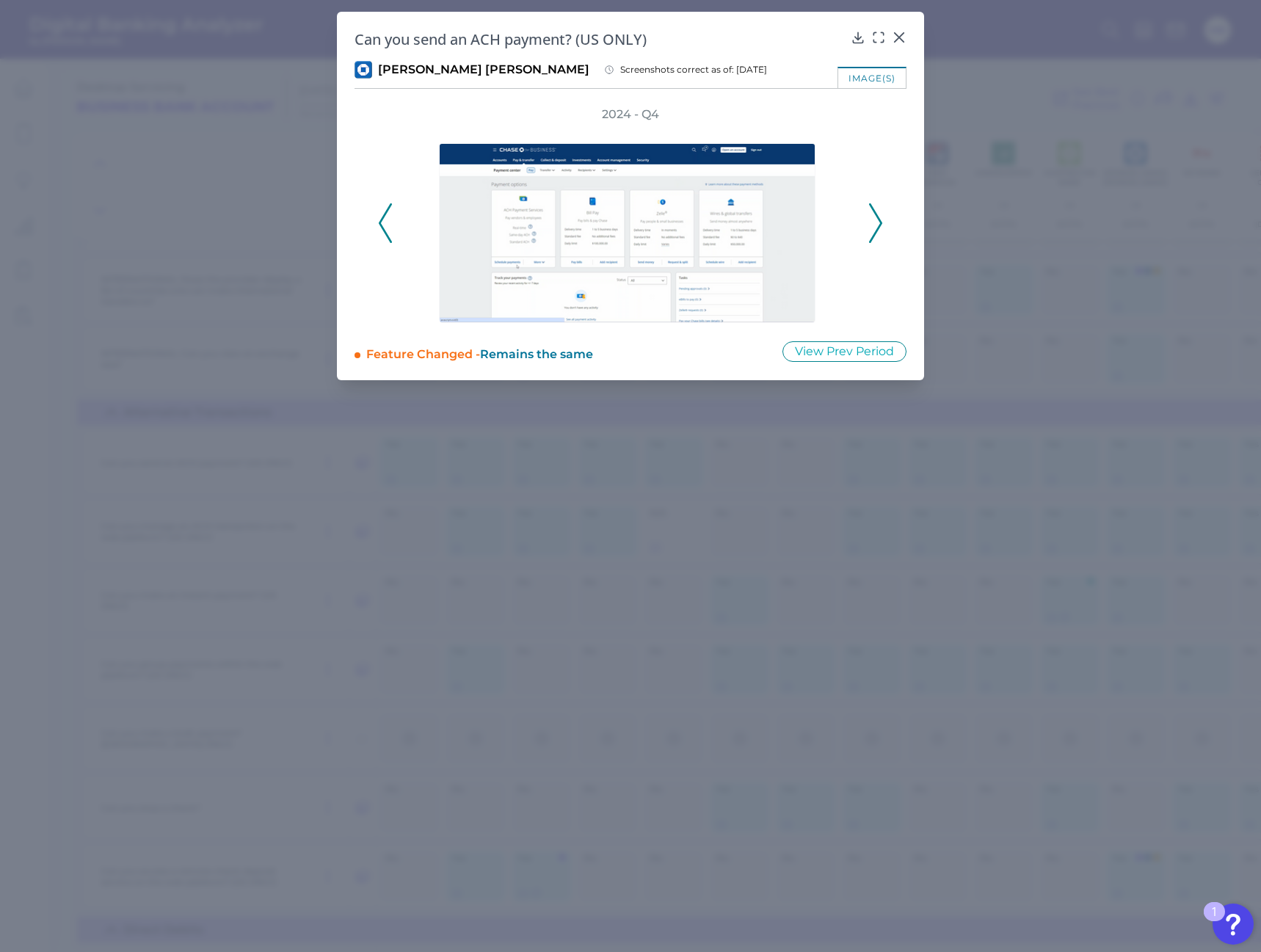 click 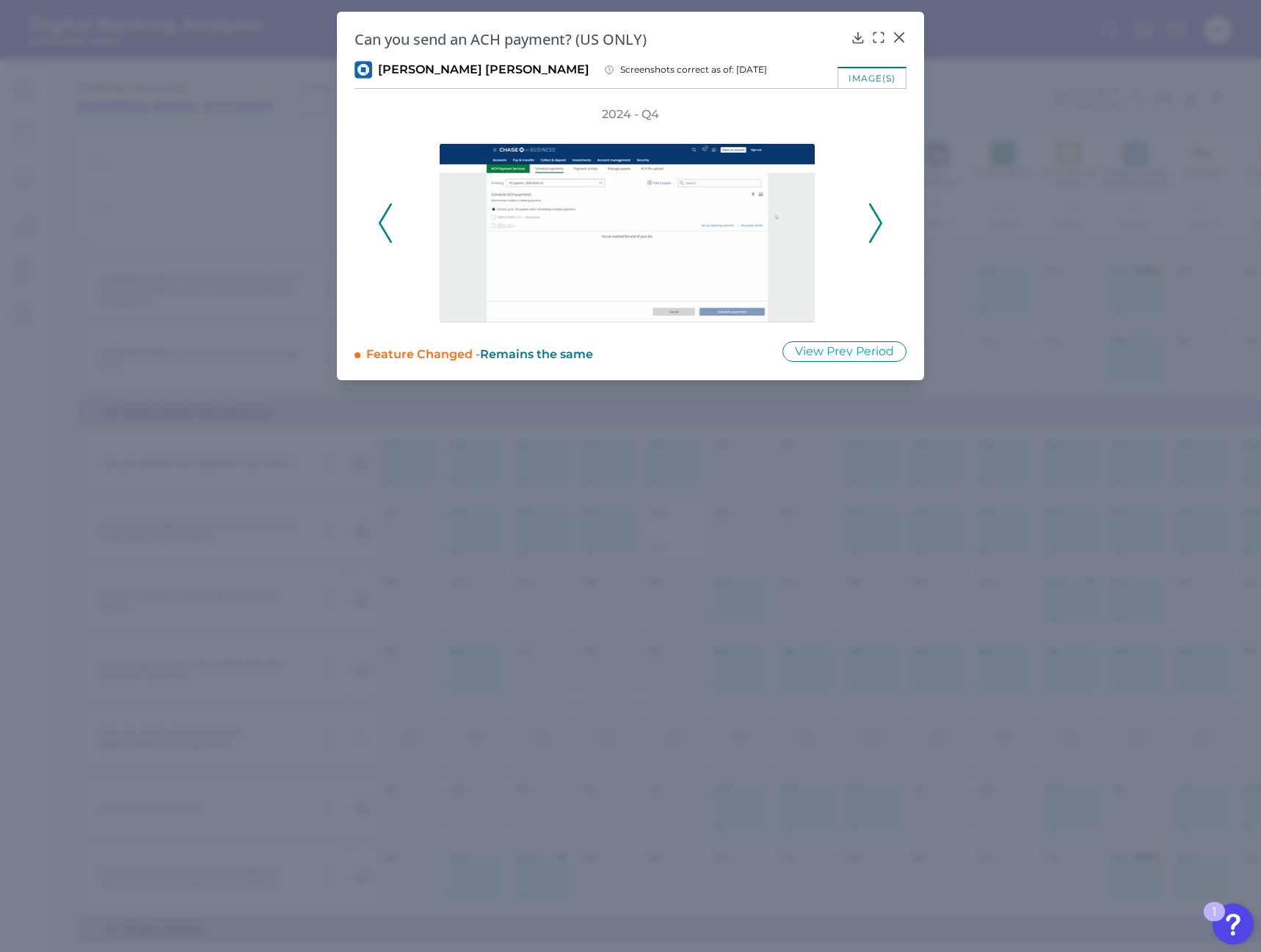 click 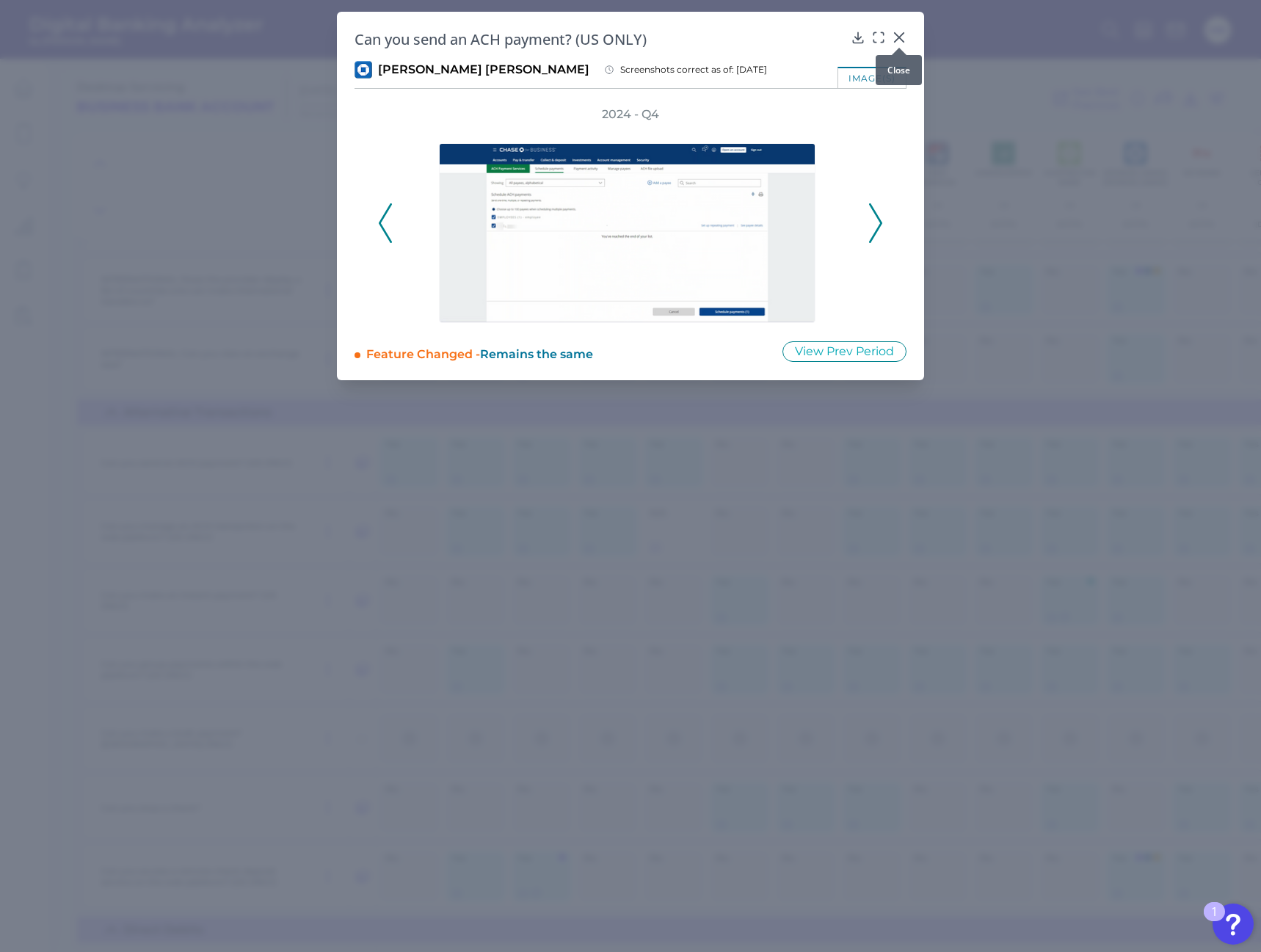click 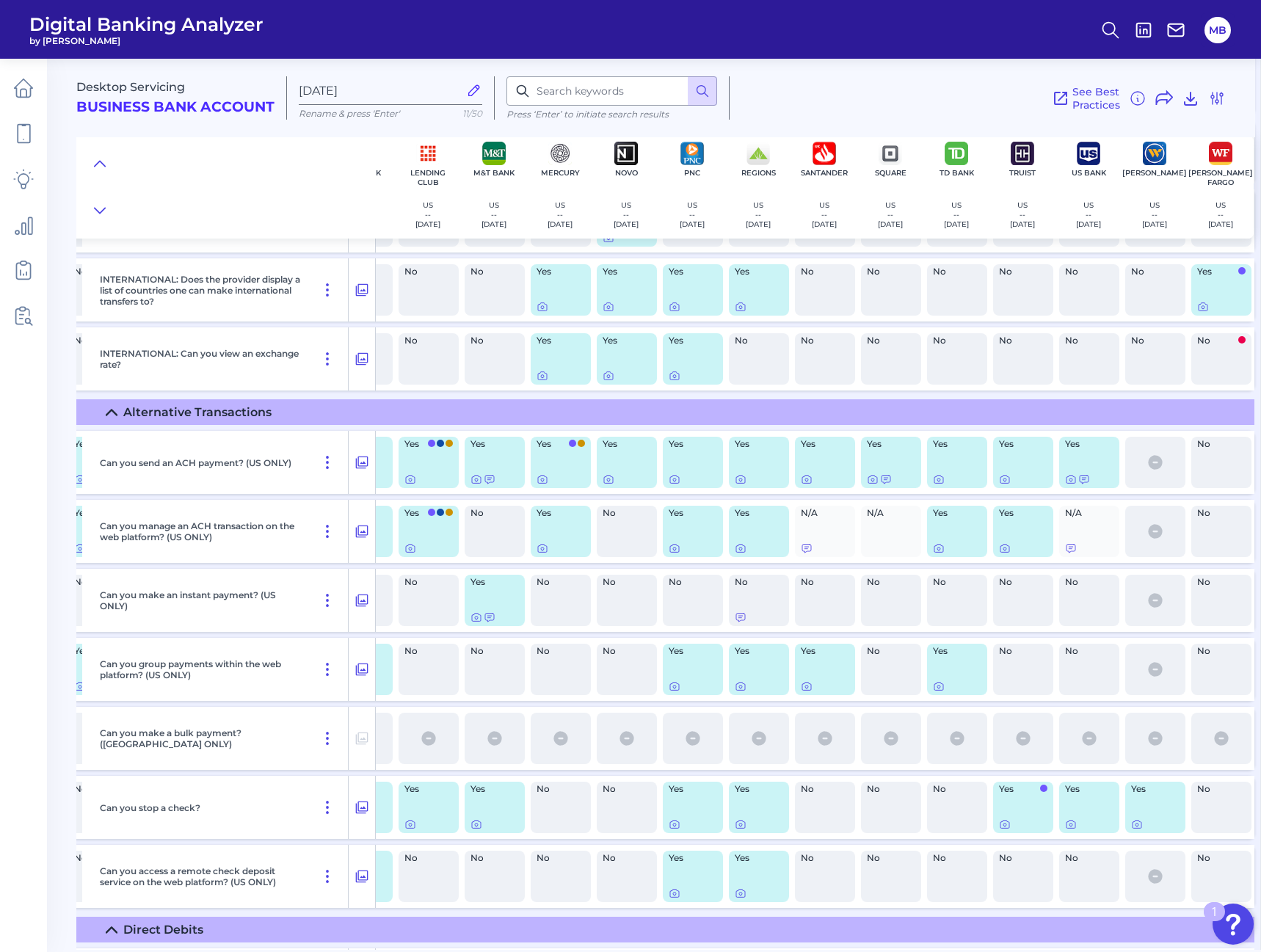 scroll, scrollTop: 8412, scrollLeft: 846, axis: both 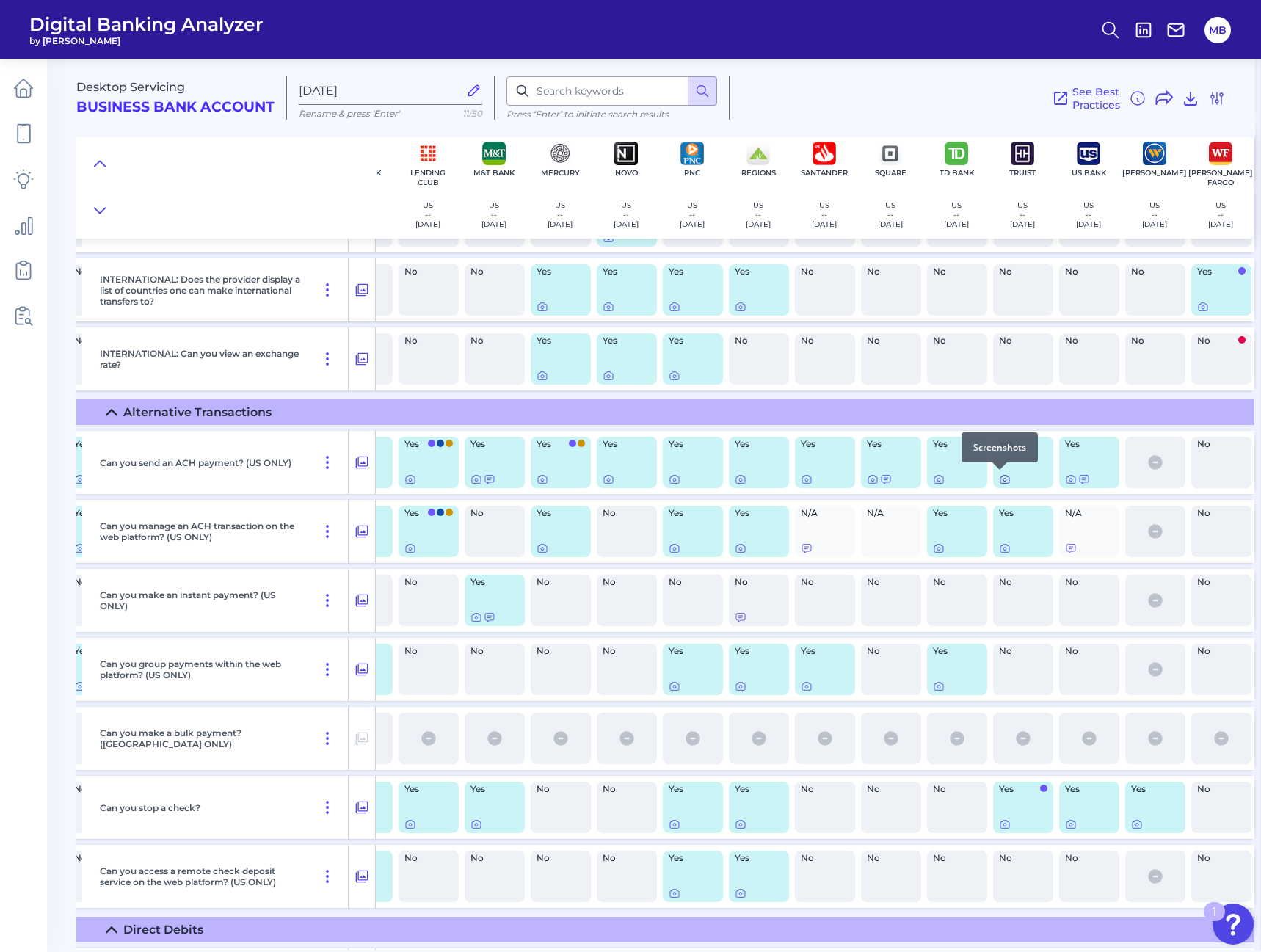 click 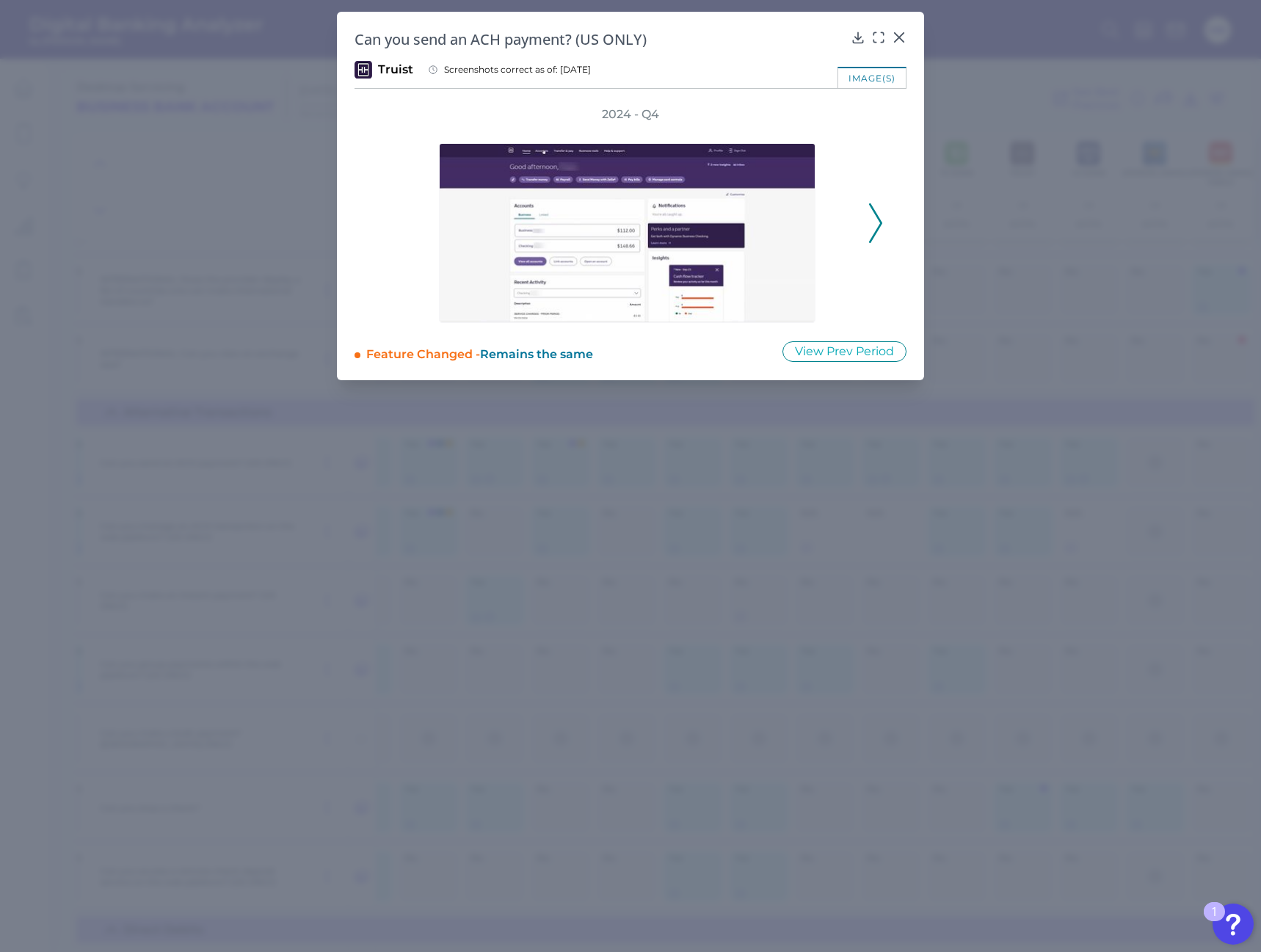 click 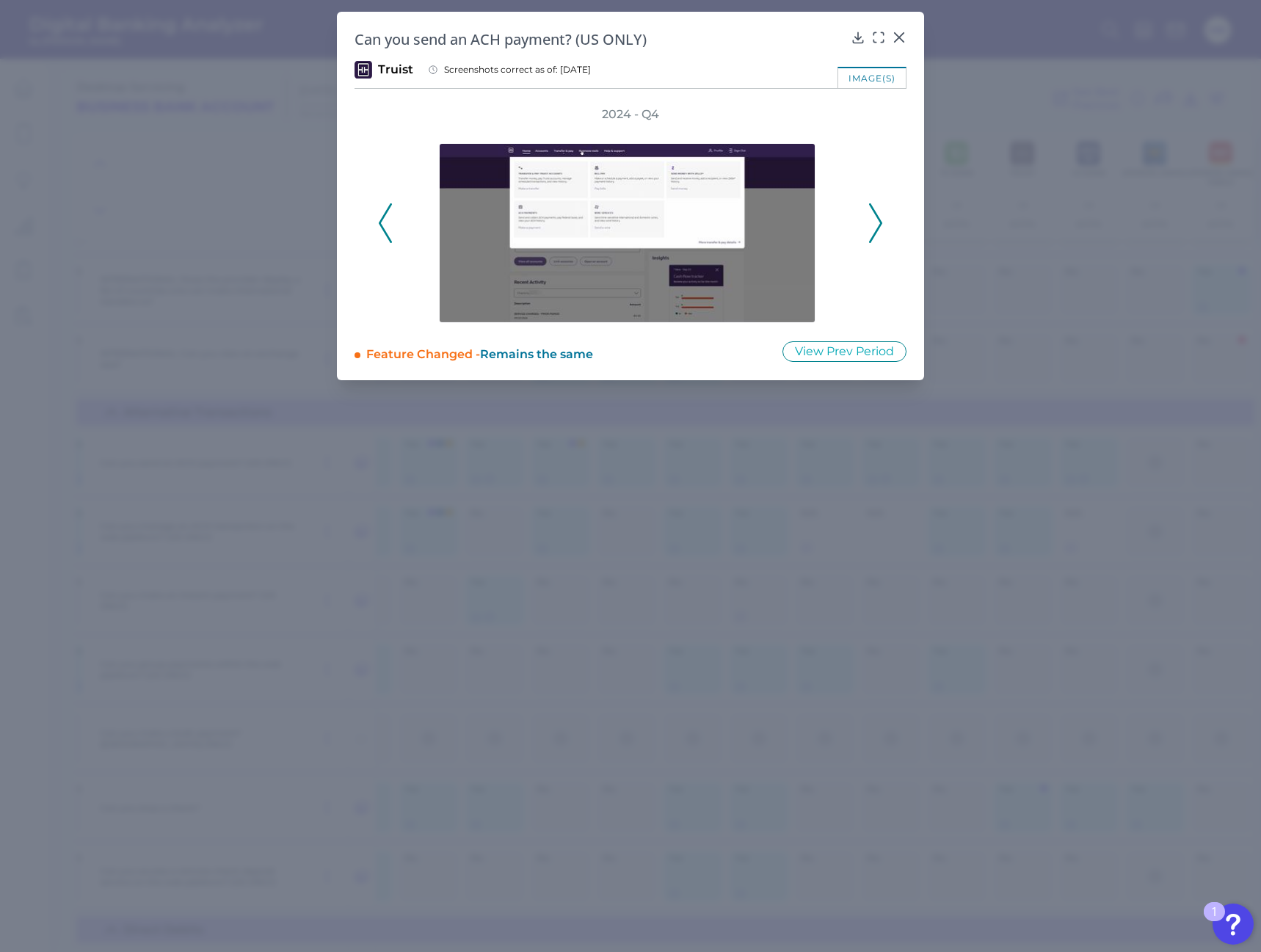 click 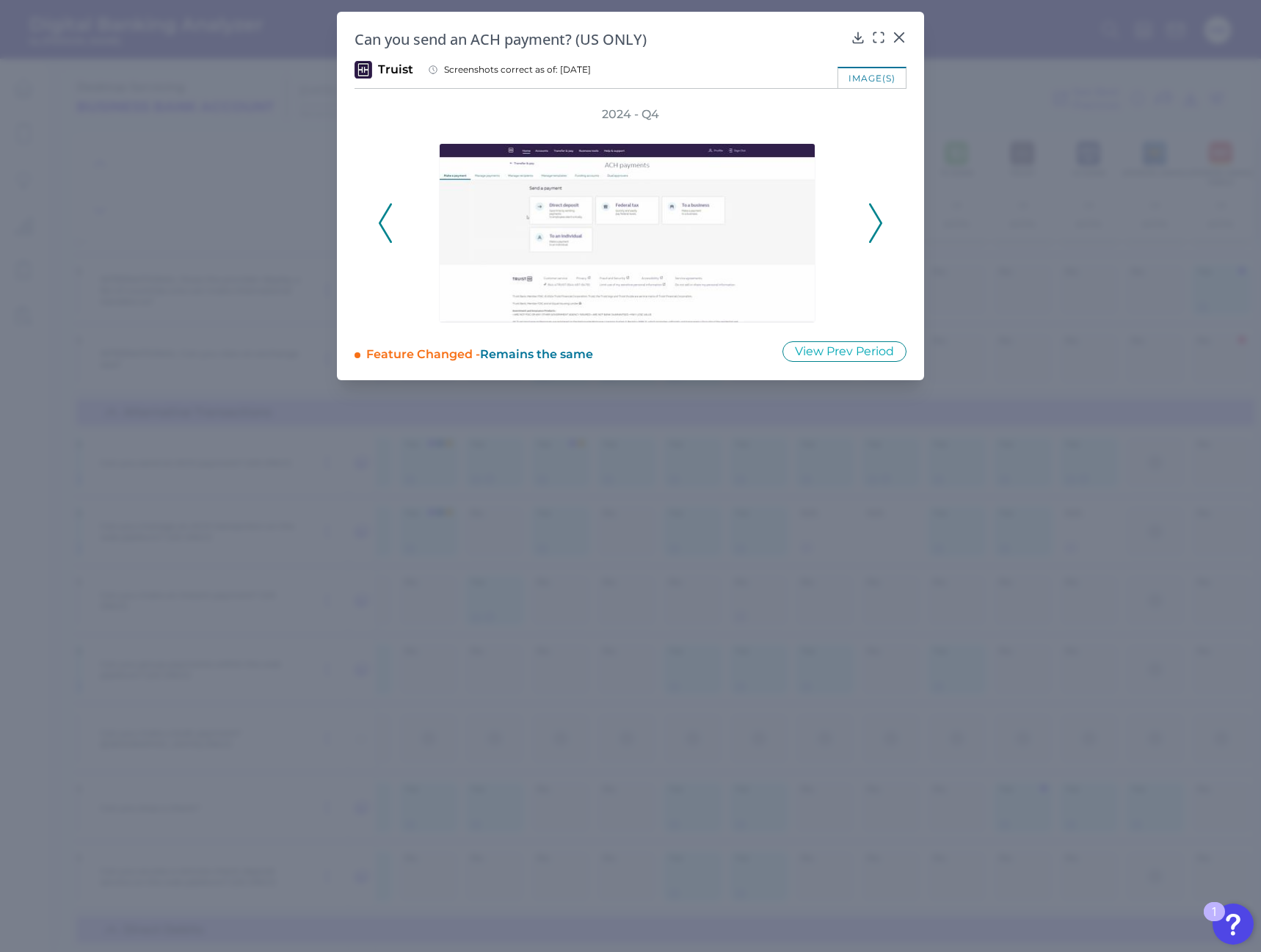 click 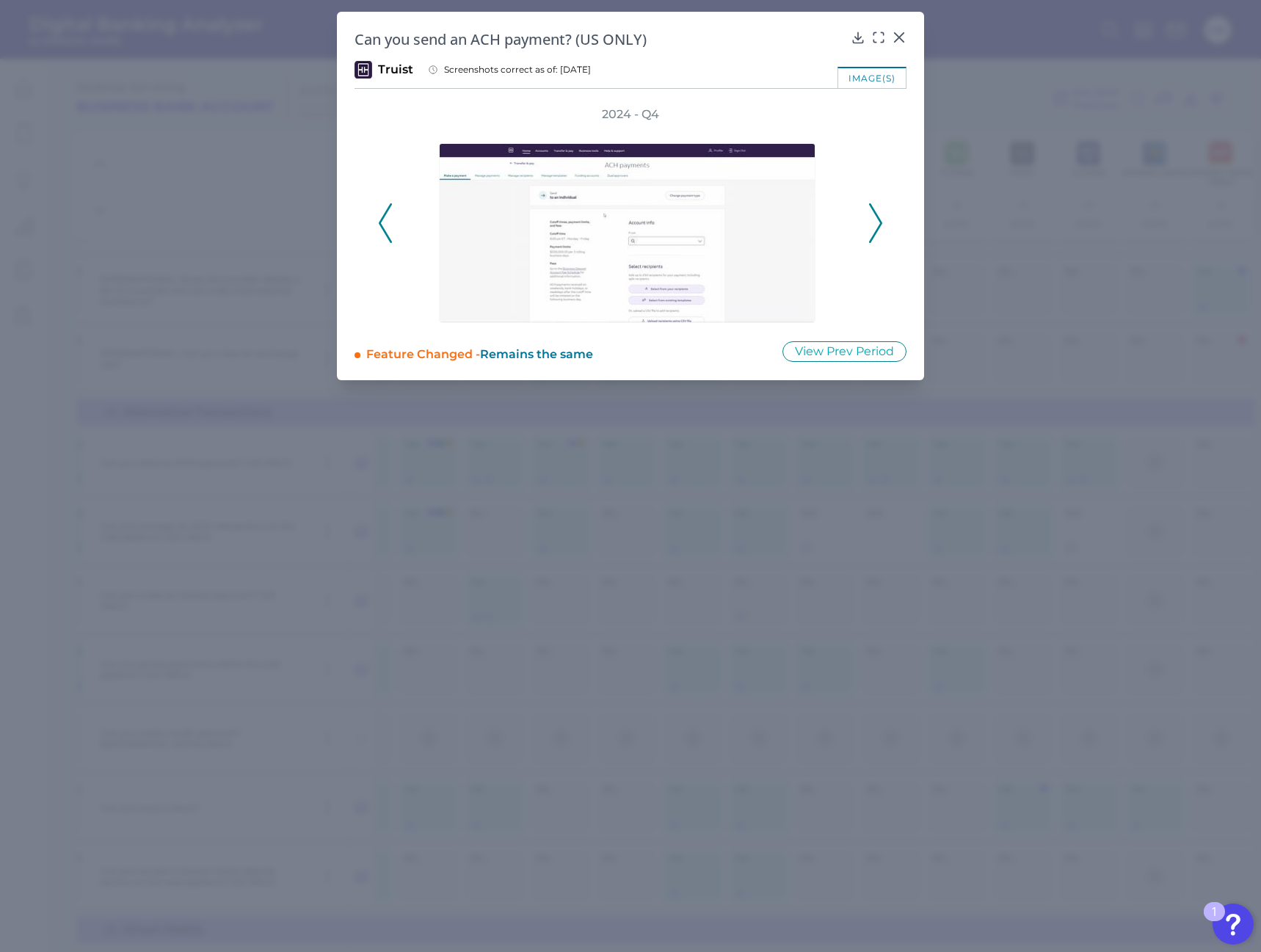click 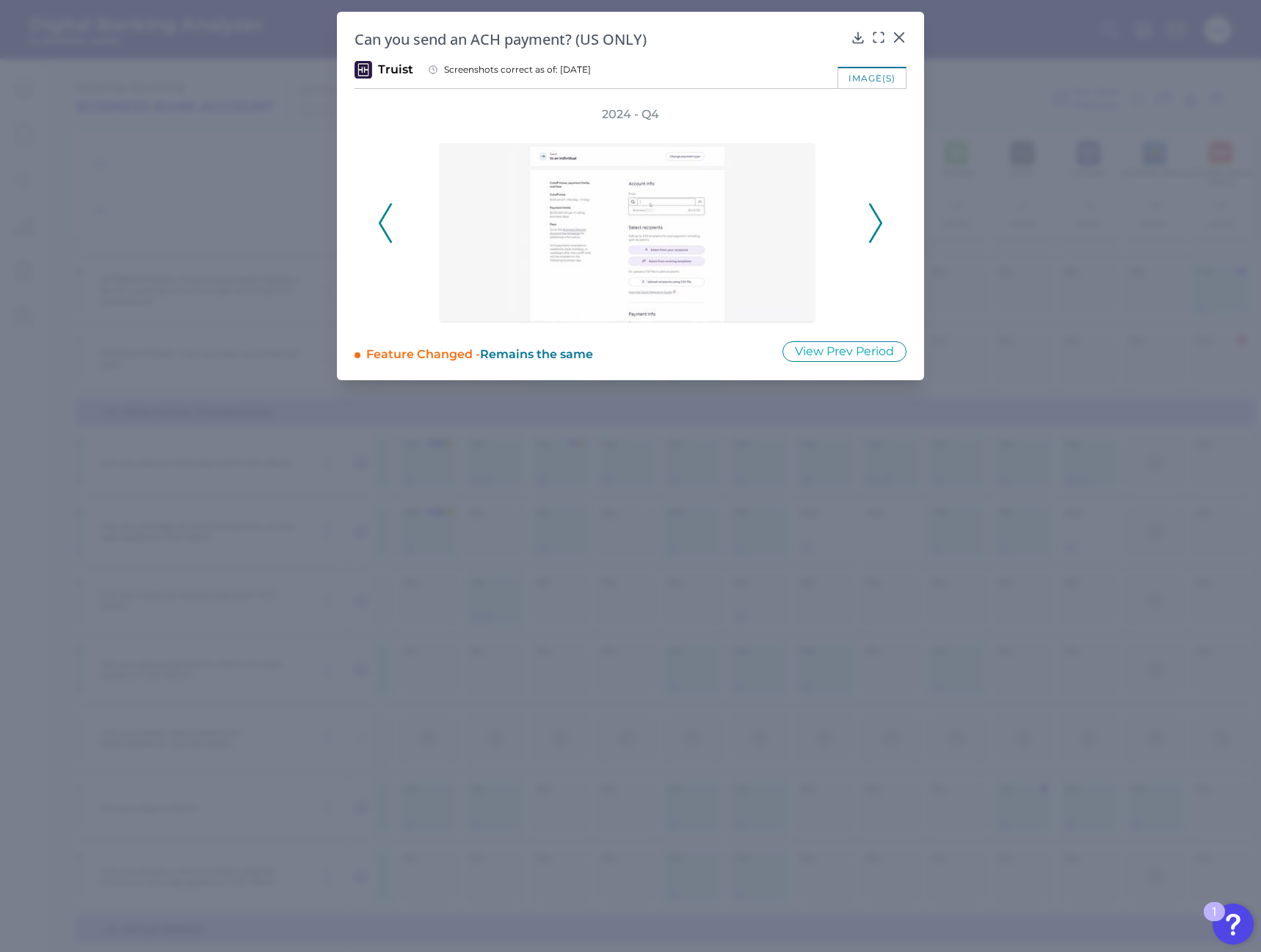 drag, startPoint x: 1001, startPoint y: 212, endPoint x: 1014, endPoint y: 214, distance: 13.152946 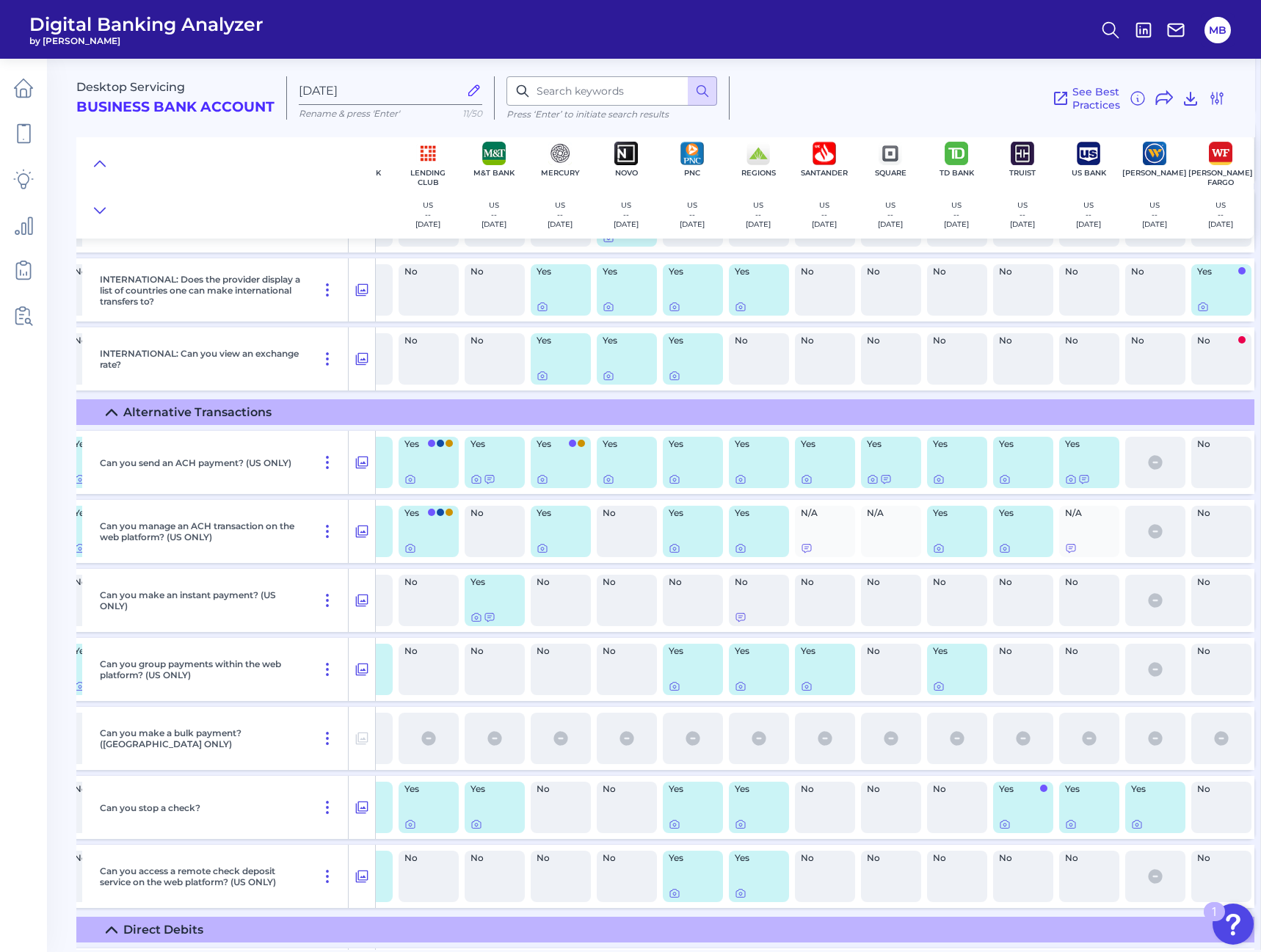 click on "Yes" at bounding box center (693, 531) 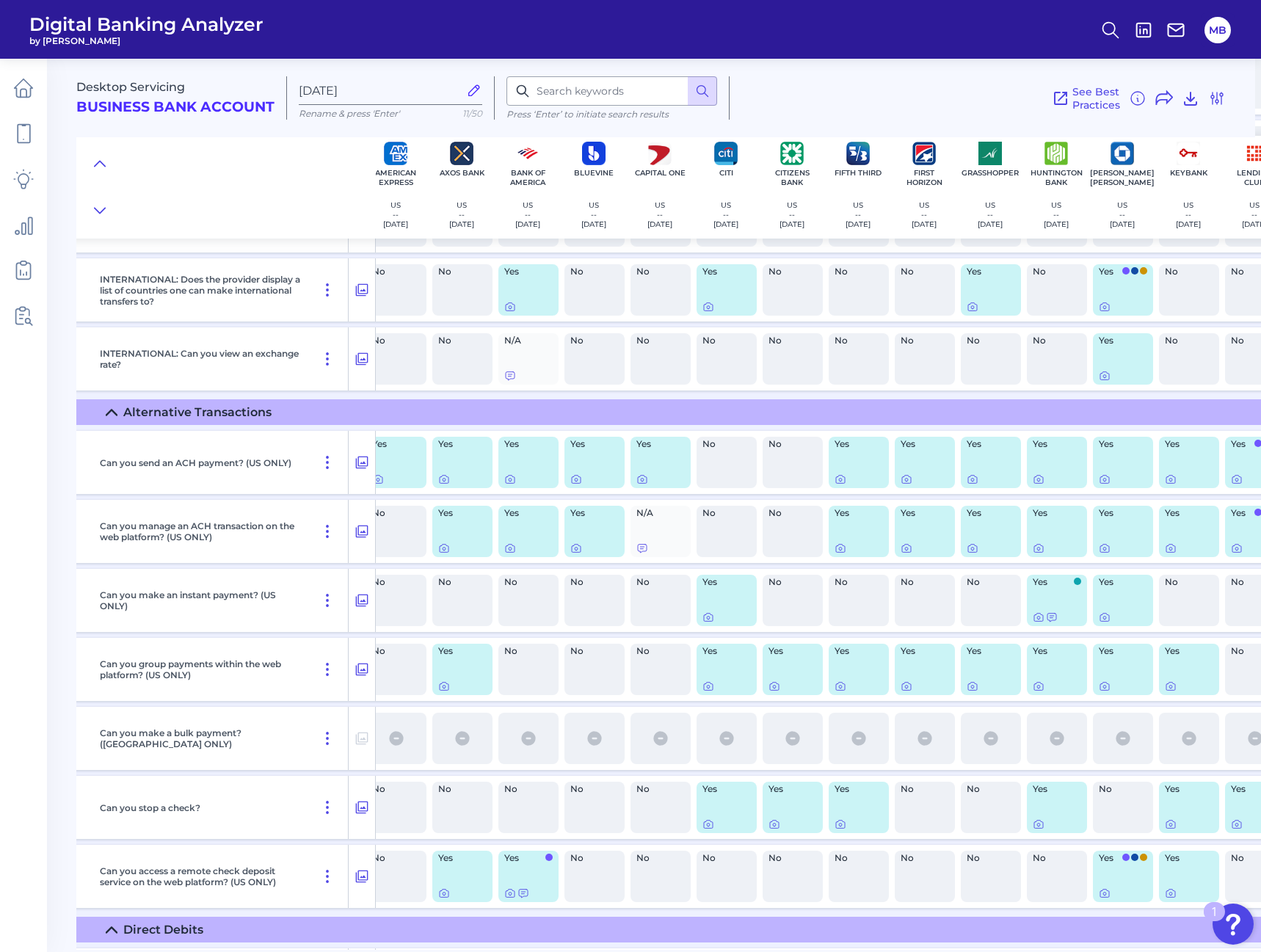 scroll, scrollTop: 8412, scrollLeft: 12, axis: both 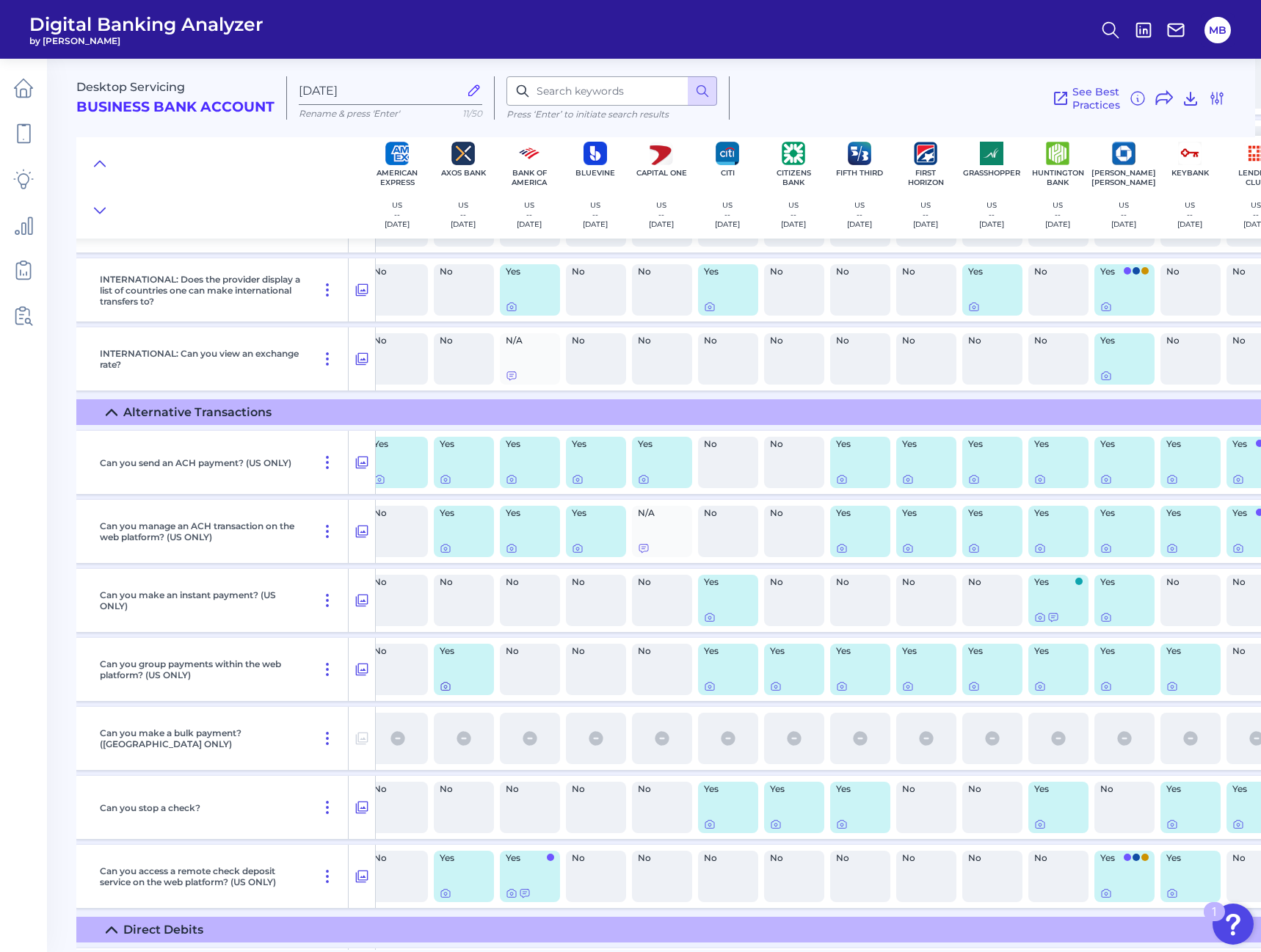 click on "Digital Banking Analyzer by Curinos MB Desktop Servicing Business Bank Account [DATE] Rename & press 'Enter' 11/50 Press ‘Enter’ to initiate search results See Best Practices Filters Clear all filters Experience Reset Mobile Servicing Desktop Servicing Mobile Onboarding Desktop Onboarding Categories Clear Press ‘Enter’ to initiate search results Select all categories Login Security / Authentication Login Secure Area Home Screen & Navigation Checking, Current or Spend Account Overview Personalisation Features Transactions Overall Capability Transaction Feed Individual Transaction View Bank Statements Move Money Pay a Bill, Company or Person using an Account Number P2P - Payments without using a bank account number Account Transfers Wire & International Alternative Transactions Direct Debits Card Management Settings and Profile Management Changing settings Marketing Preferences Security Fraud Management Manage Third Party Data Permissions User Permissions & Entitlements Planning Tools 1" at bounding box center [630, 476] 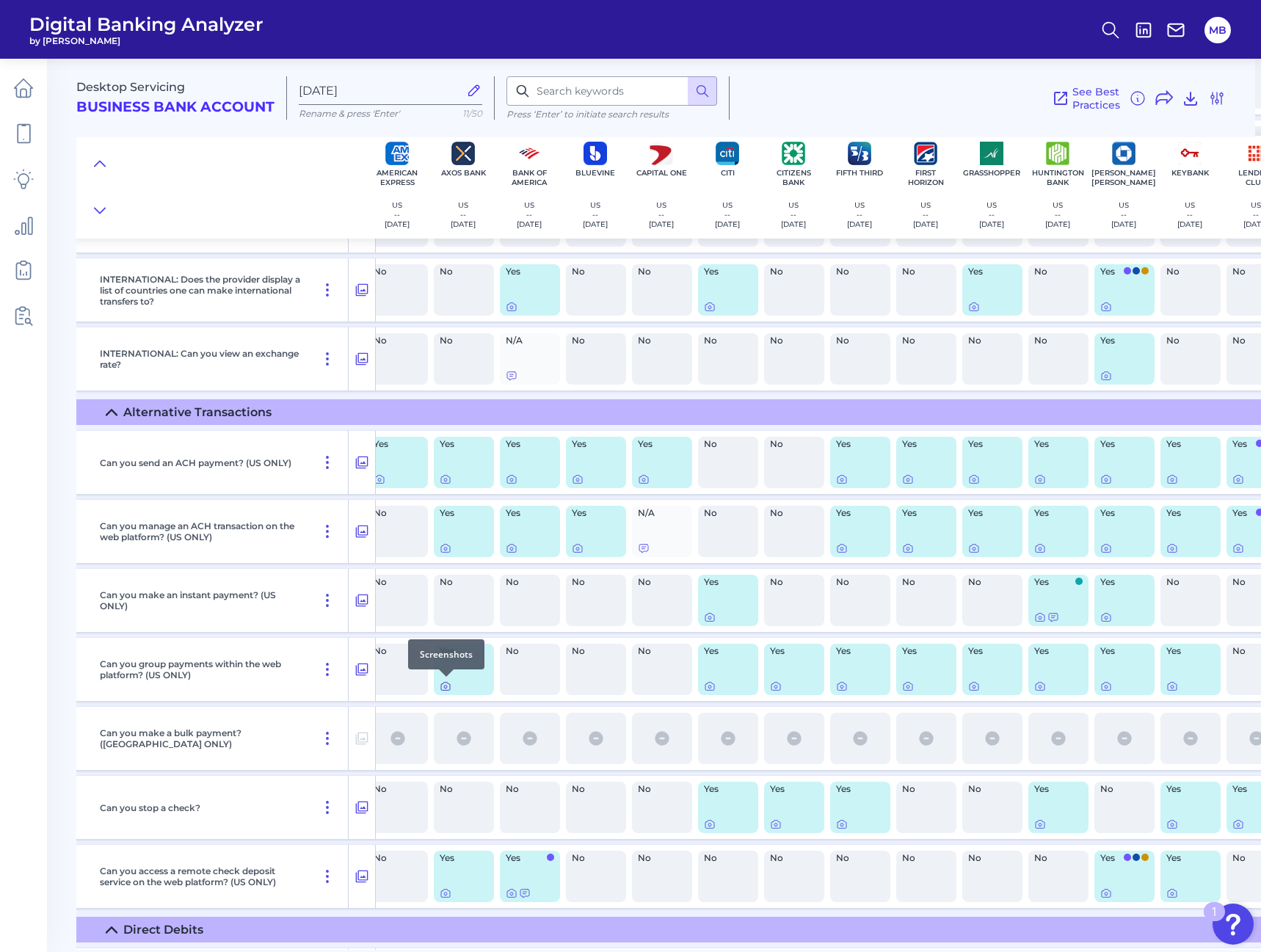 click 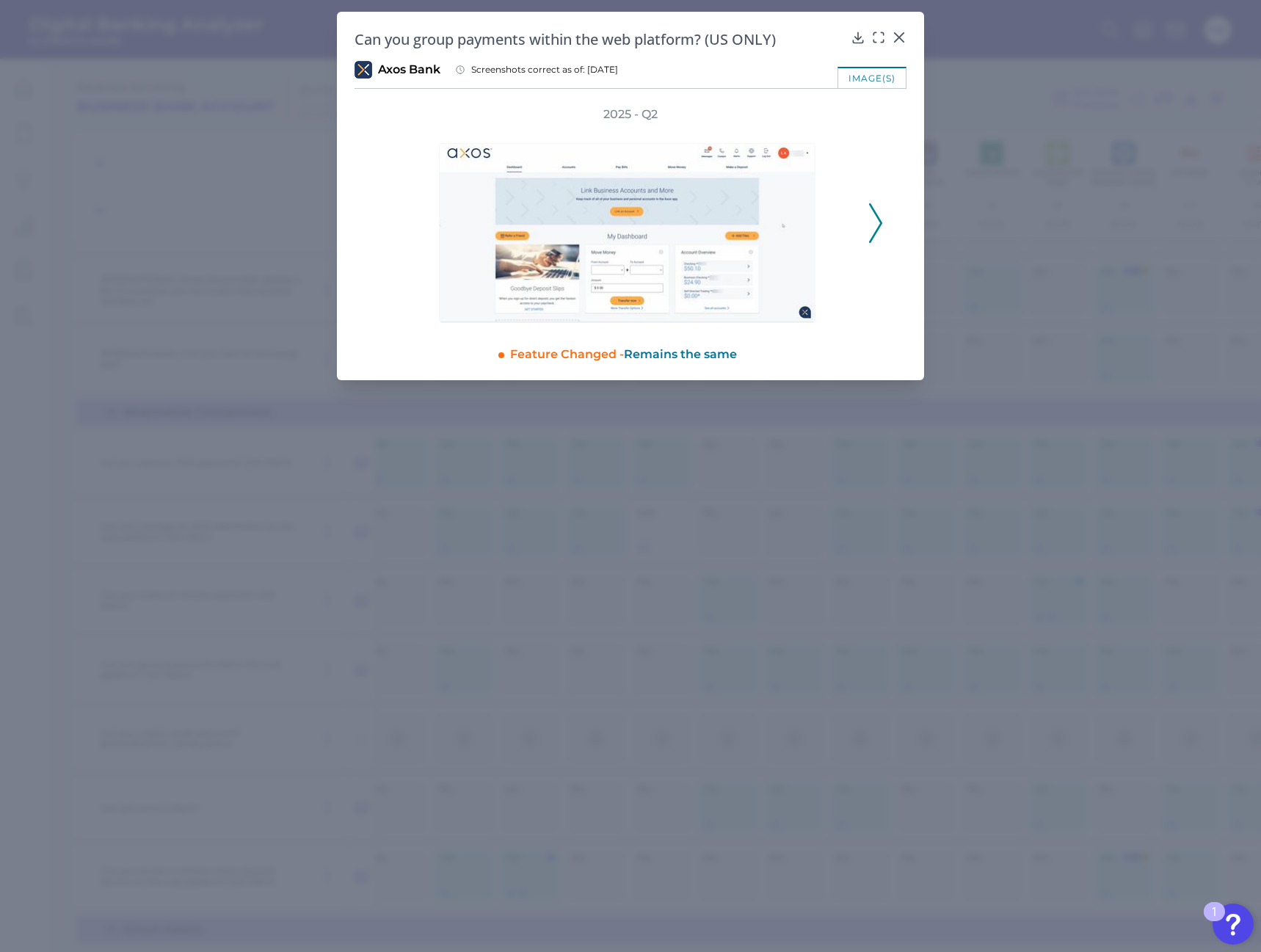 click 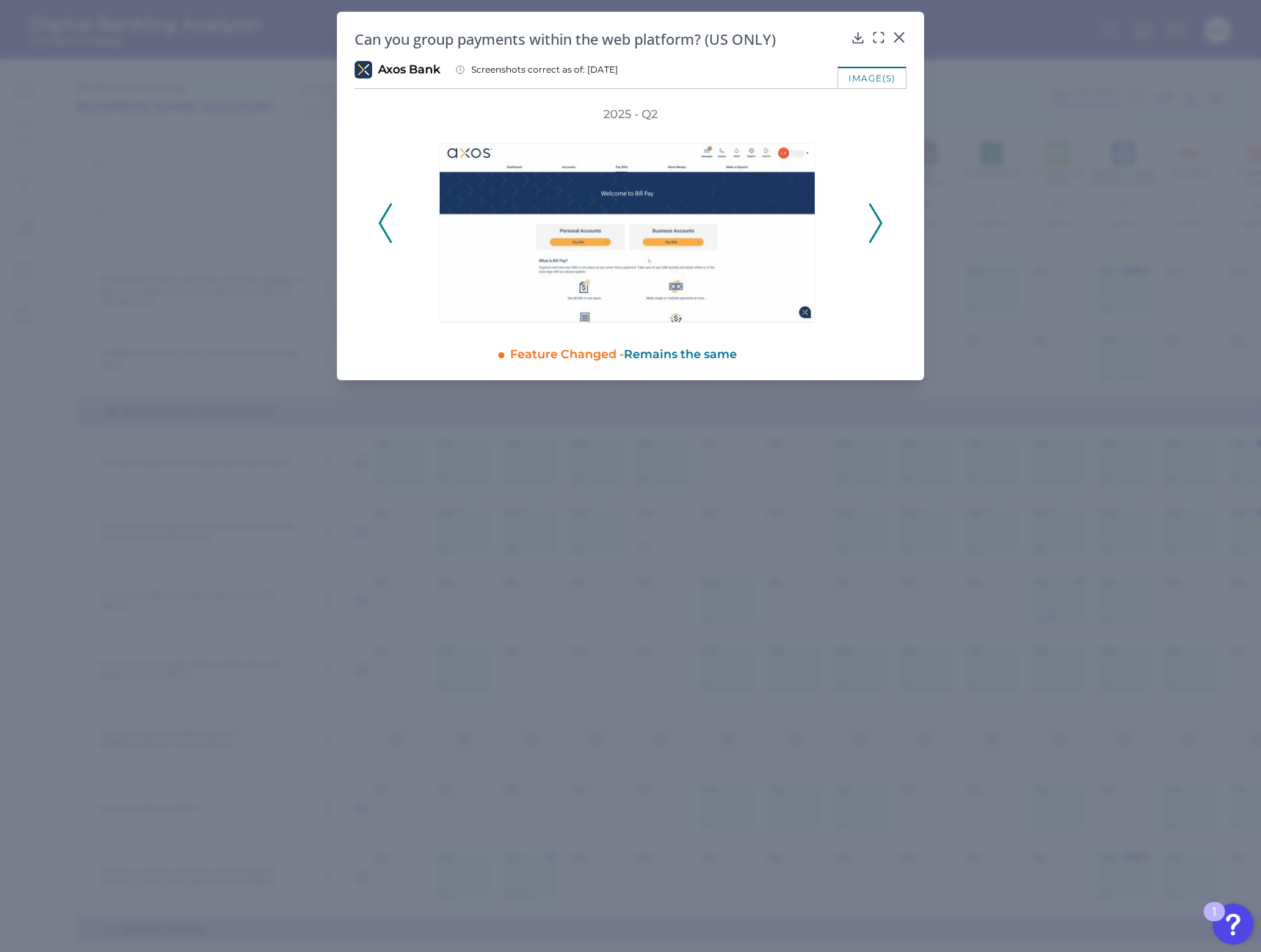 click 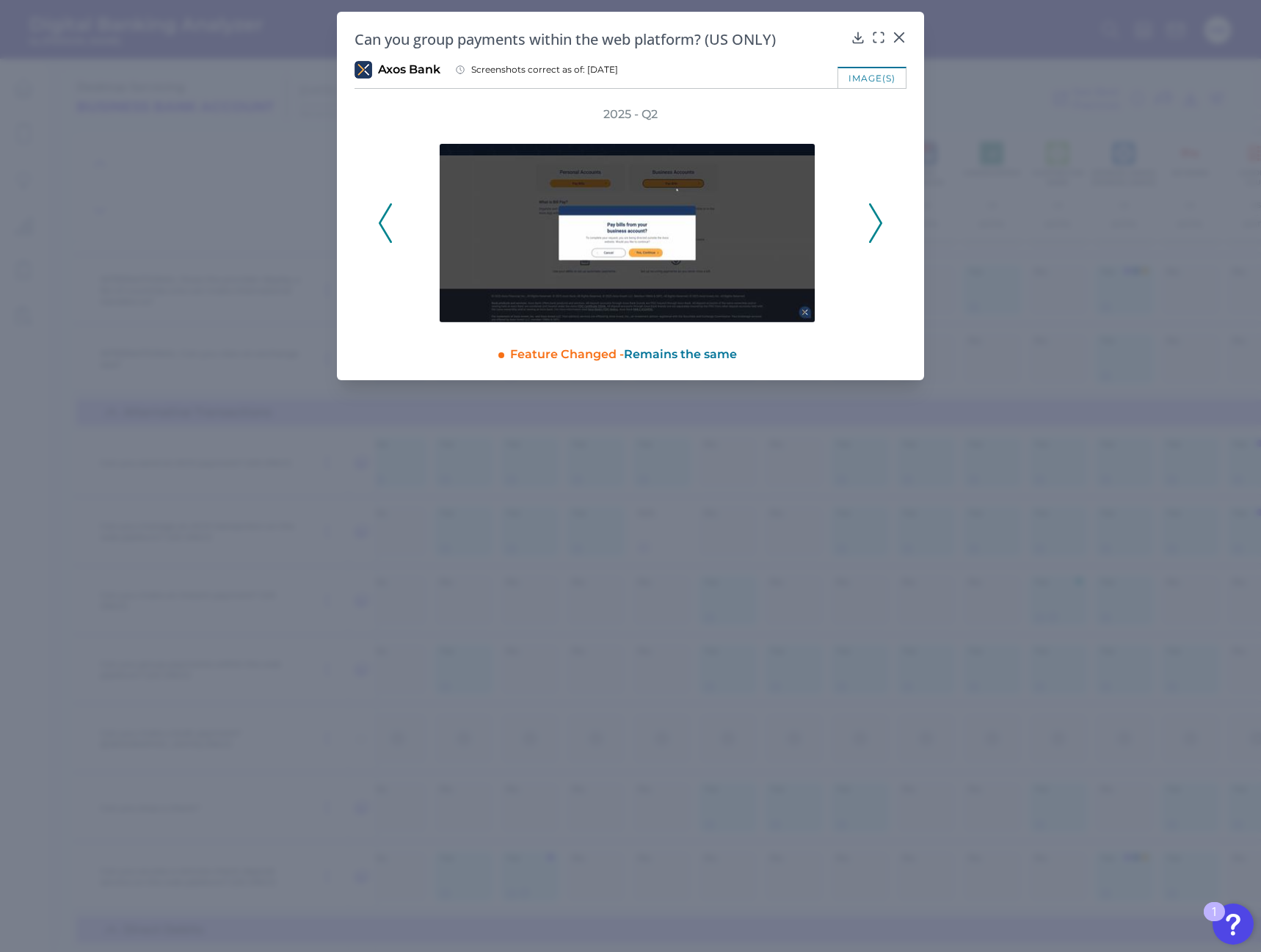 click 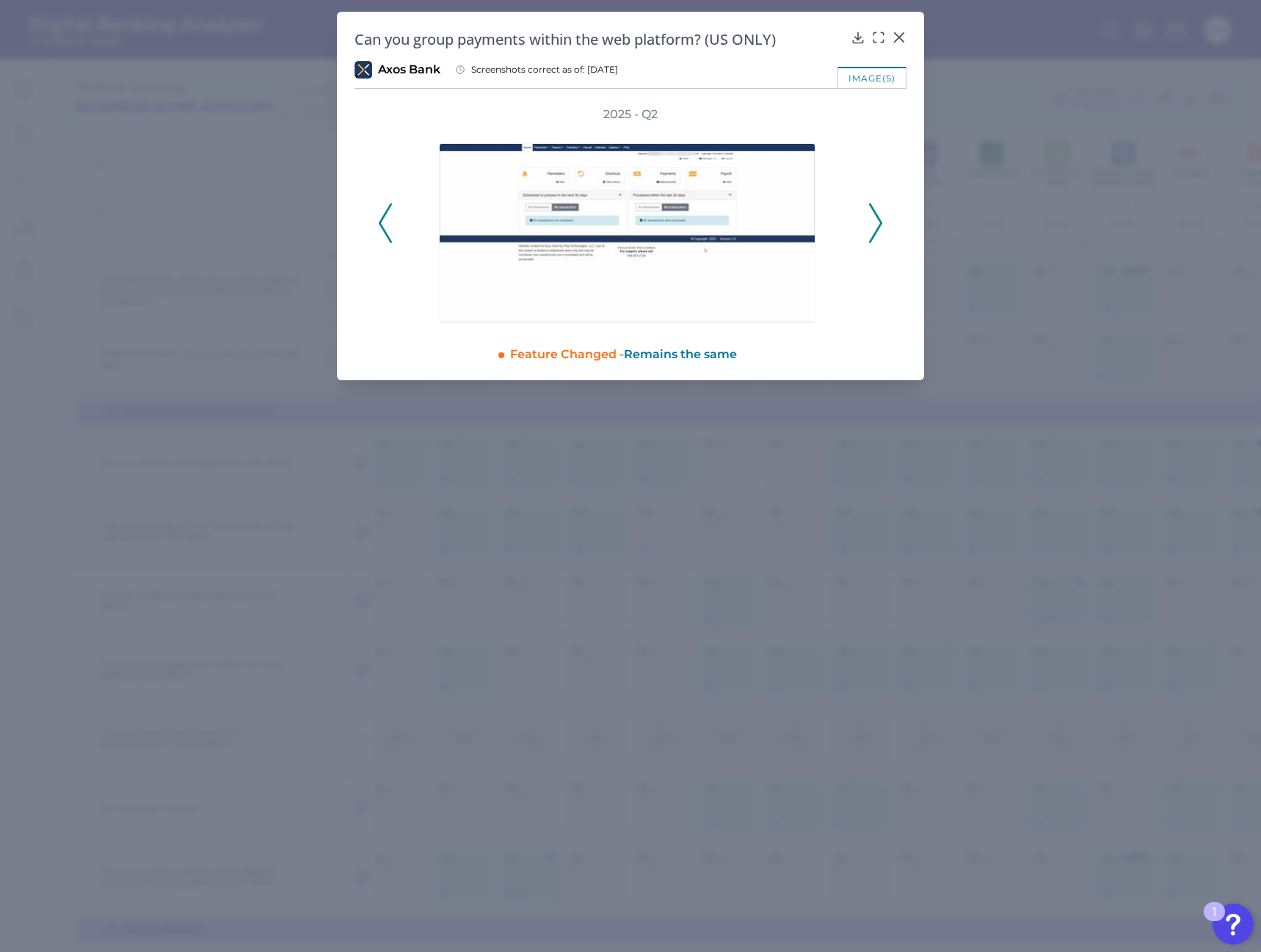 click 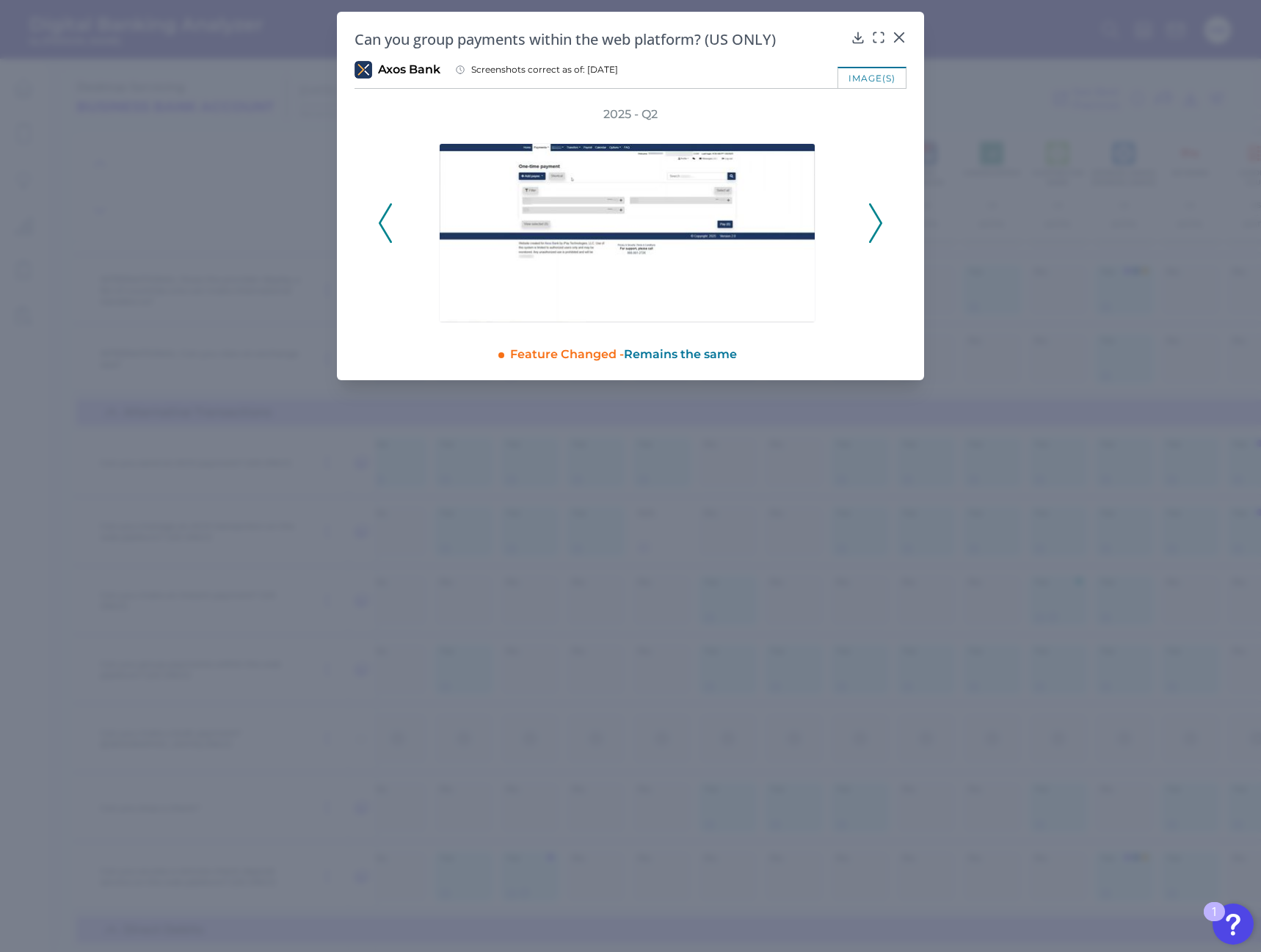 click 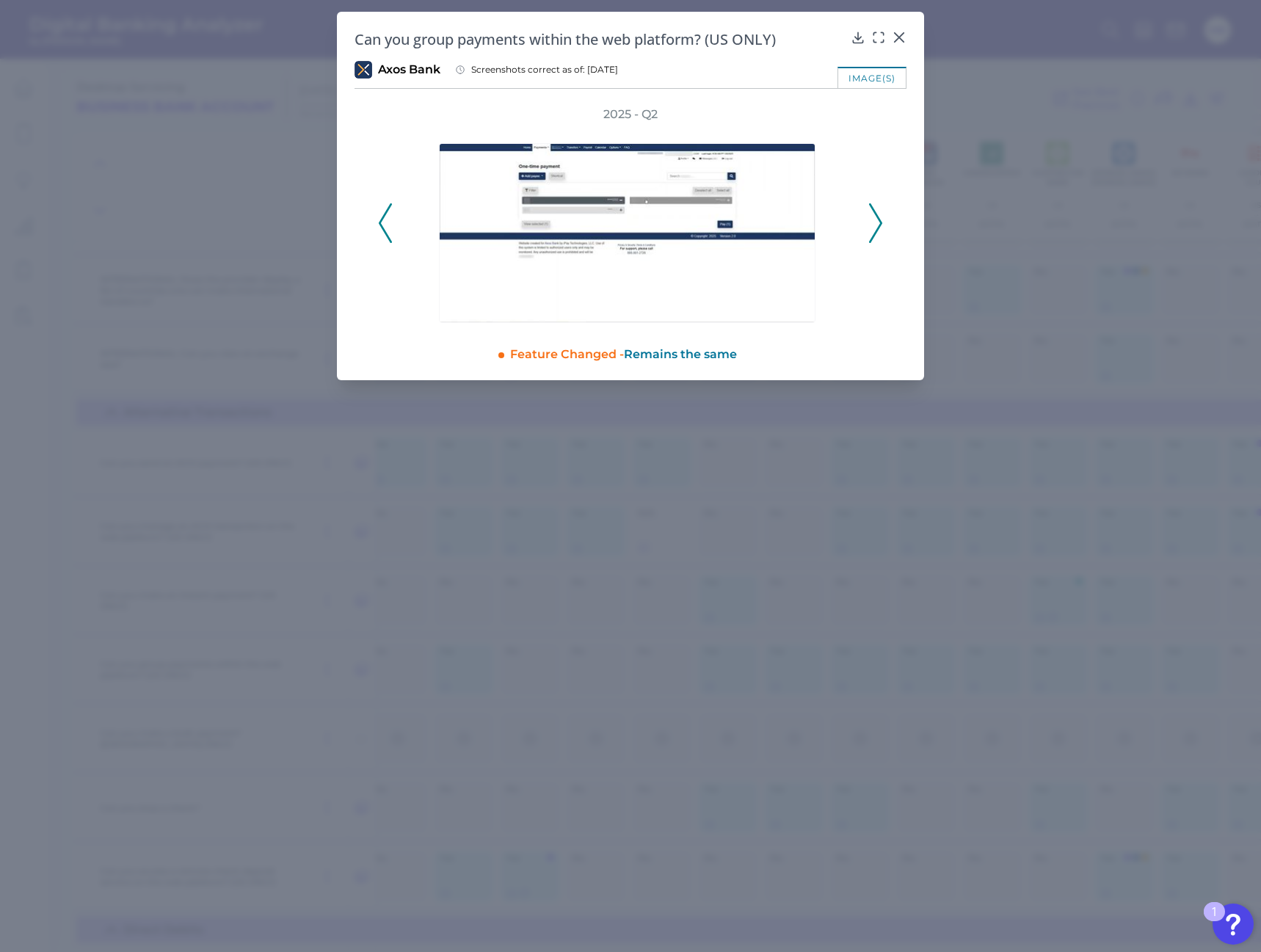 click 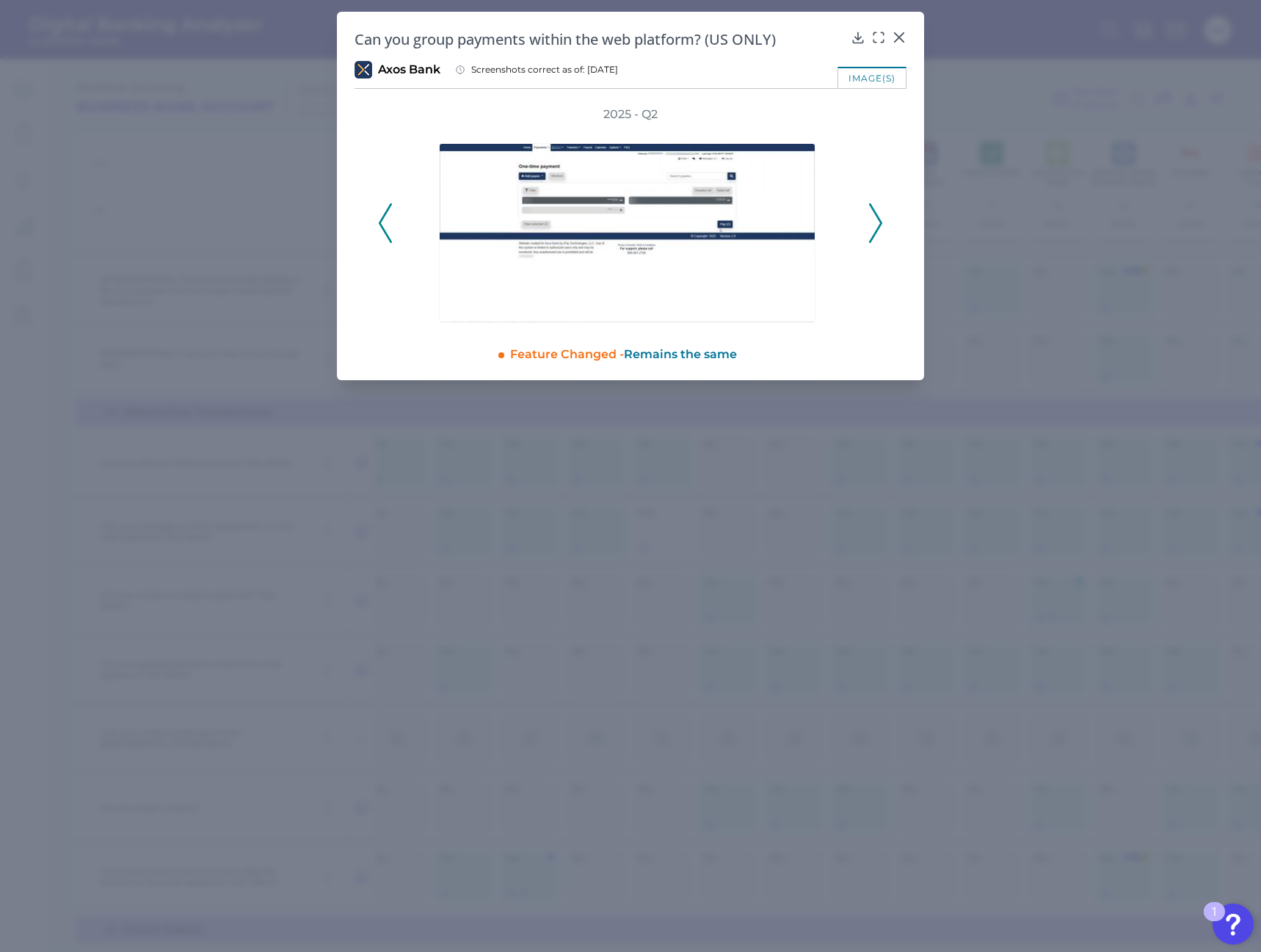 click 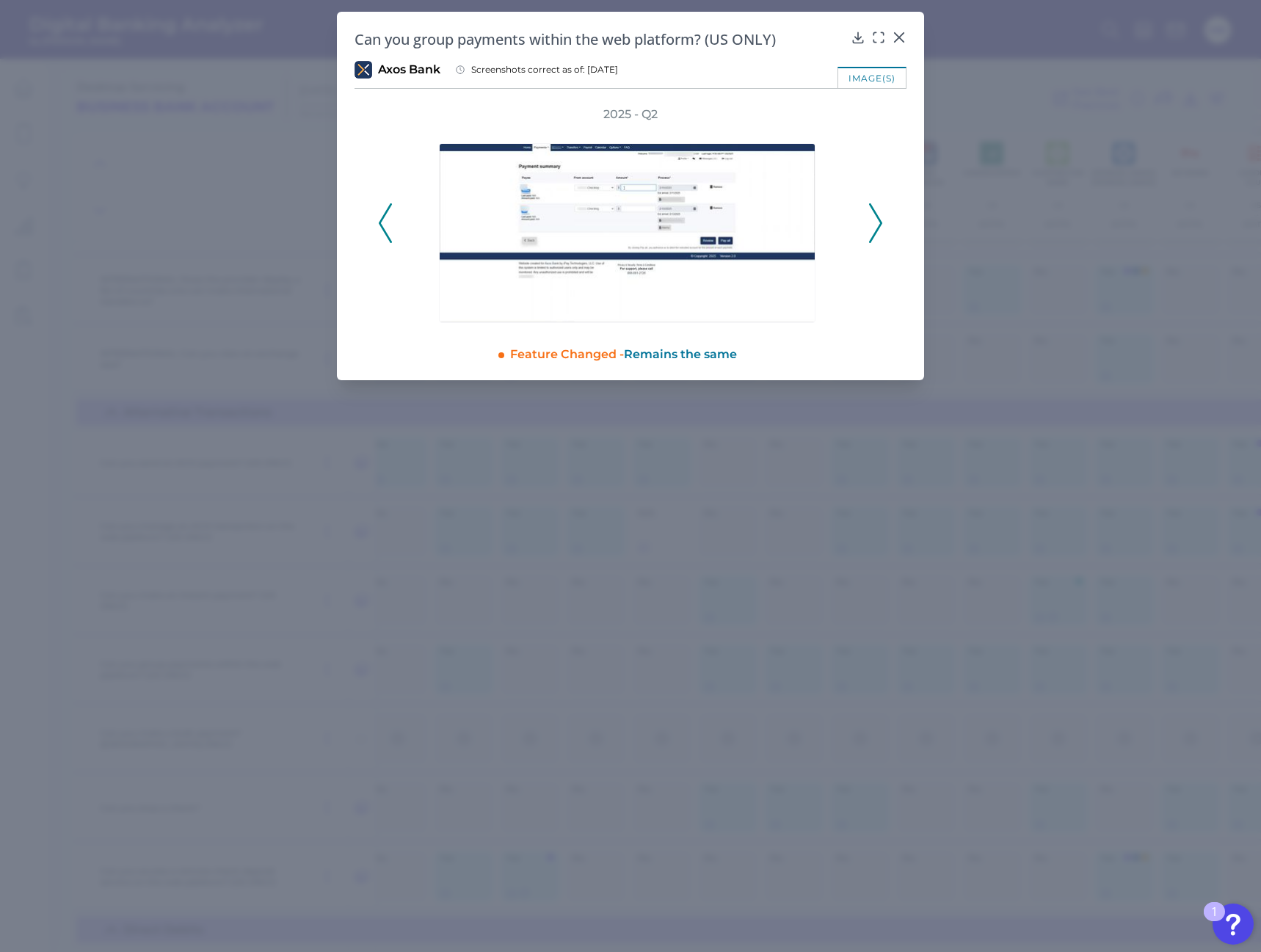 click 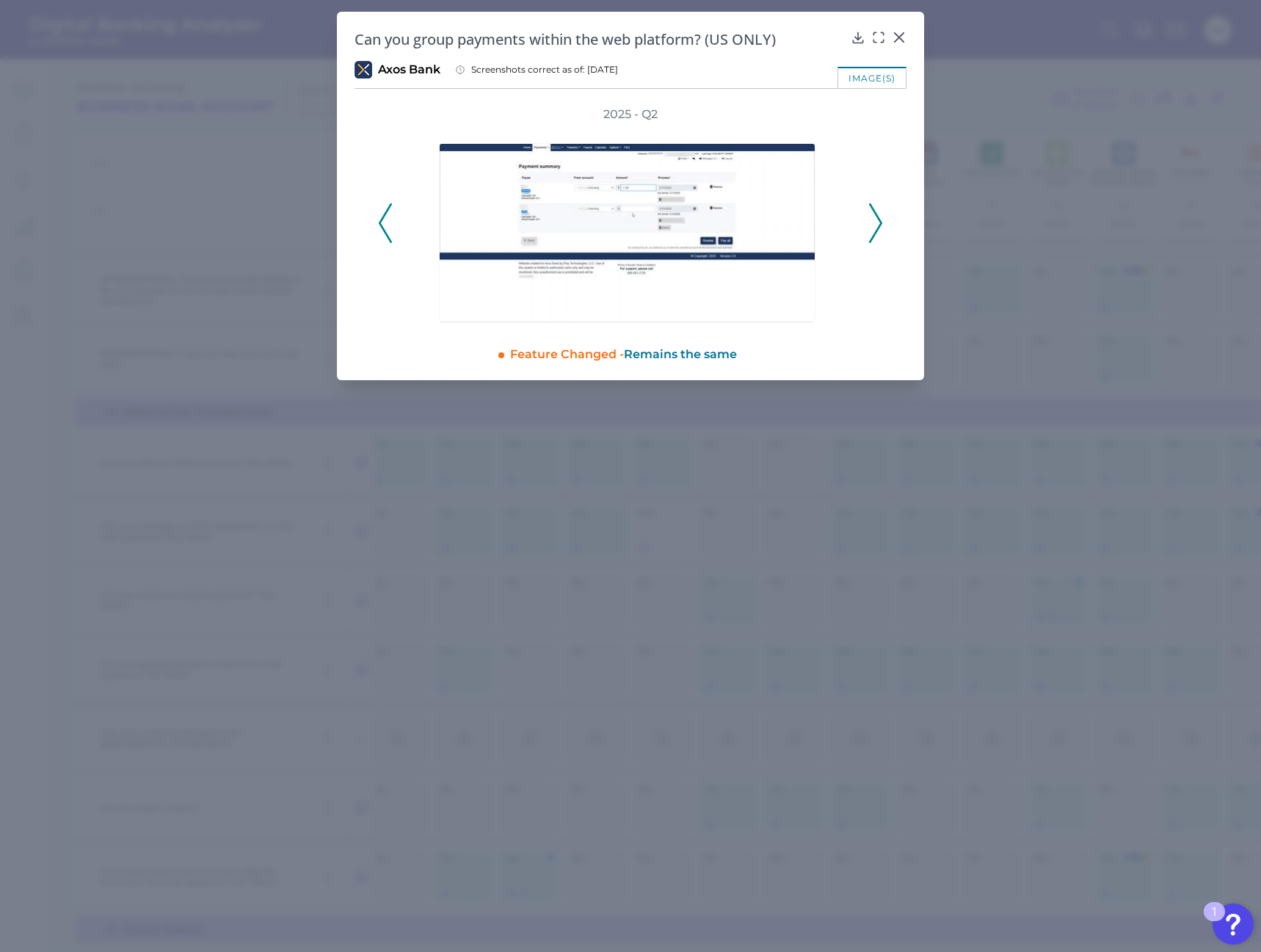 click 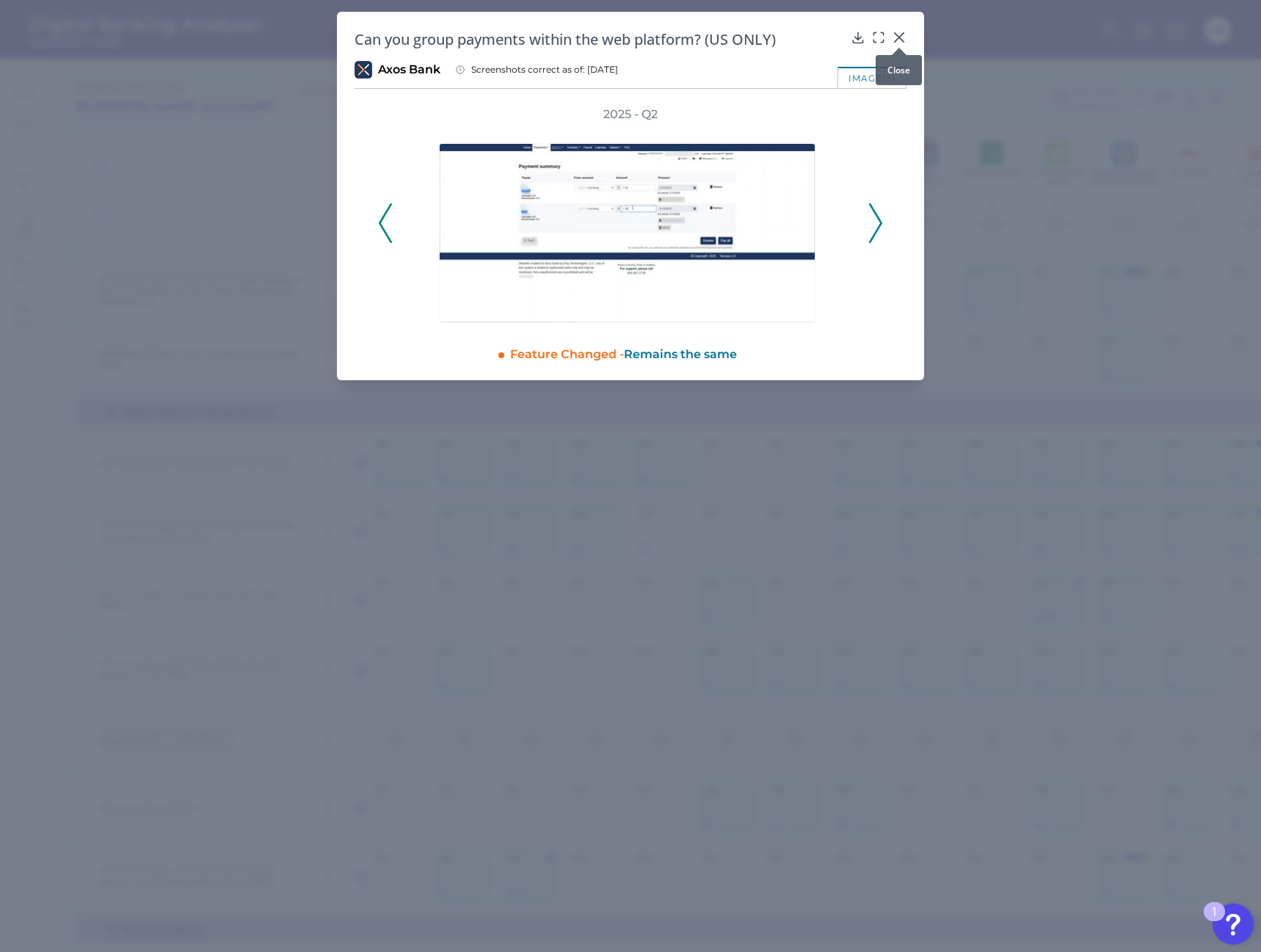click 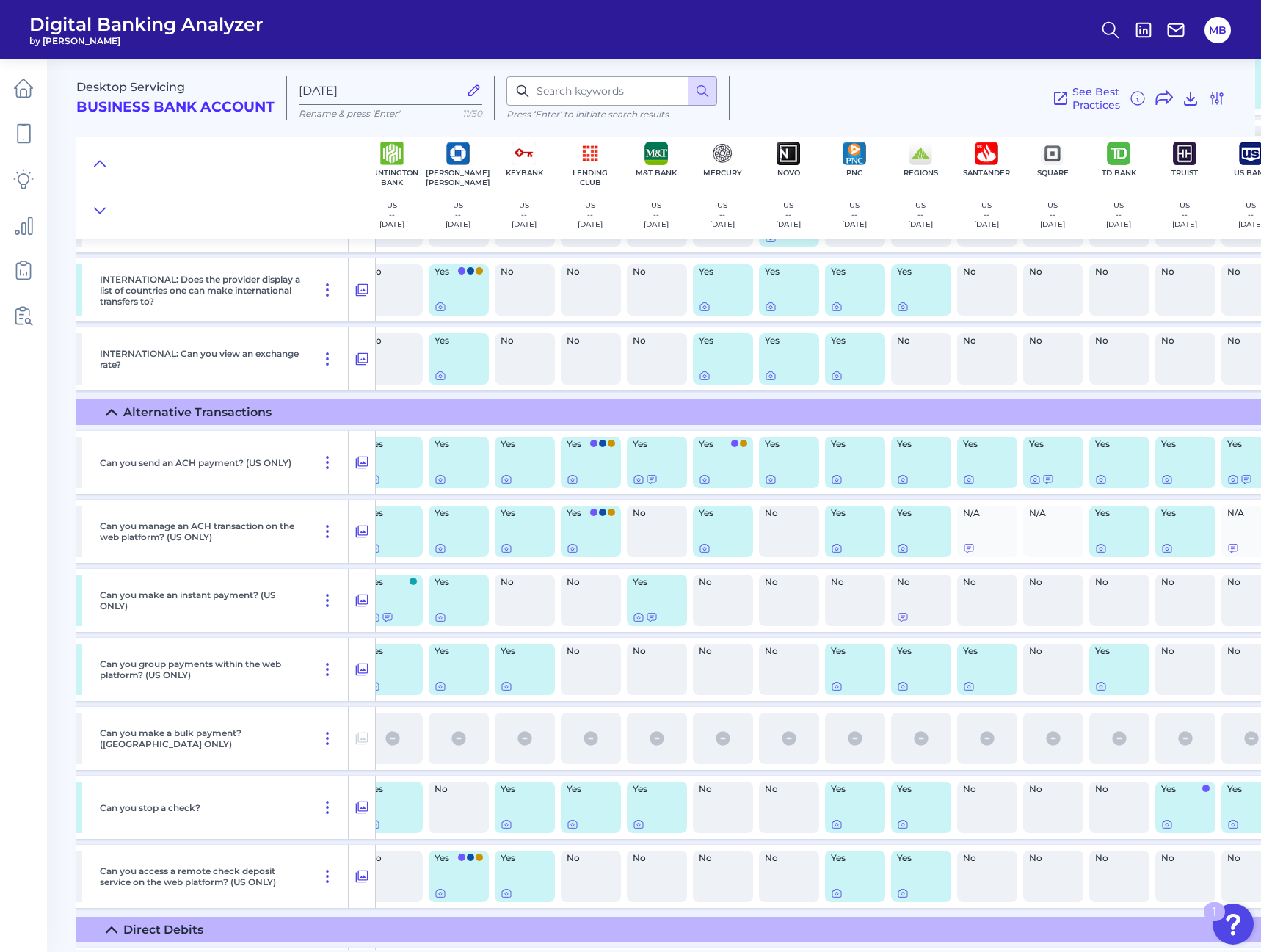 scroll, scrollTop: 8412, scrollLeft: 678, axis: both 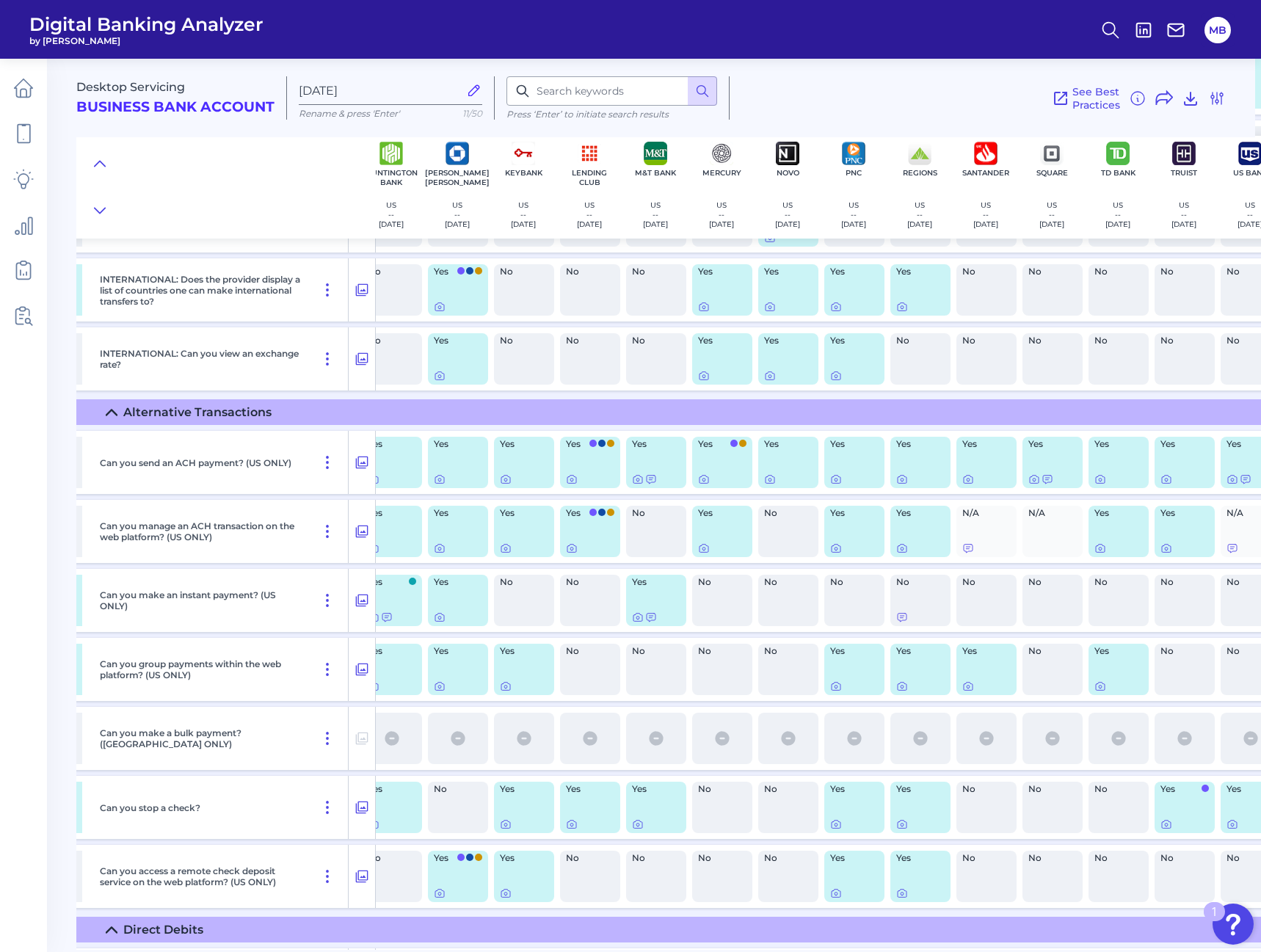 click on "Yes" at bounding box center [458, 669] 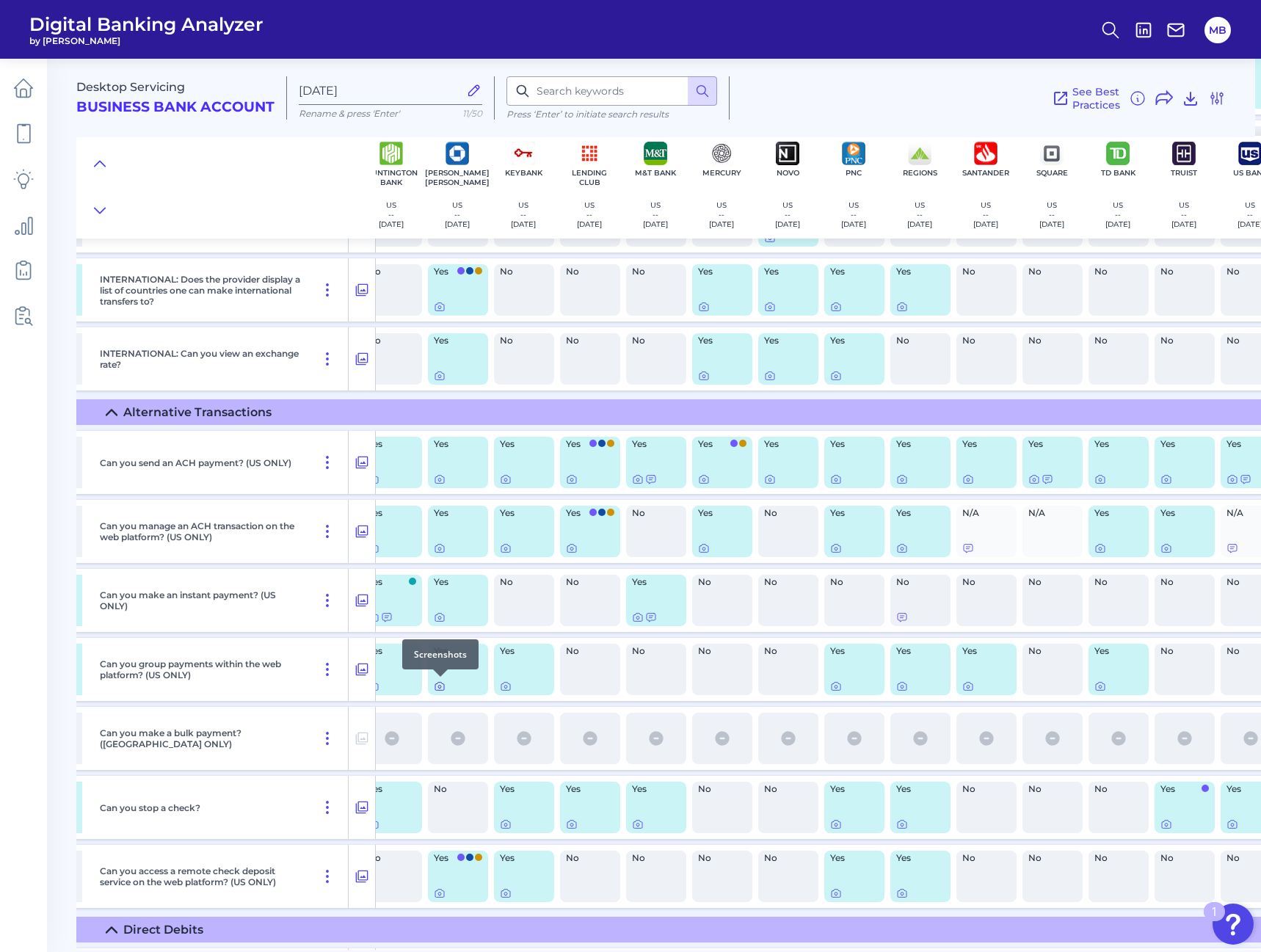 click on "Digital Banking Analyzer by Curinos MB Desktop Servicing Business Bank Account [DATE] Rename & press 'Enter' 11/50 Press ‘Enter’ to initiate search results See Best Practices Filters Clear all filters Experience Reset Mobile Servicing Desktop Servicing Mobile Onboarding Desktop Onboarding Categories Clear Press ‘Enter’ to initiate search results Select all categories Login Security / Authentication Login Secure Area Home Screen & Navigation Checking, Current or Spend Account Overview Personalisation Features Transactions Overall Capability Transaction Feed Individual Transaction View Bank Statements Move Money Pay a Bill, Company or Person using an Account Number P2P - Payments without using a bank account number Account Transfers Wire & International Alternative Transactions Direct Debits Card Management Settings and Profile Management Changing settings Marketing Preferences Security Fraud Management Manage Third Party Data Permissions User Permissions & Entitlements Planning Tools 1" at bounding box center (630, 476) 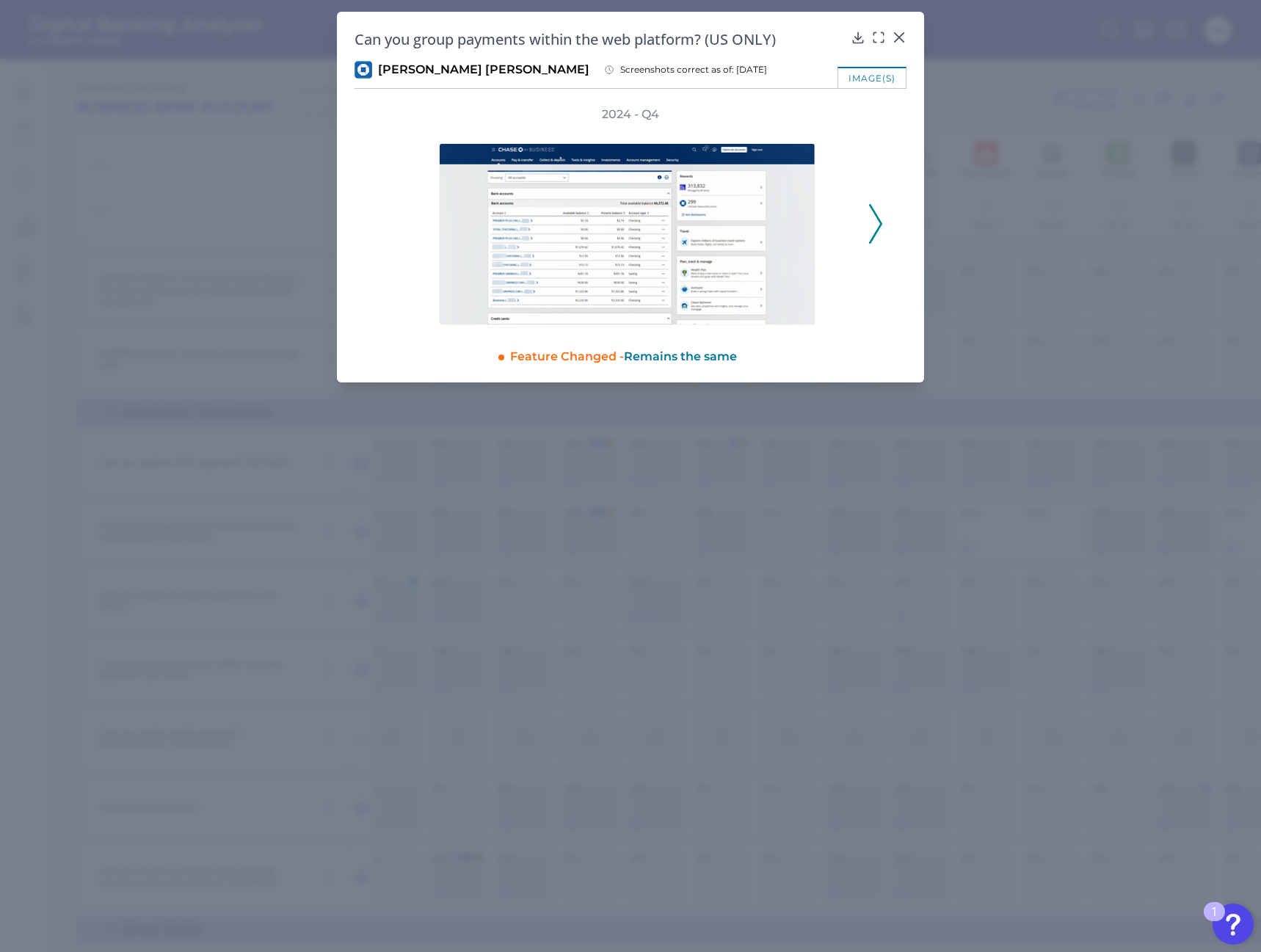 click at bounding box center [876, 224] 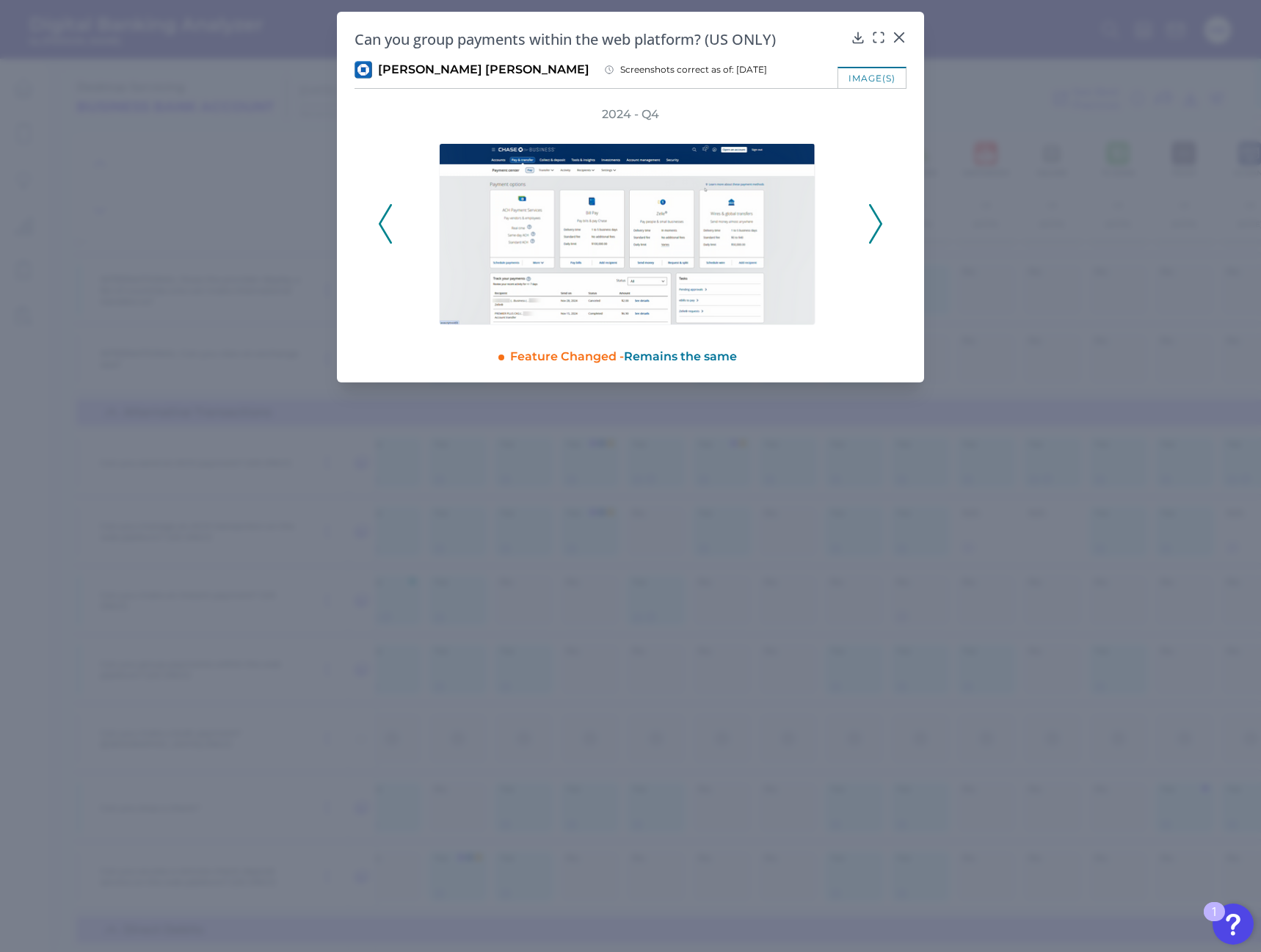 click at bounding box center [876, 224] 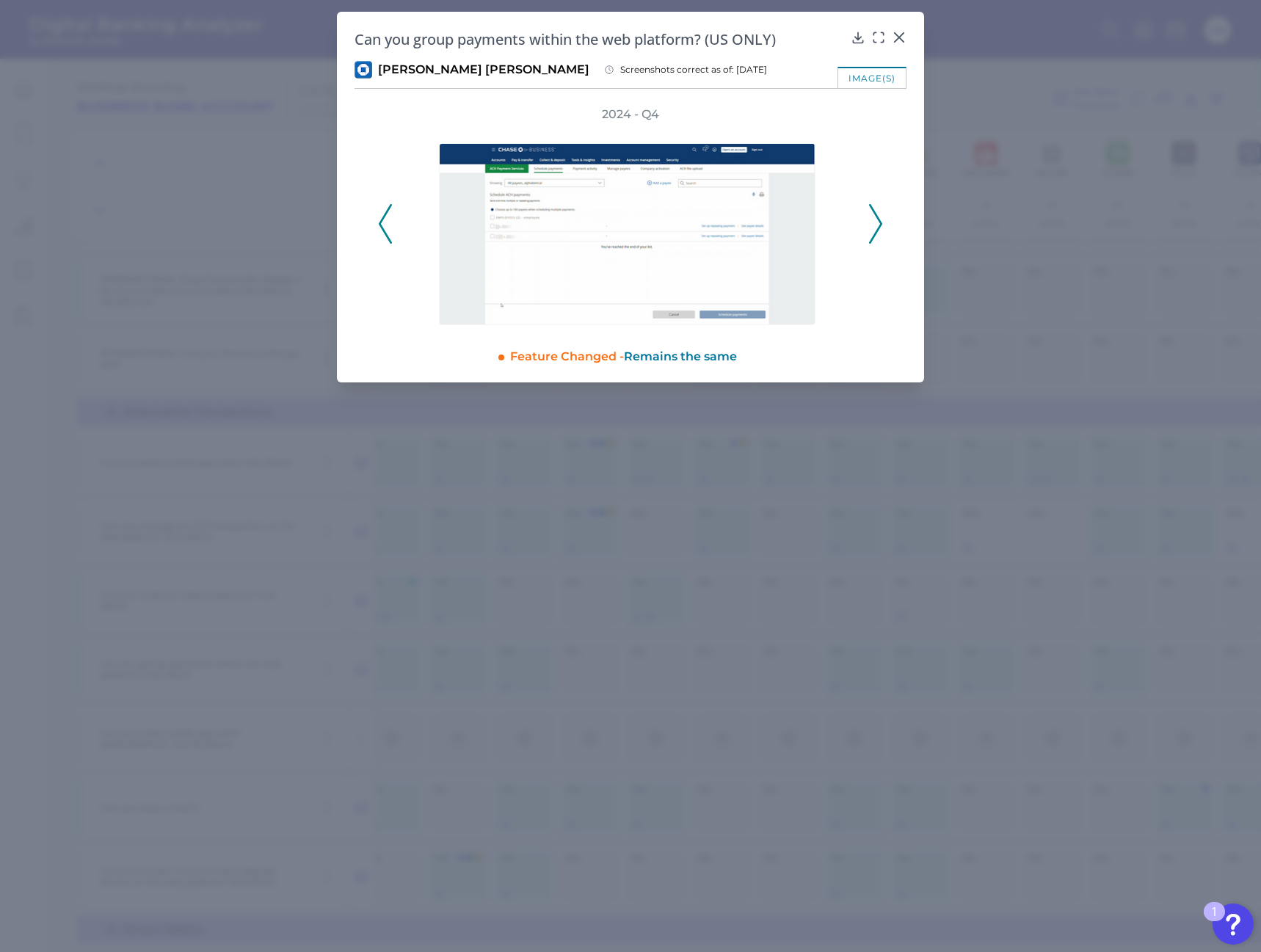 click at bounding box center (876, 224) 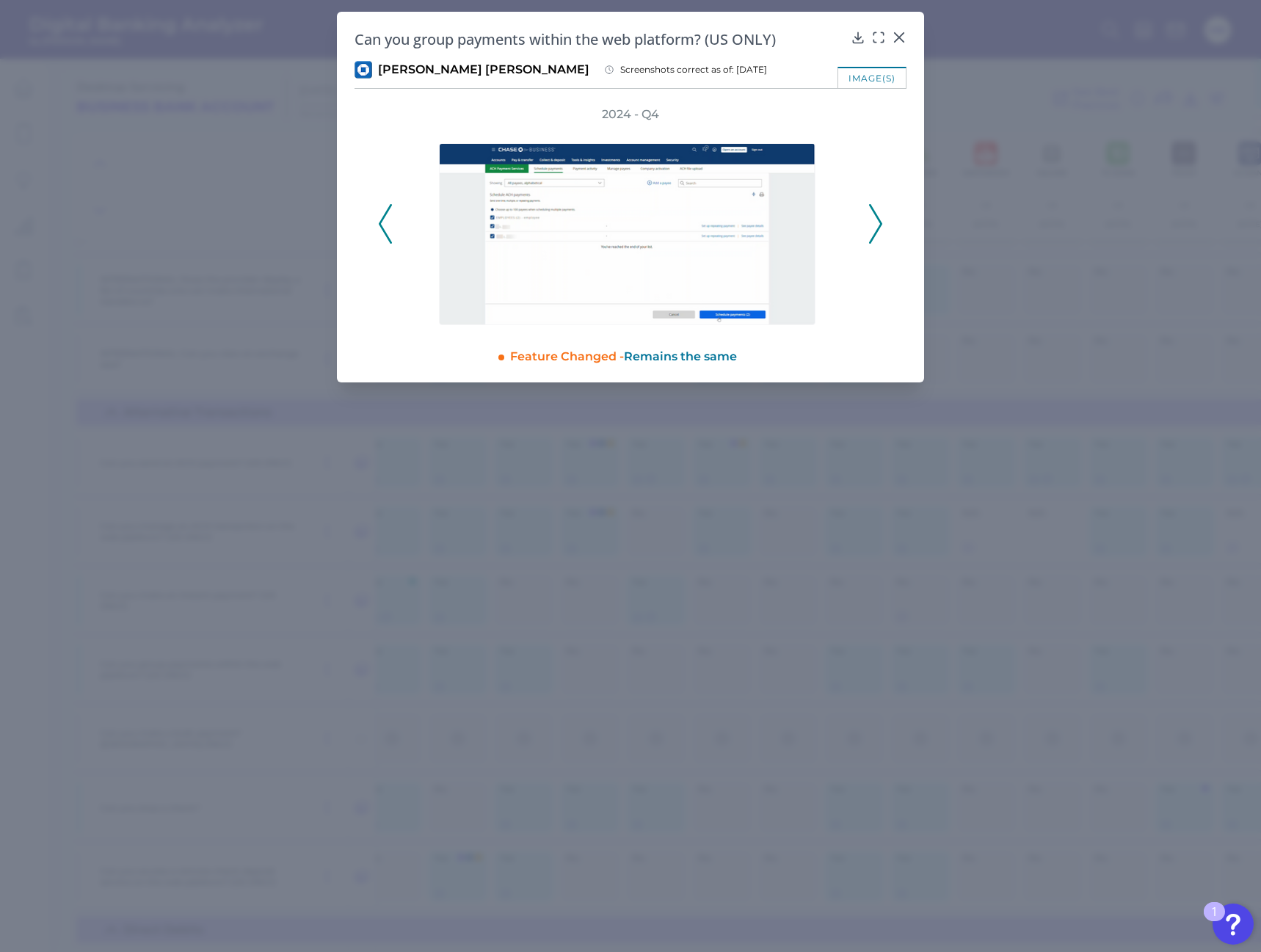 click at bounding box center [876, 224] 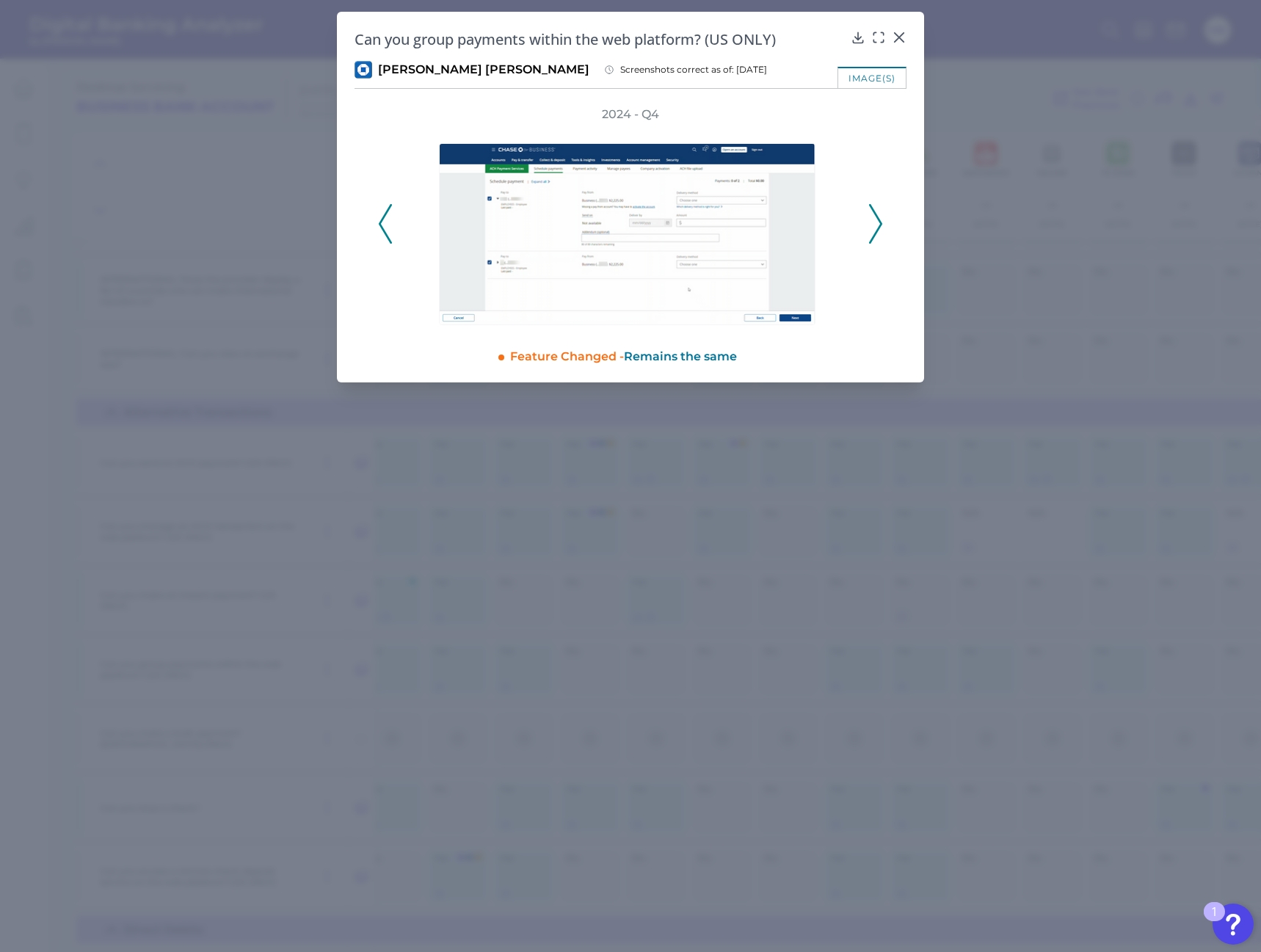 click at bounding box center [876, 224] 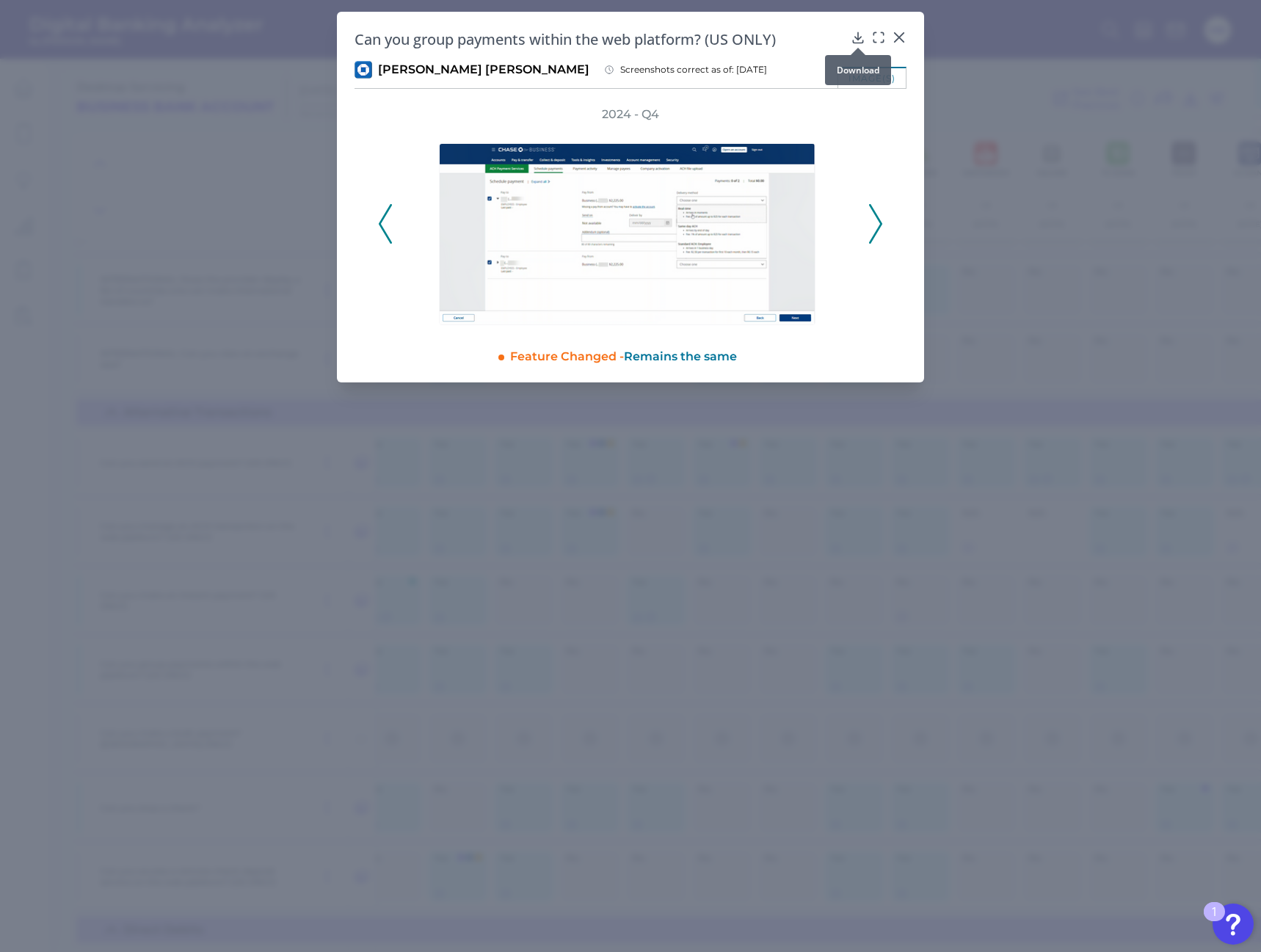 click 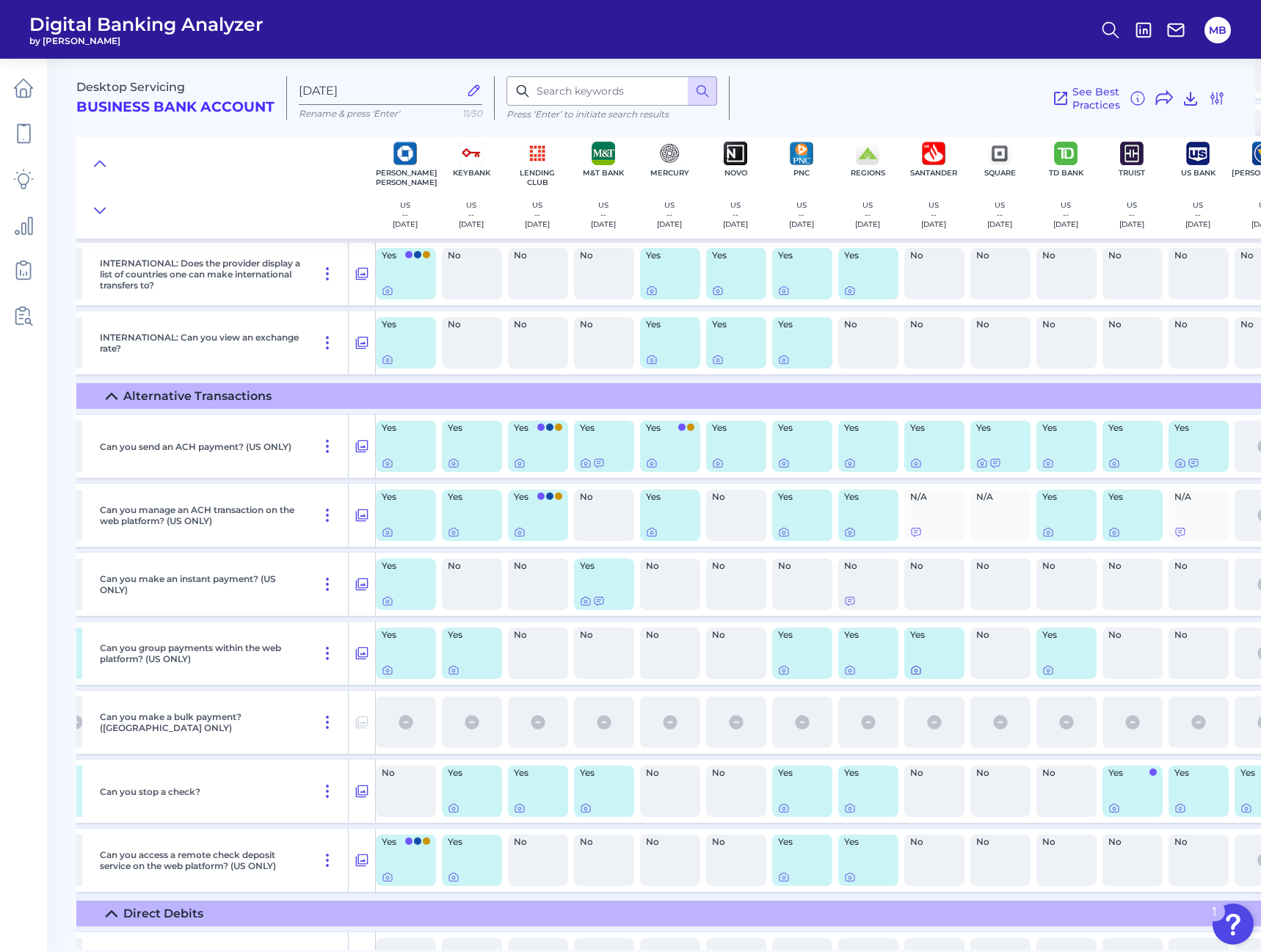 scroll, scrollTop: 8428, scrollLeft: 846, axis: both 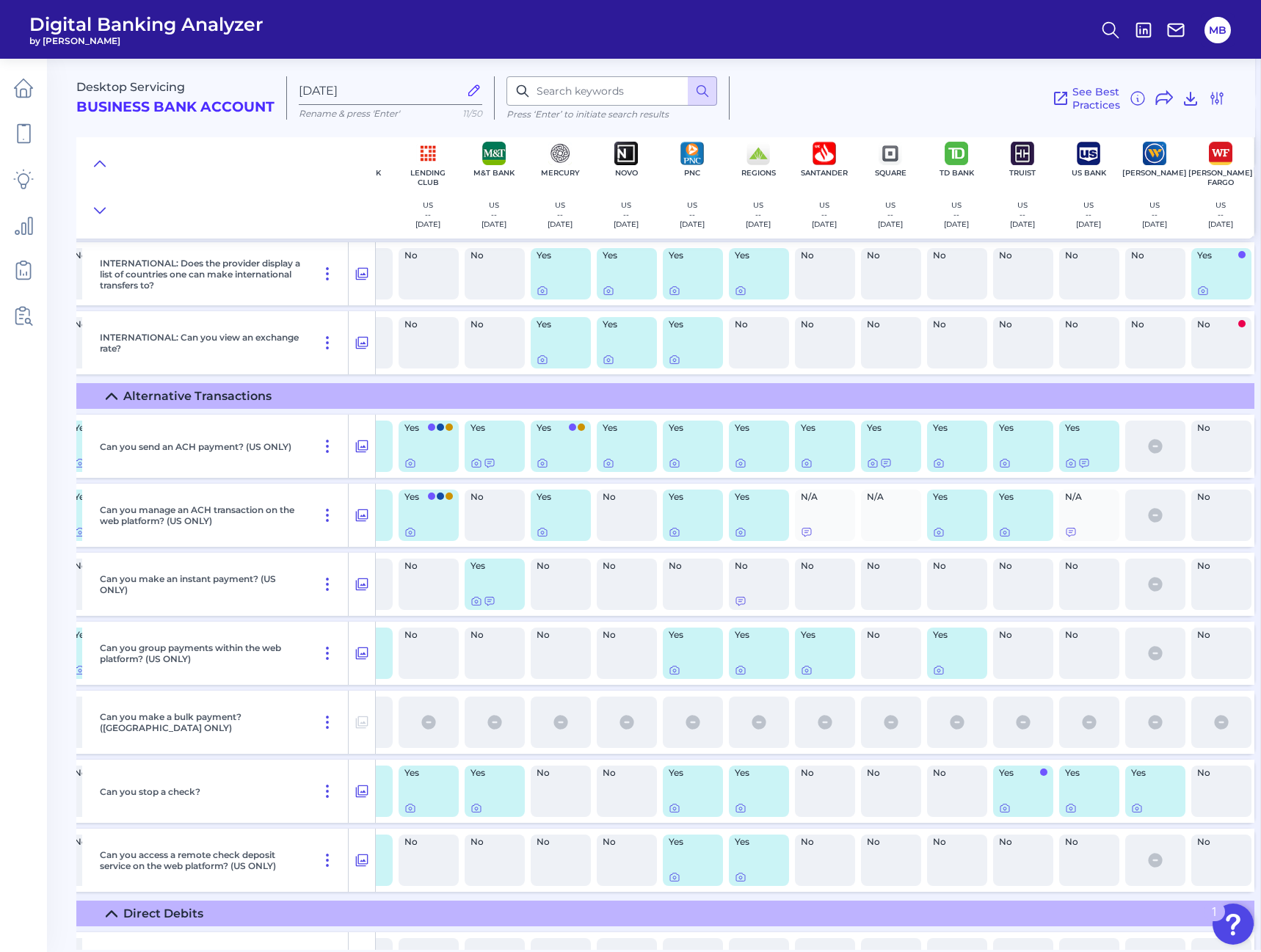 click on "Yes" at bounding box center (1023, 446) 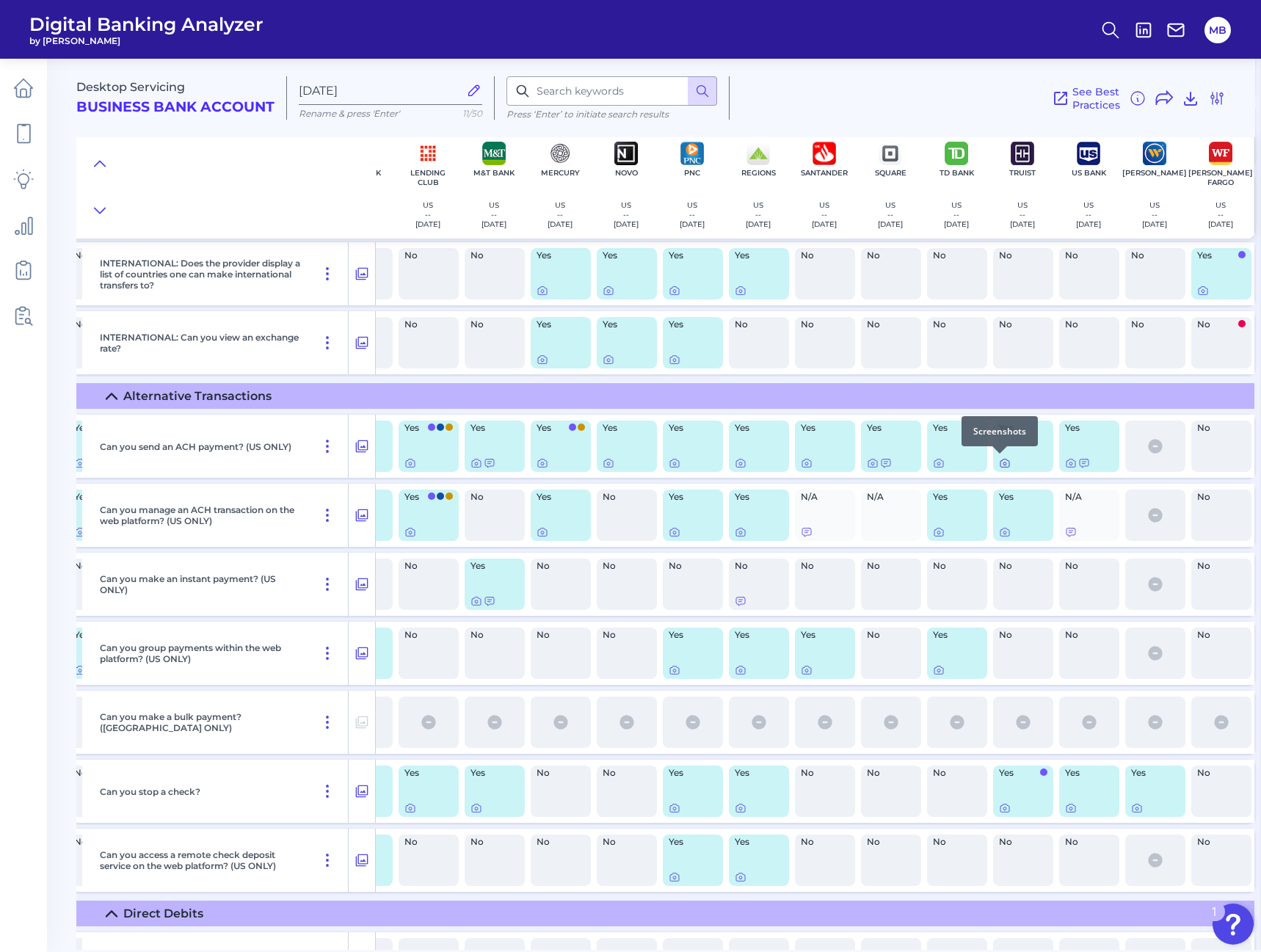 click 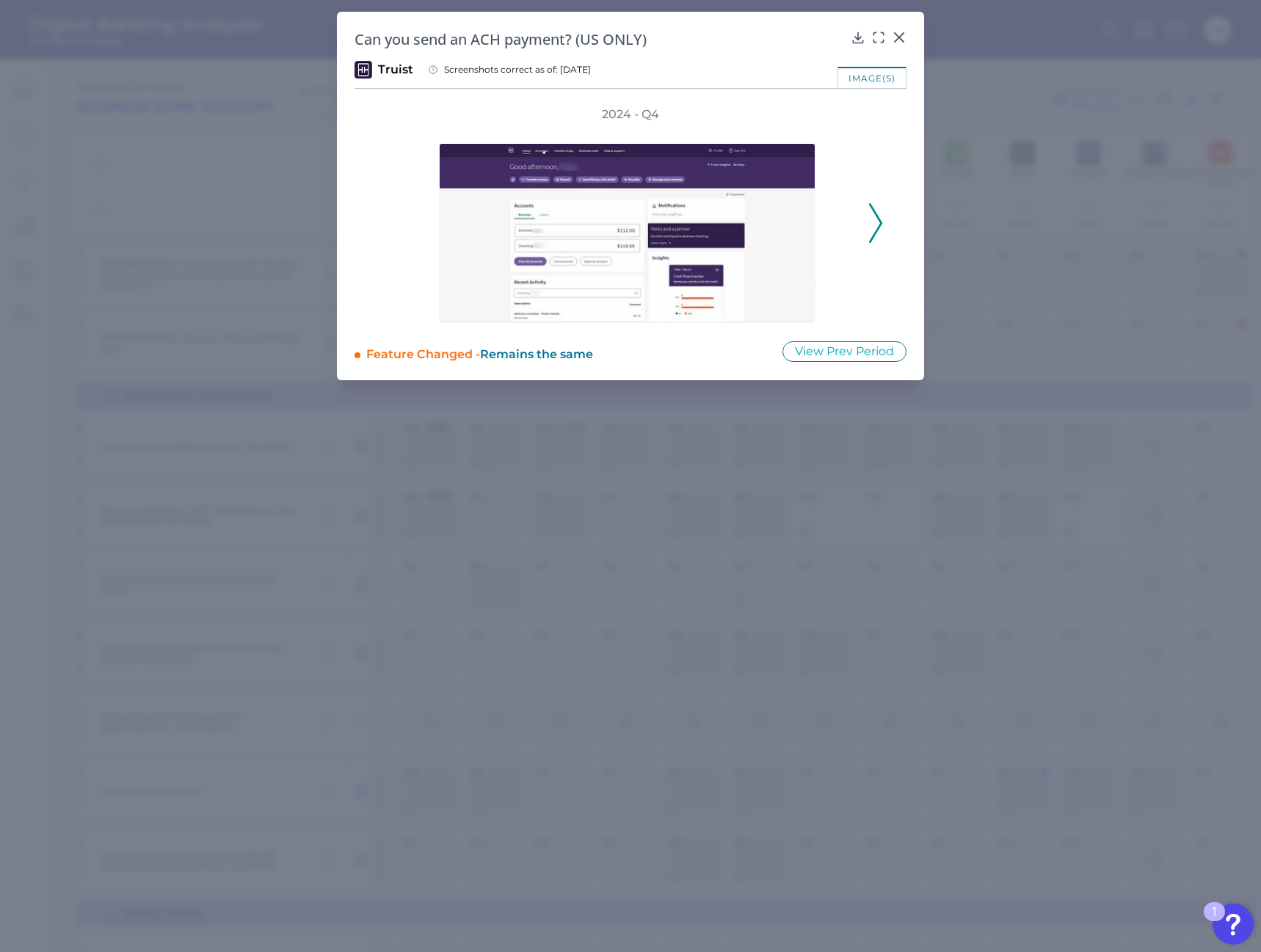 click on "Can you send an ACH payment? (US ONLY)" at bounding box center [630, 39] 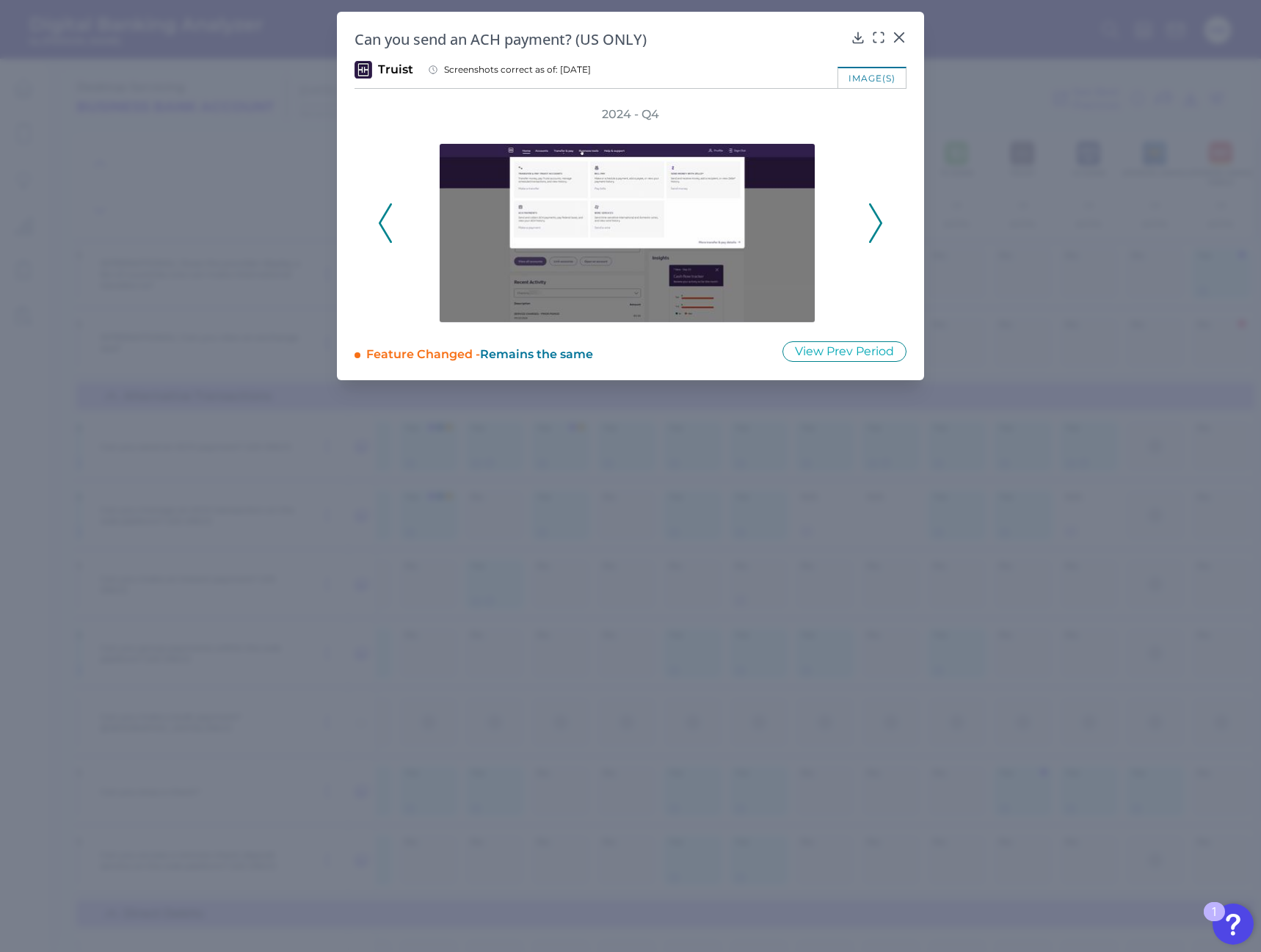 drag, startPoint x: 870, startPoint y: 210, endPoint x: 829, endPoint y: 246, distance: 54.561891 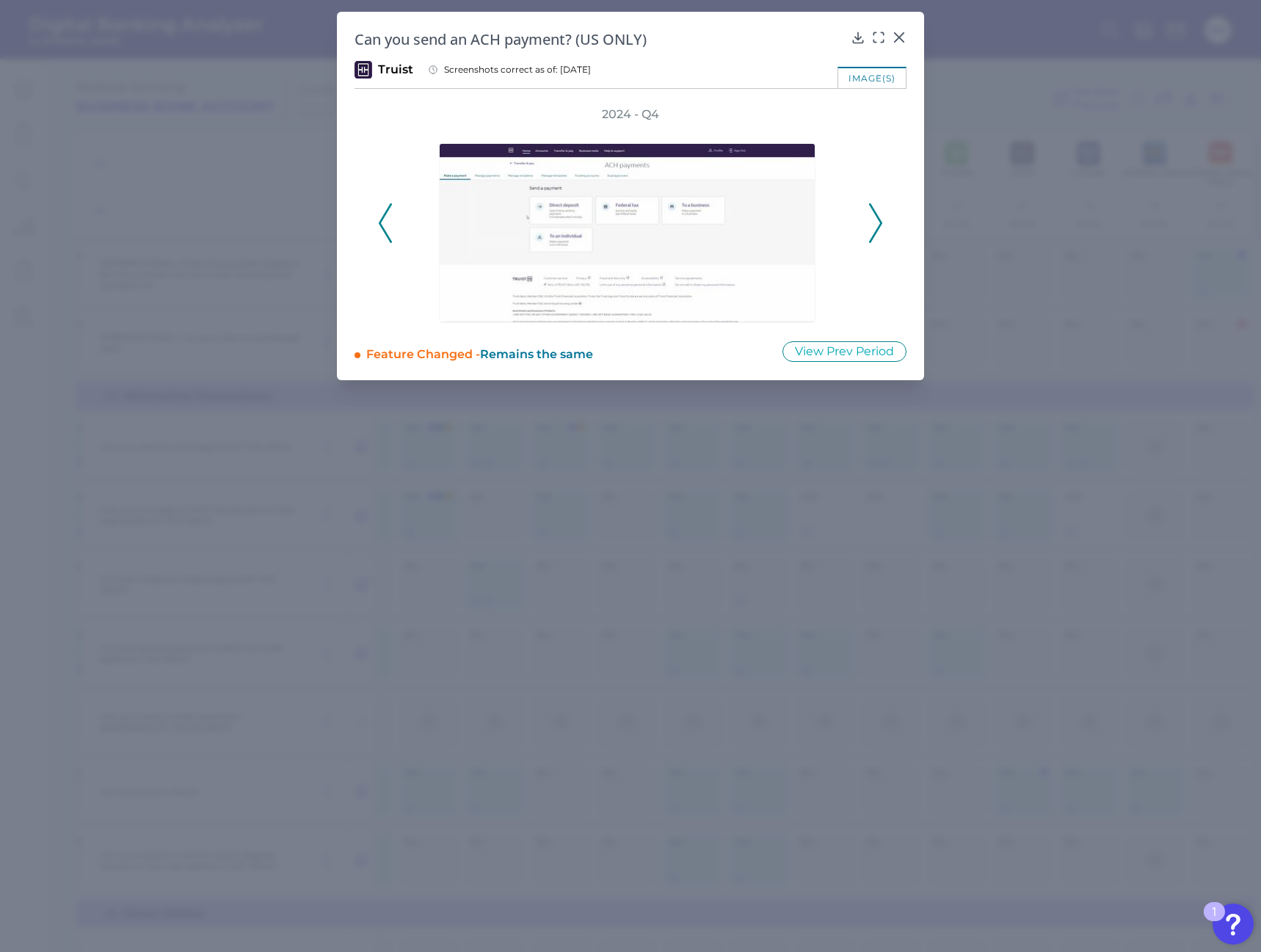 click 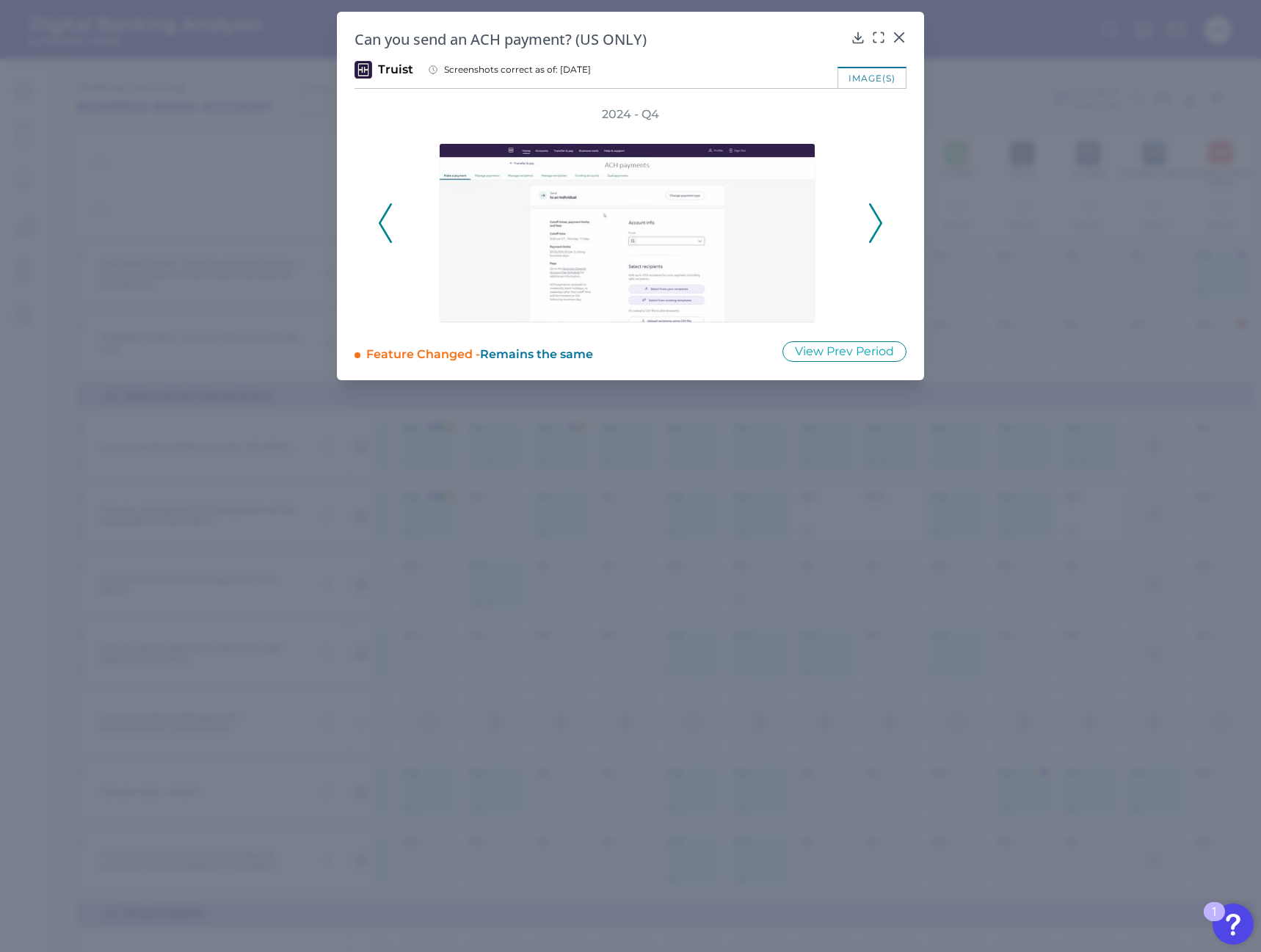 click 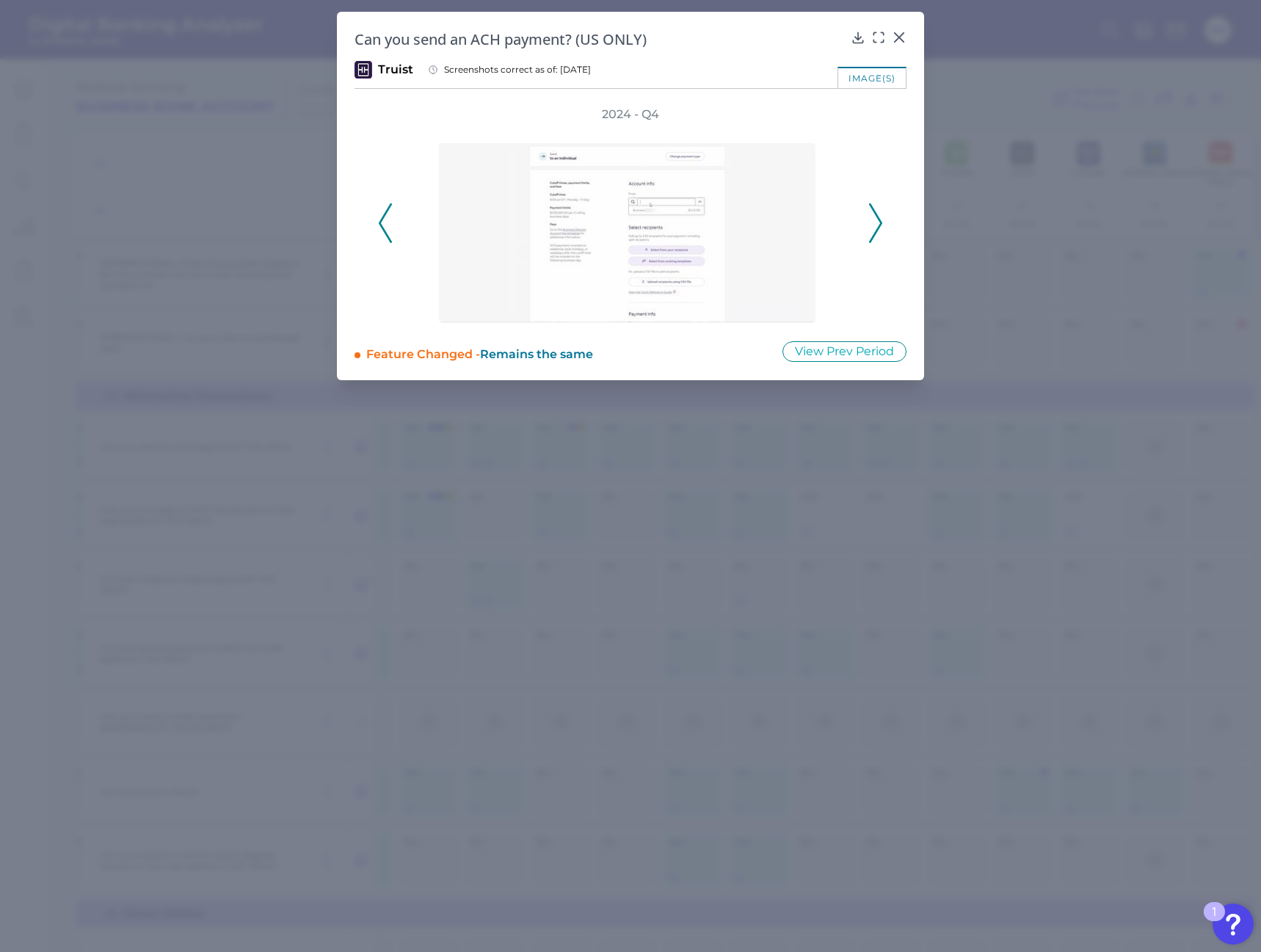 click 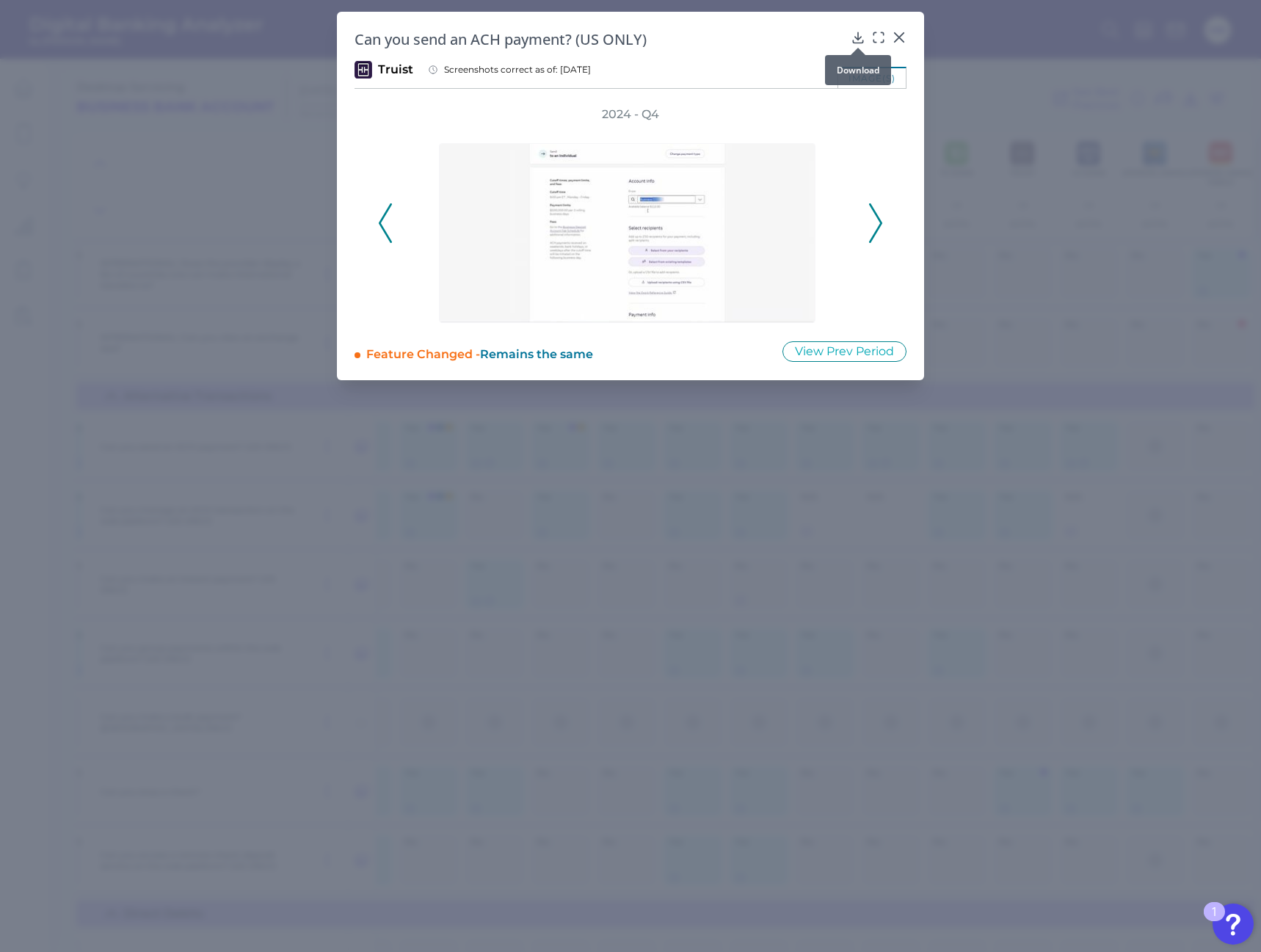 click 